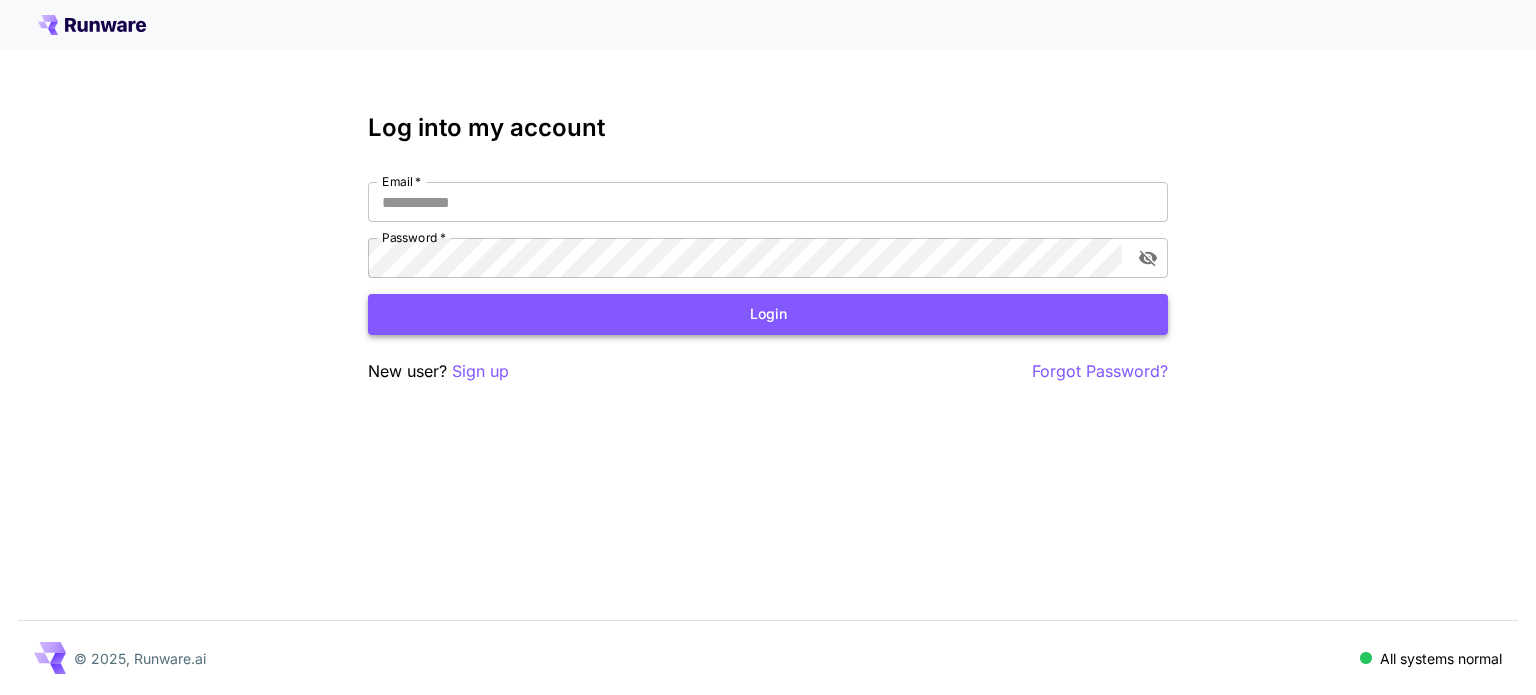 scroll, scrollTop: 0, scrollLeft: 0, axis: both 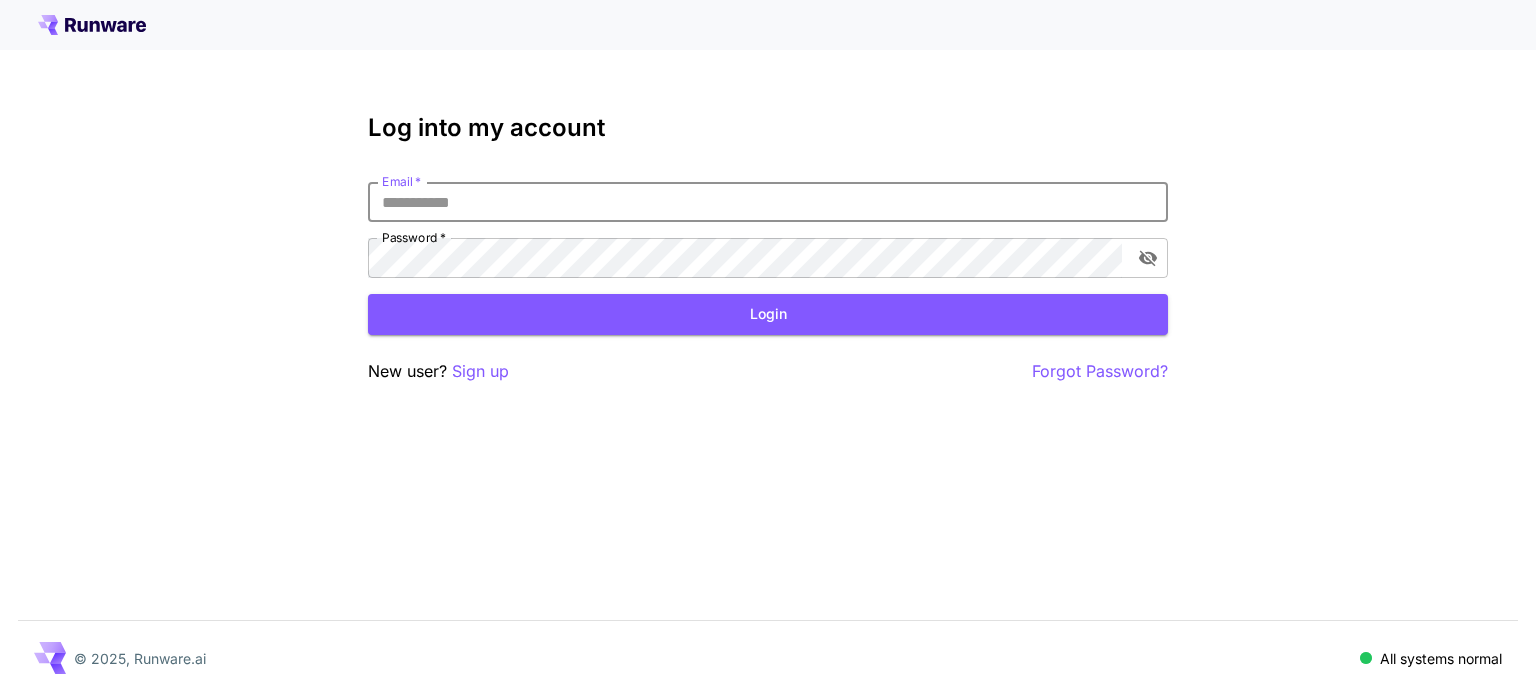click on "Email   *" at bounding box center (768, 202) 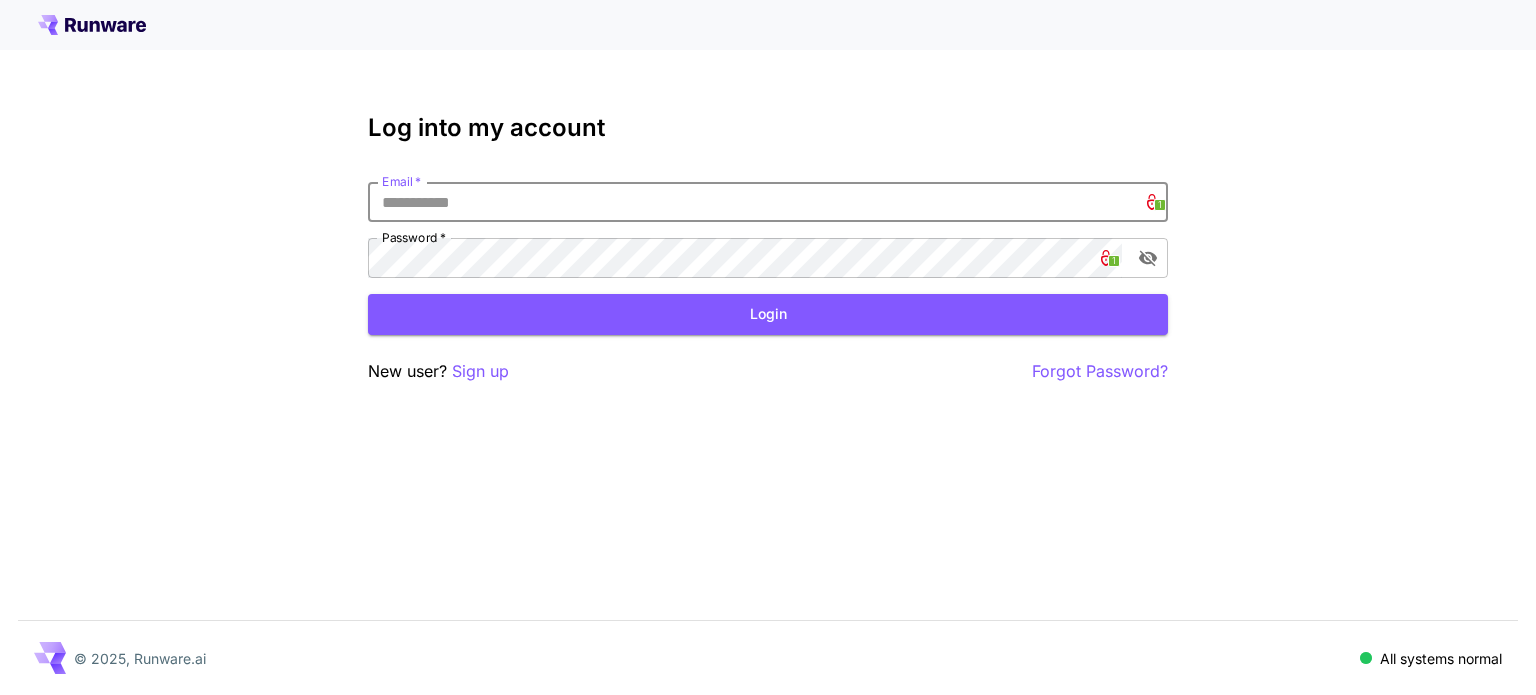 click on "Email   *" at bounding box center (768, 202) 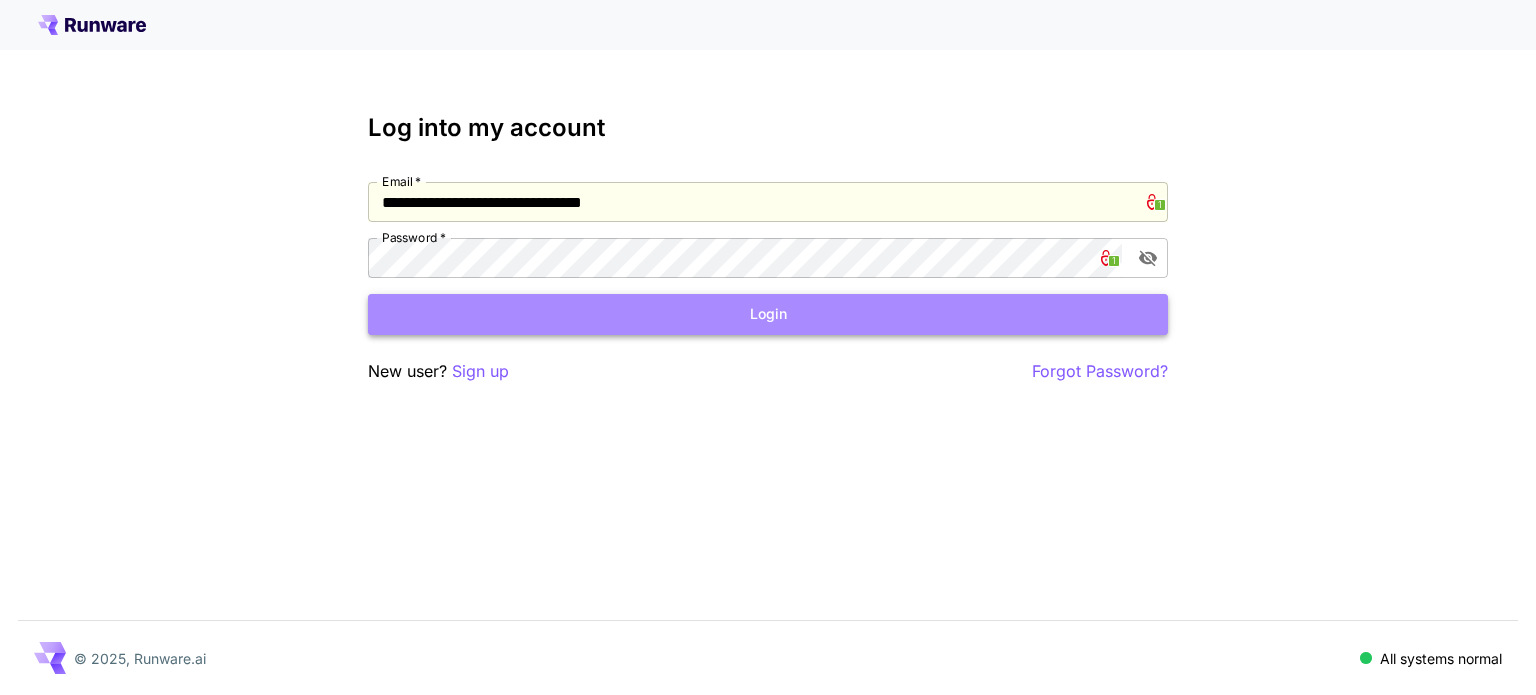 click on "Login" at bounding box center (768, 314) 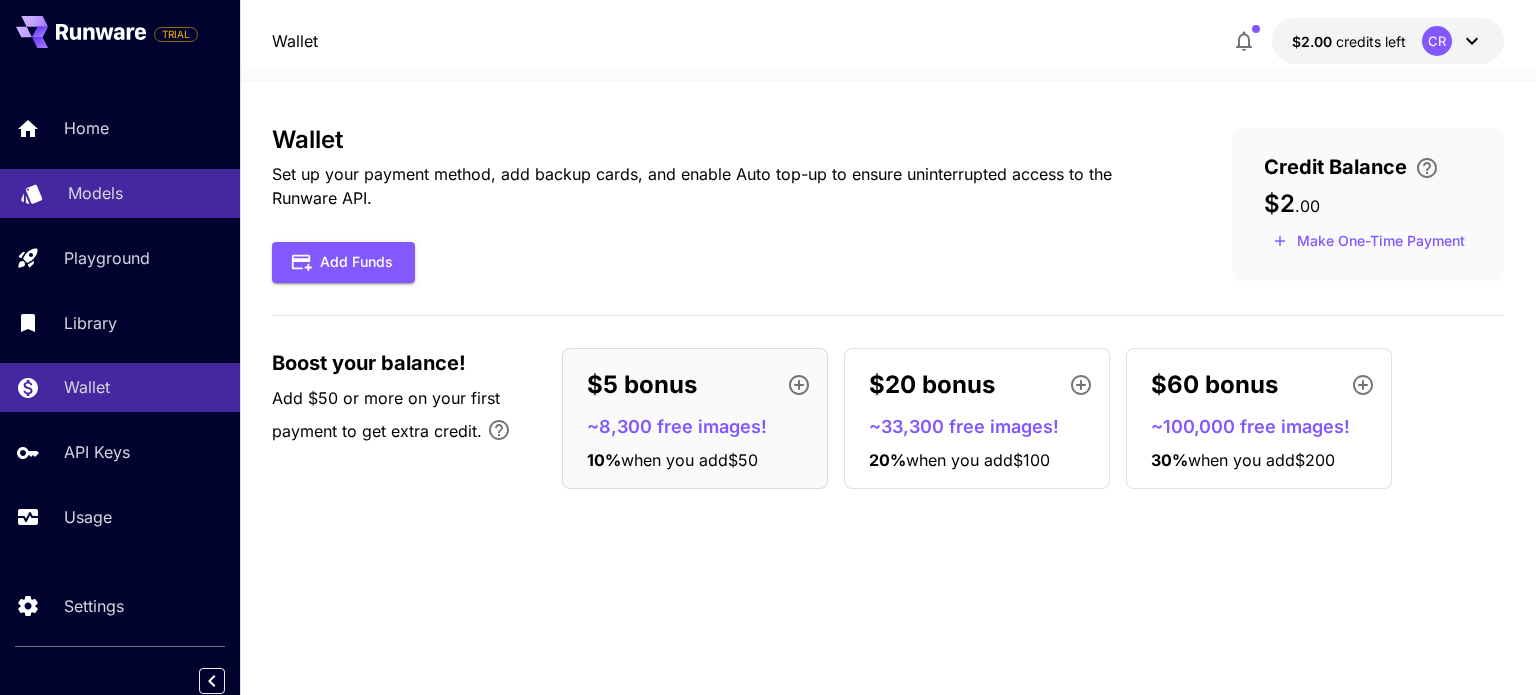 click on "Models" at bounding box center (146, 193) 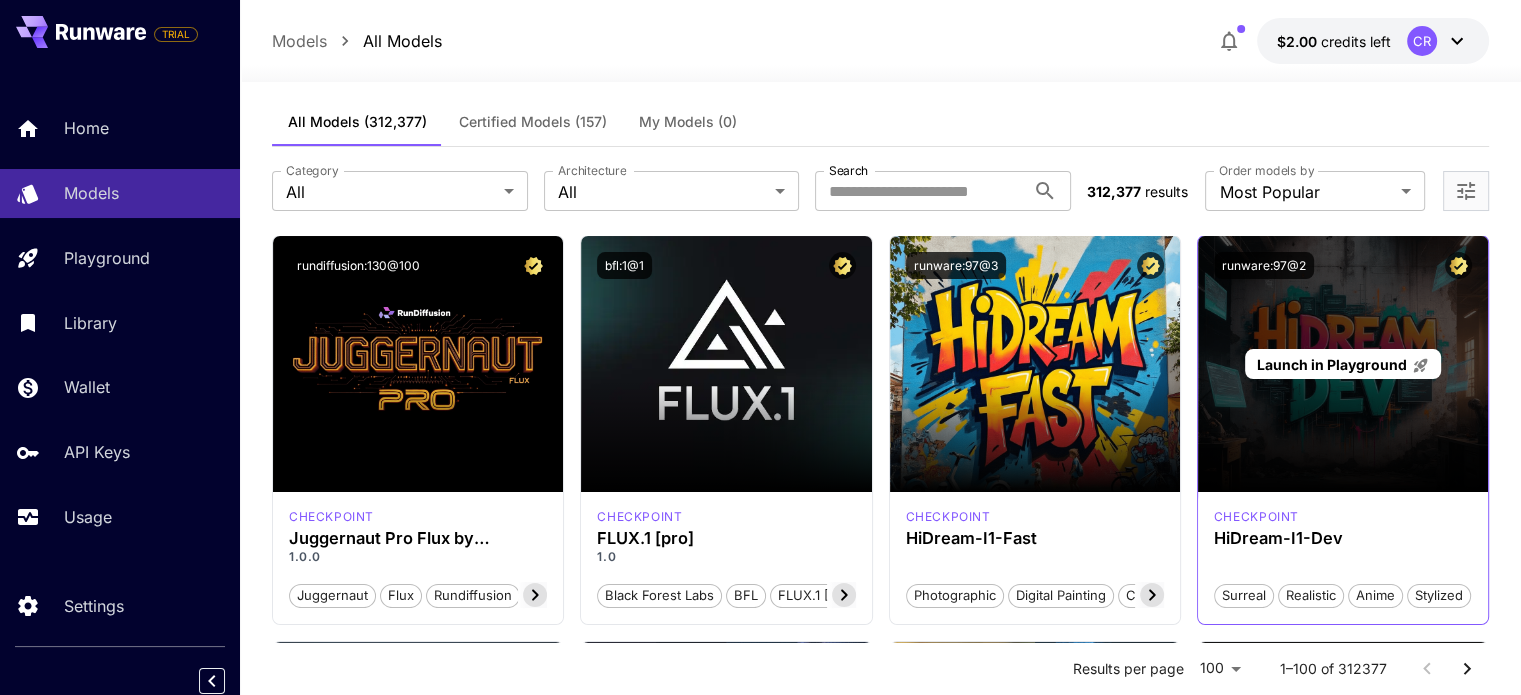 scroll, scrollTop: 0, scrollLeft: 0, axis: both 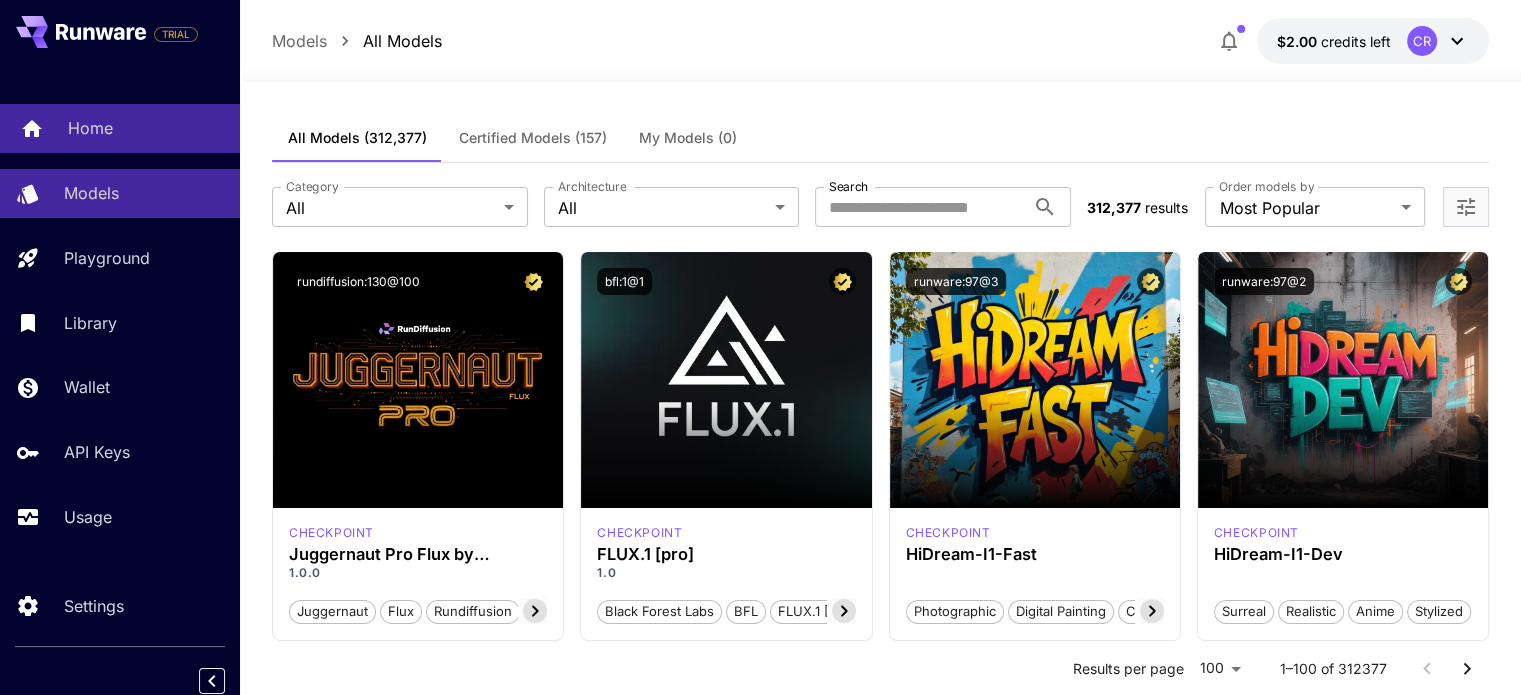 click on "Home" at bounding box center [146, 128] 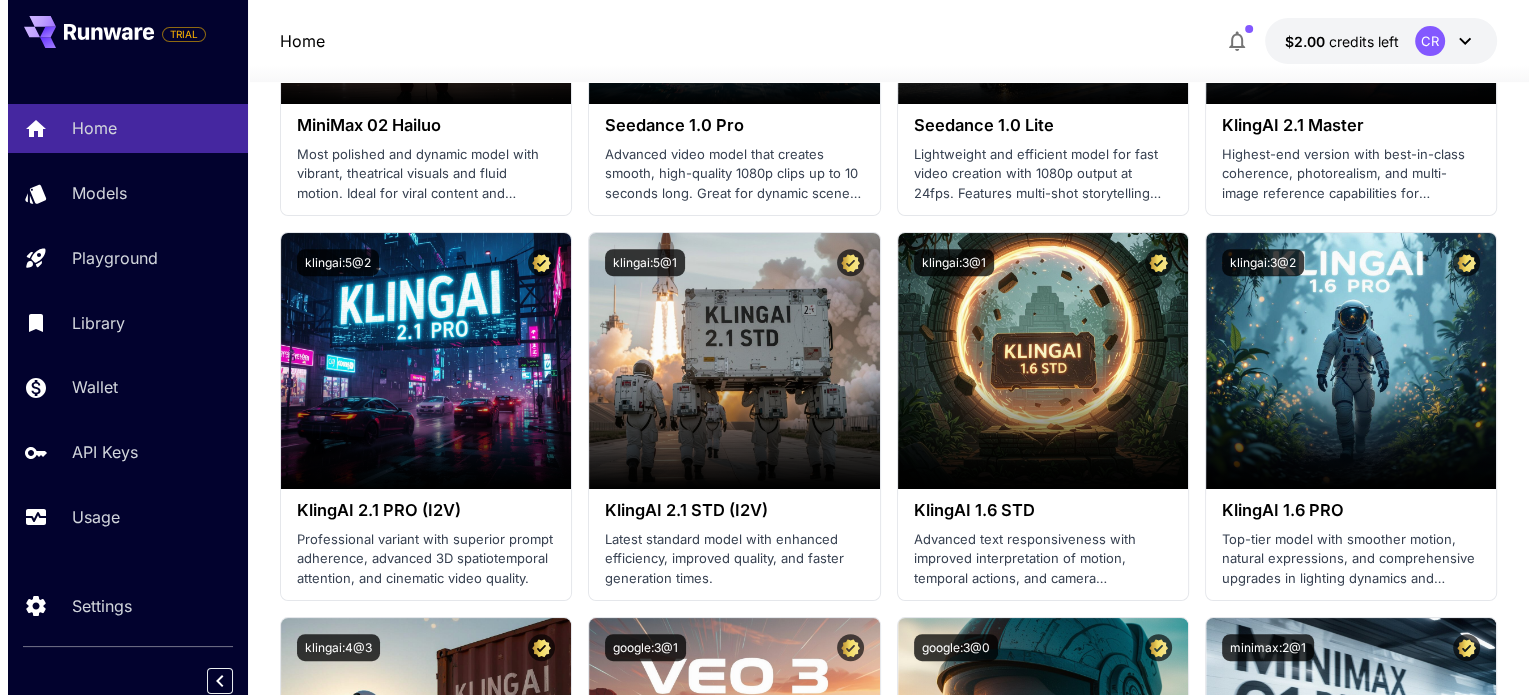 scroll, scrollTop: 888, scrollLeft: 0, axis: vertical 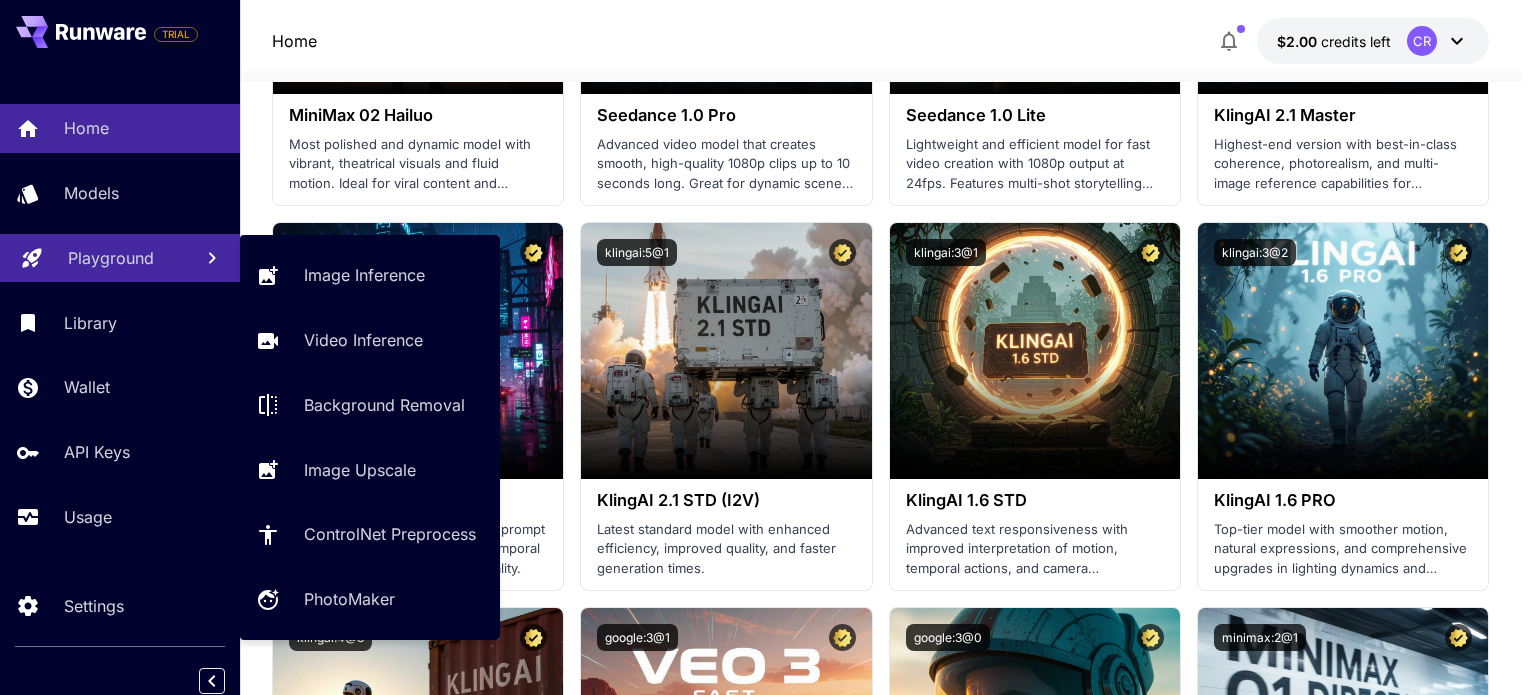 click on "Playground" at bounding box center [111, 258] 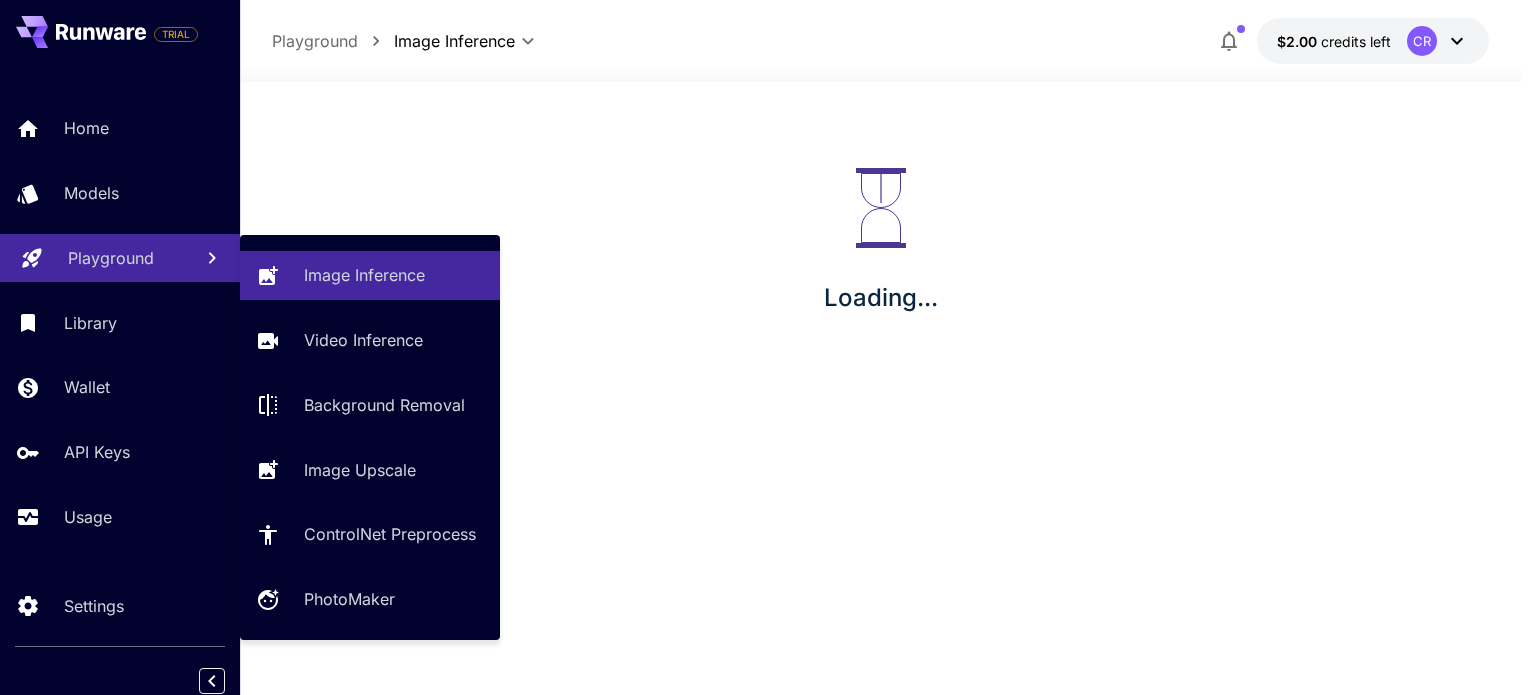 scroll, scrollTop: 0, scrollLeft: 0, axis: both 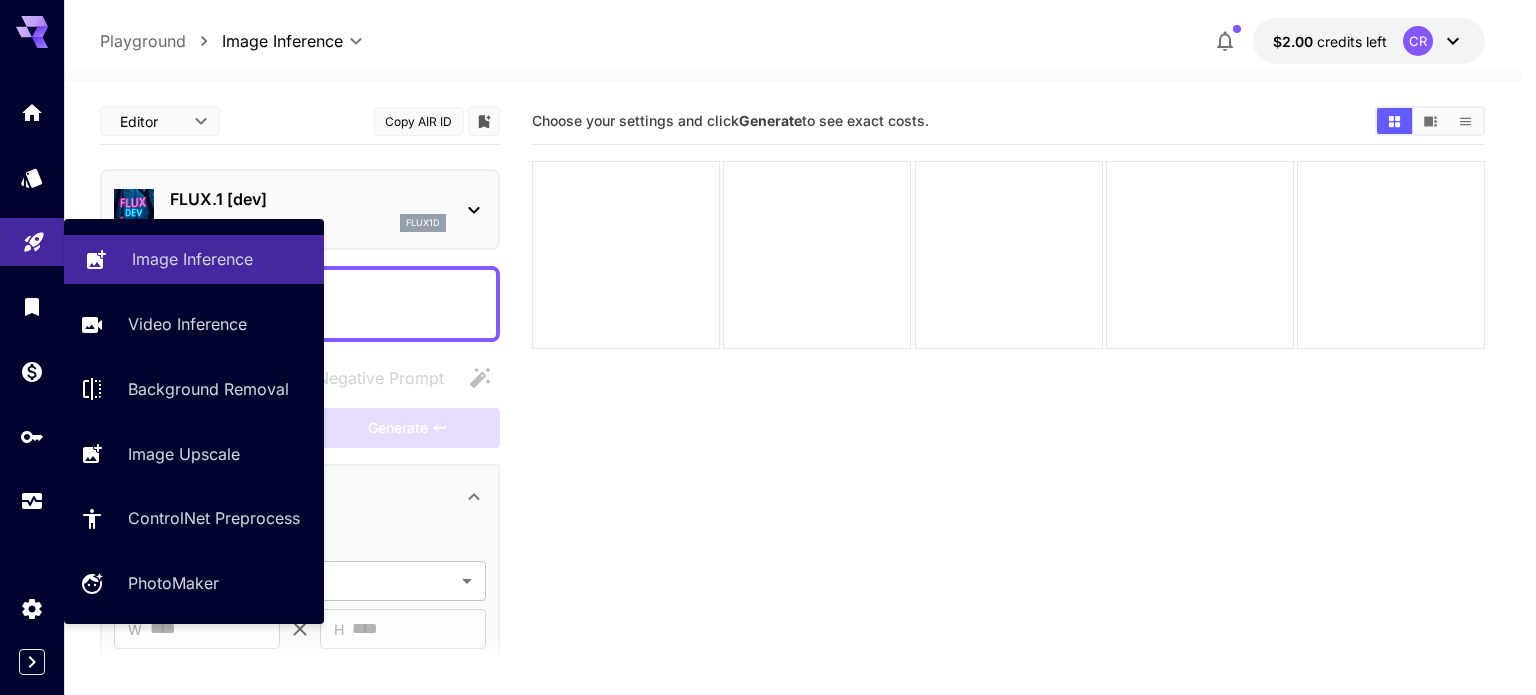click on "Image Inference" at bounding box center (192, 259) 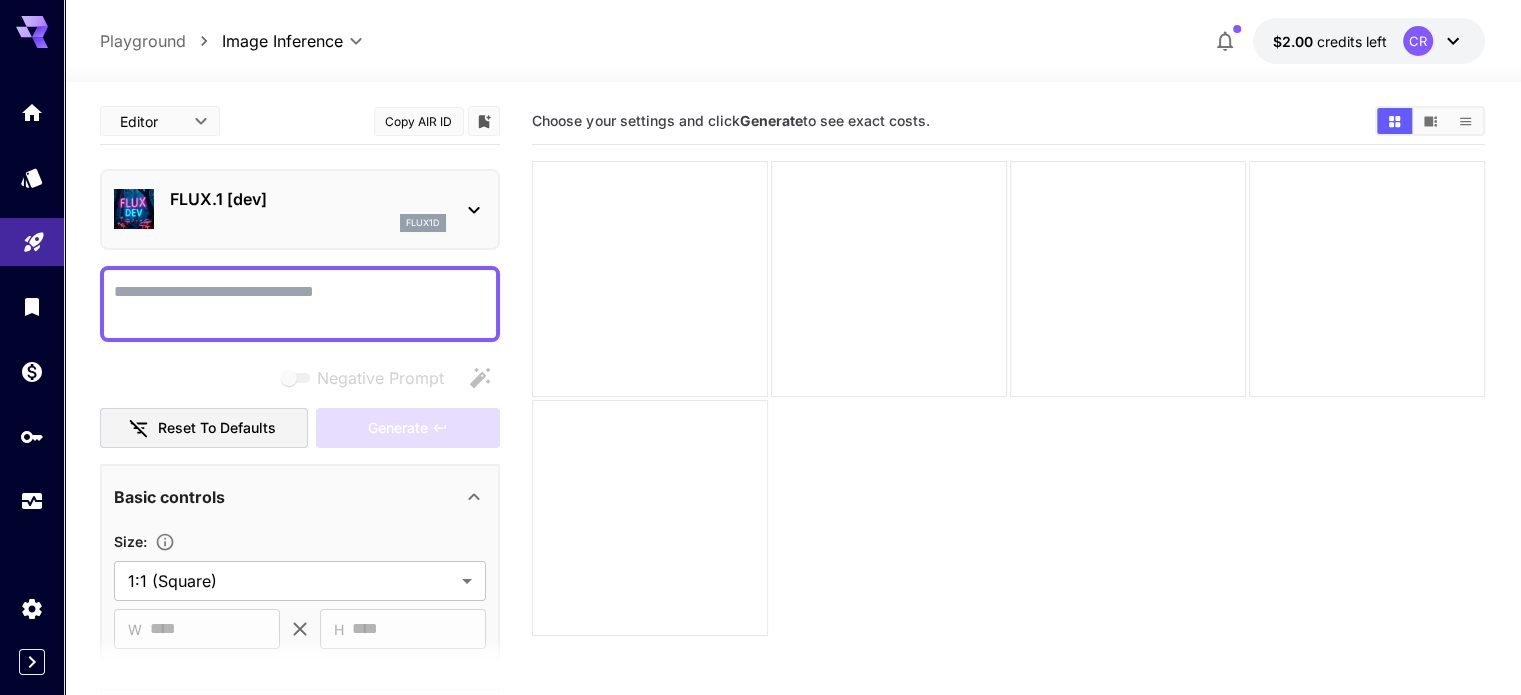 click 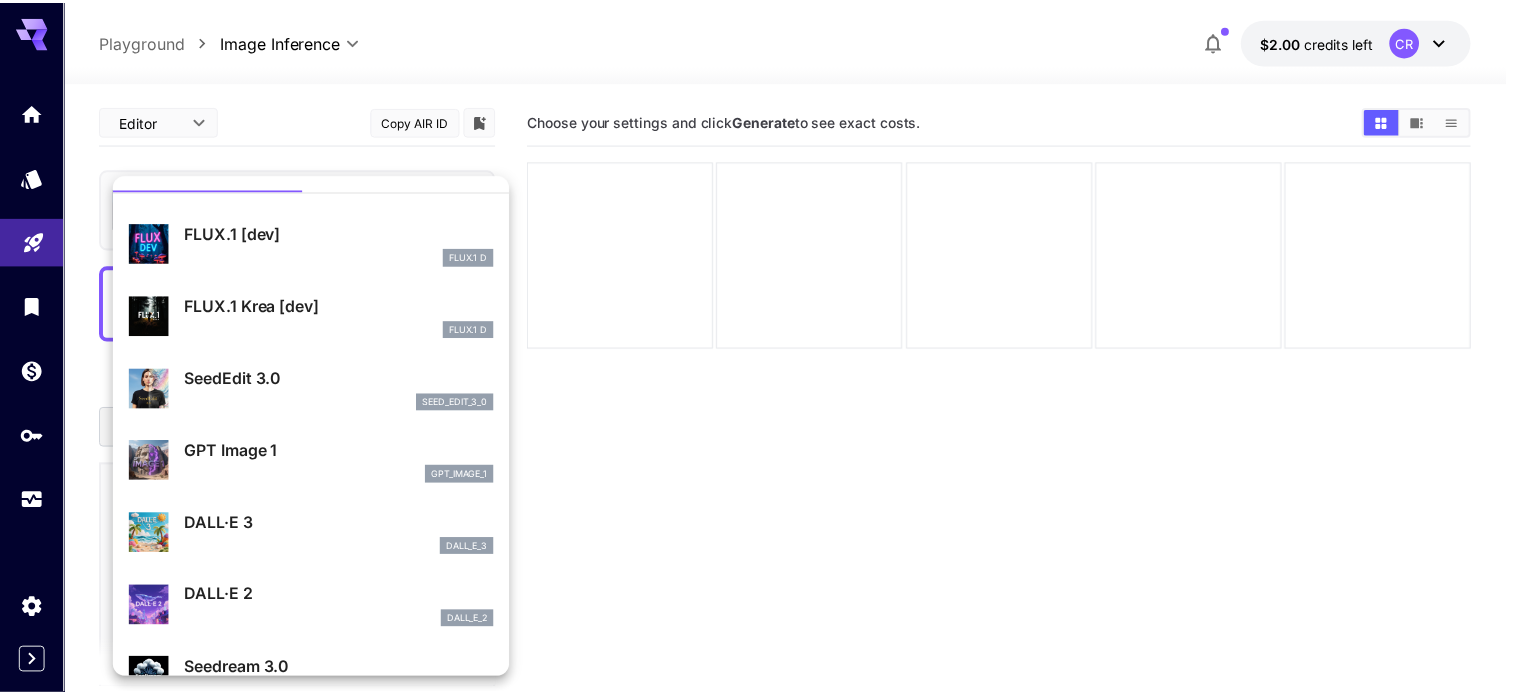 scroll, scrollTop: 38, scrollLeft: 0, axis: vertical 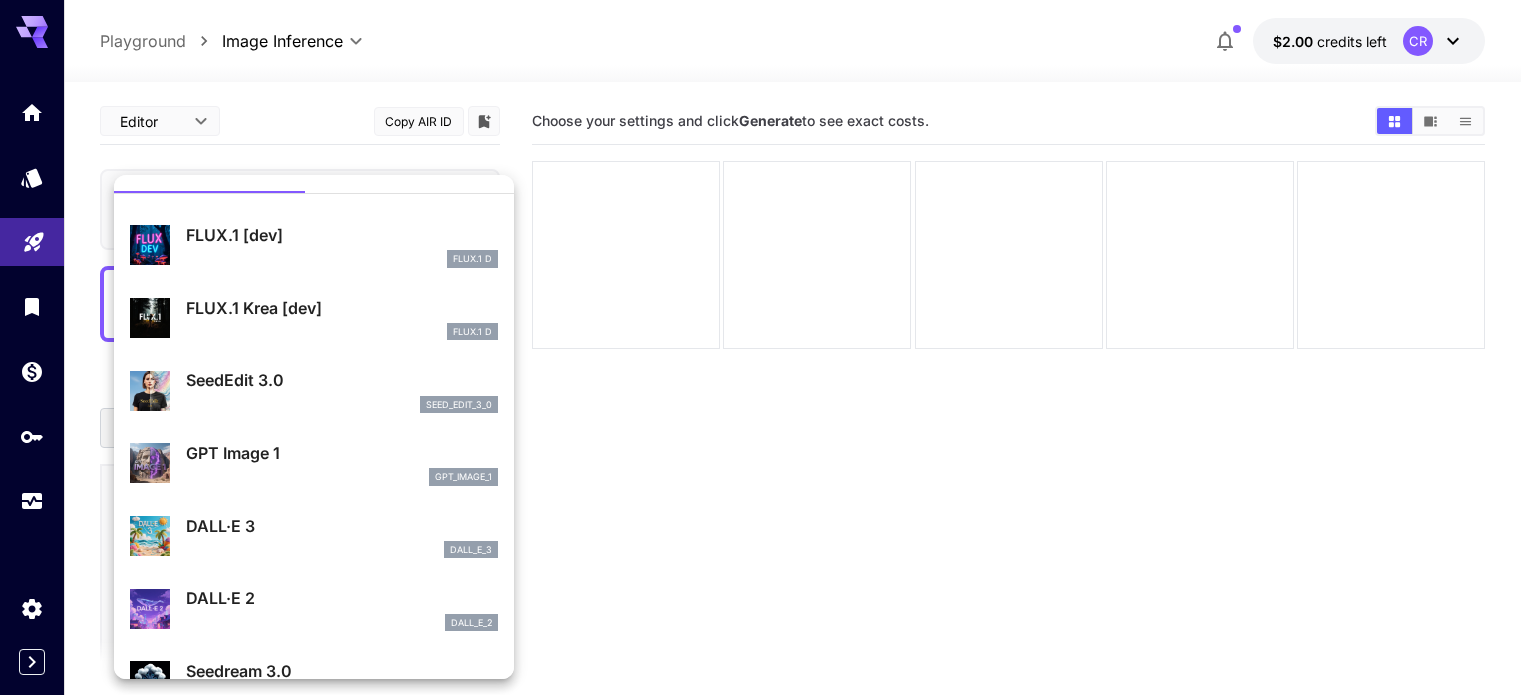 click at bounding box center [768, 347] 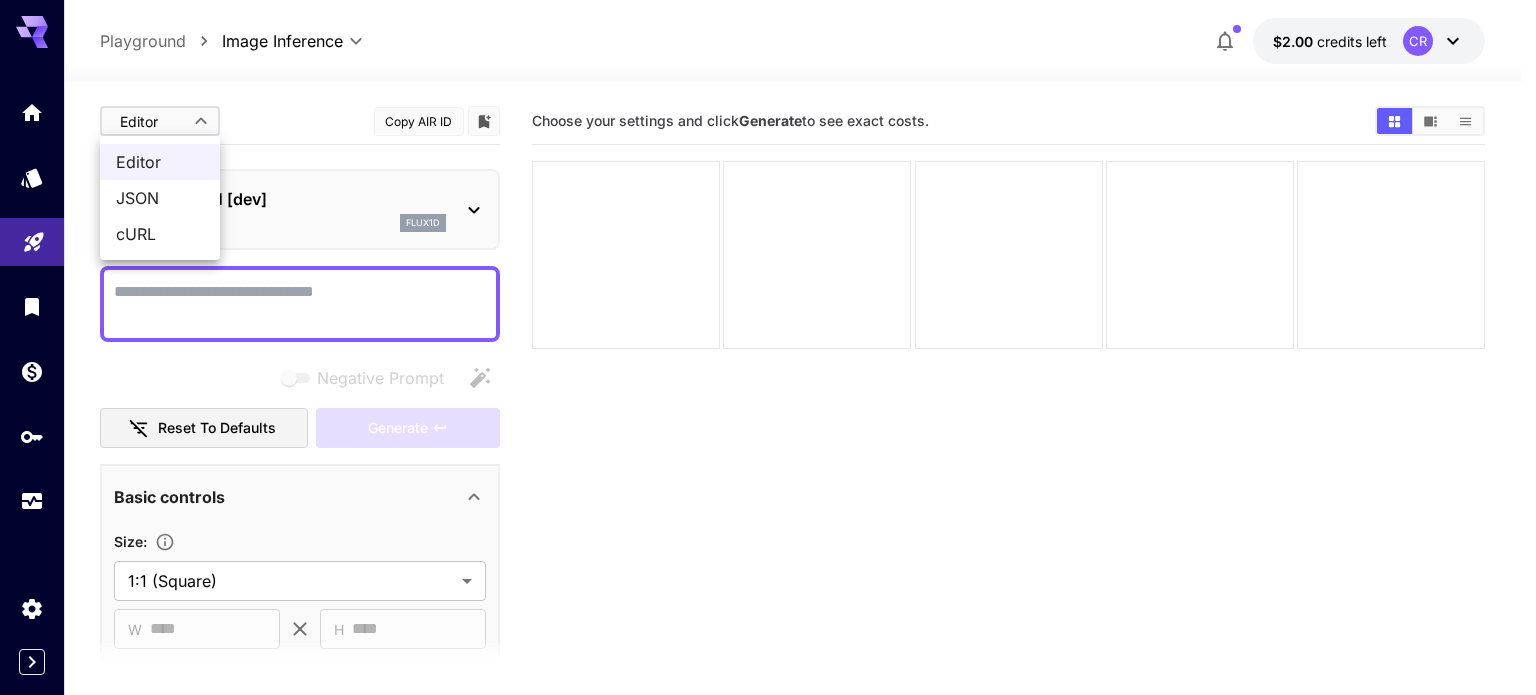 click on "**********" at bounding box center [768, 426] 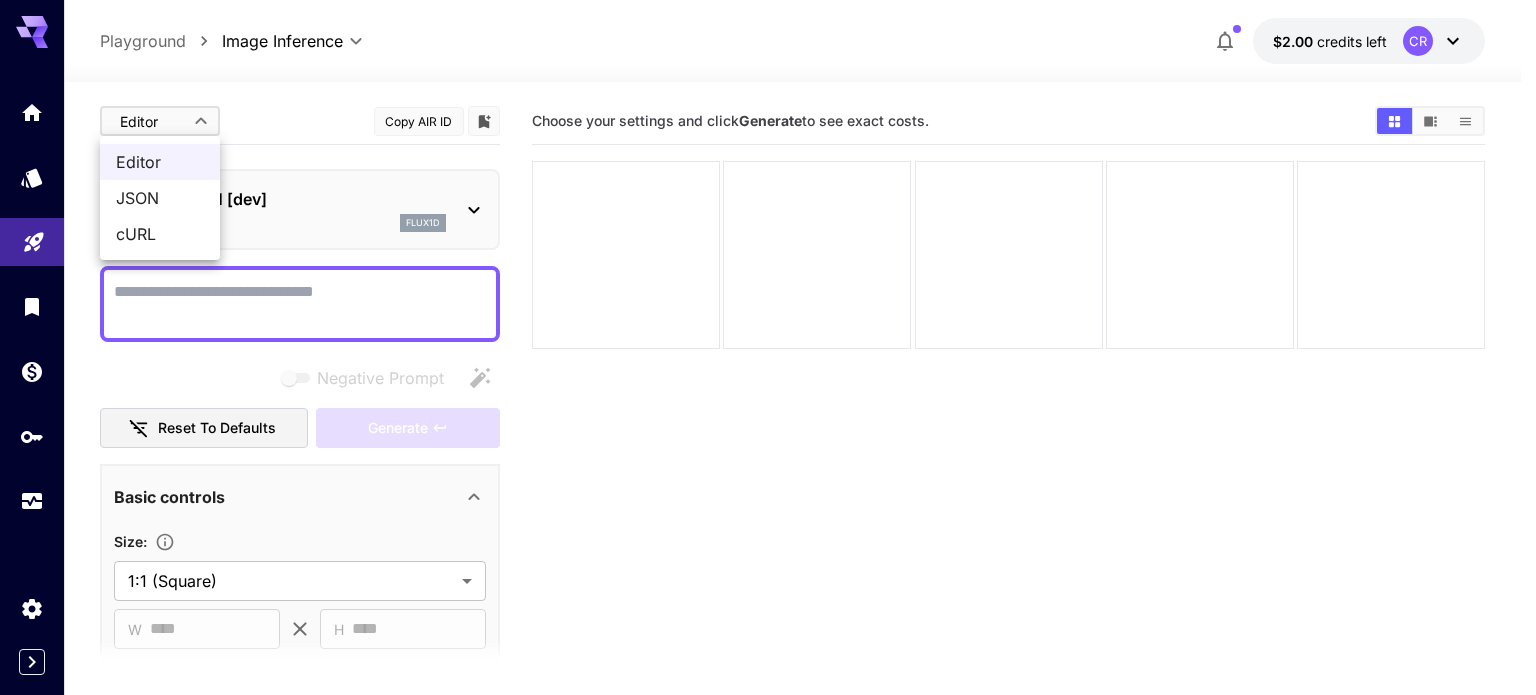 click at bounding box center (768, 347) 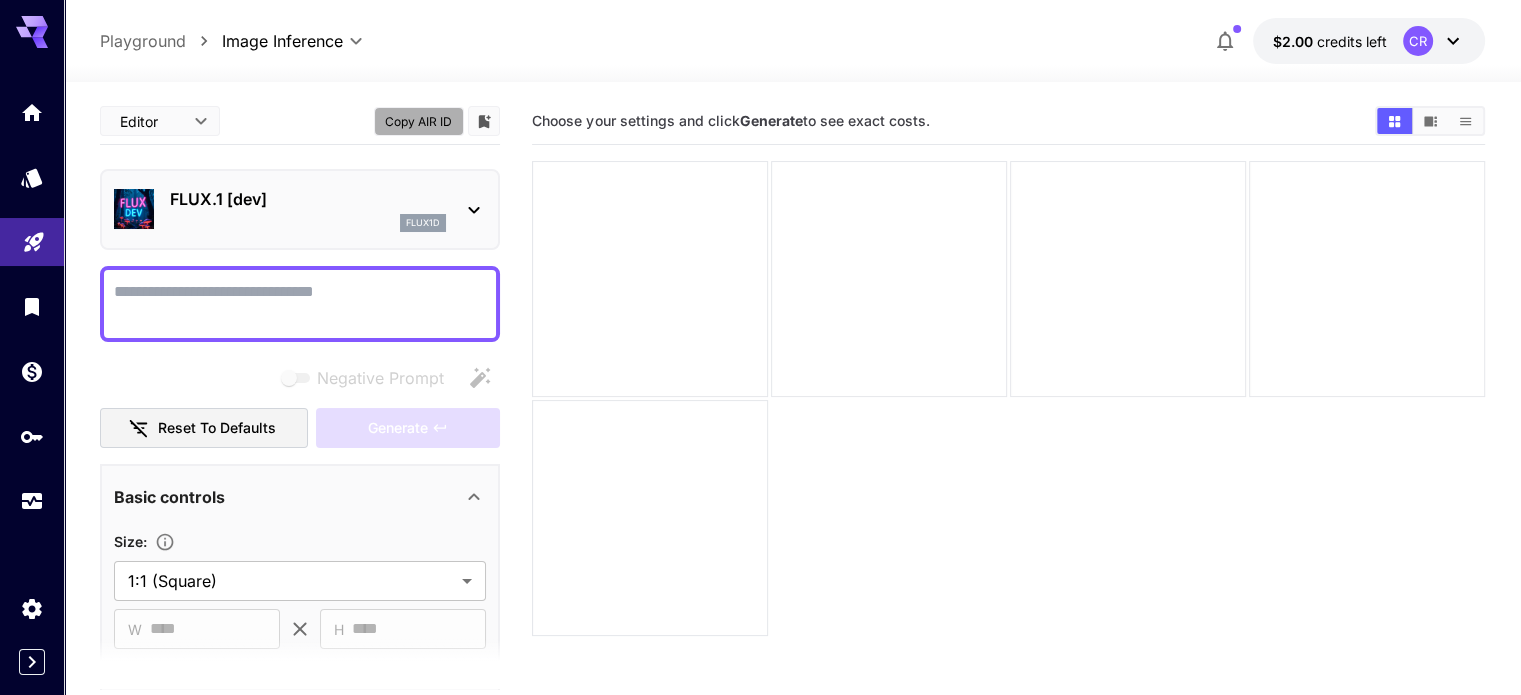 click on "Copy AIR ID" at bounding box center (419, 121) 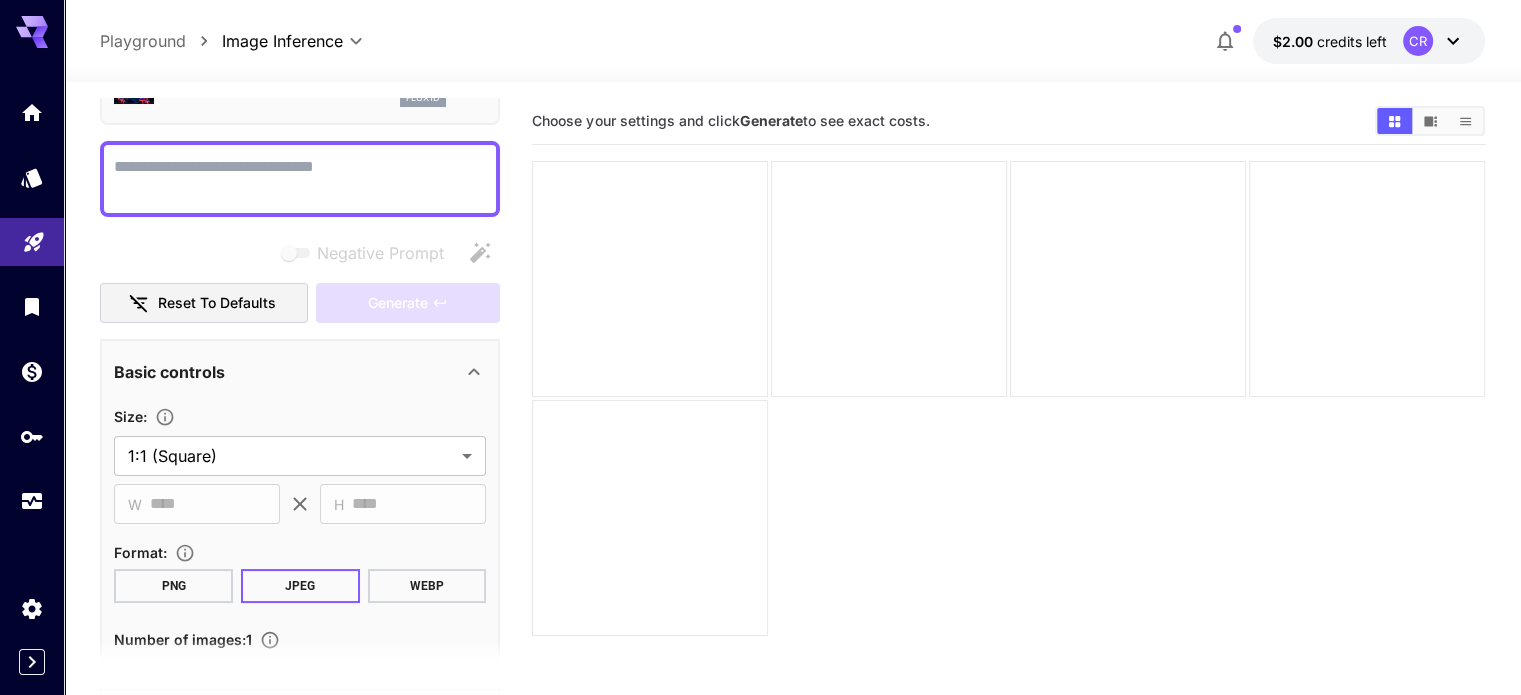 scroll, scrollTop: 120, scrollLeft: 0, axis: vertical 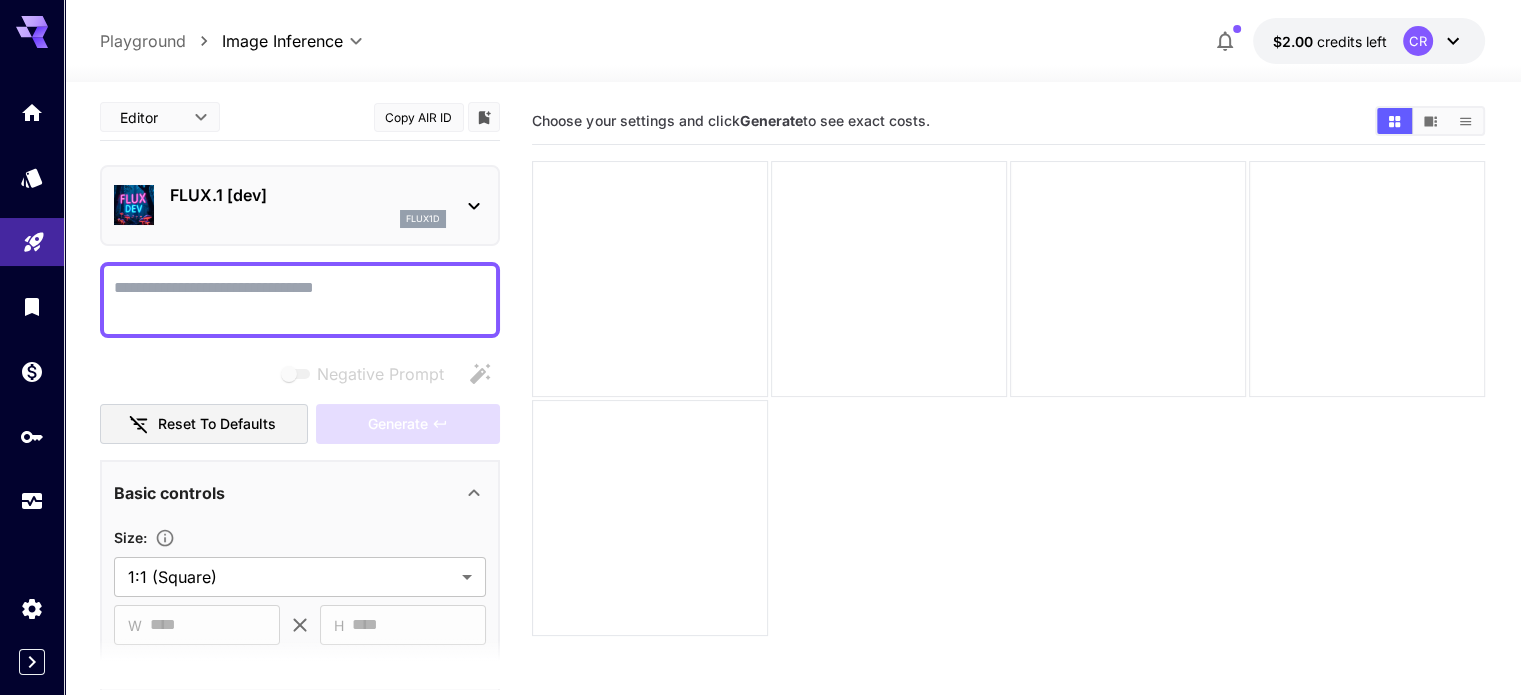 click 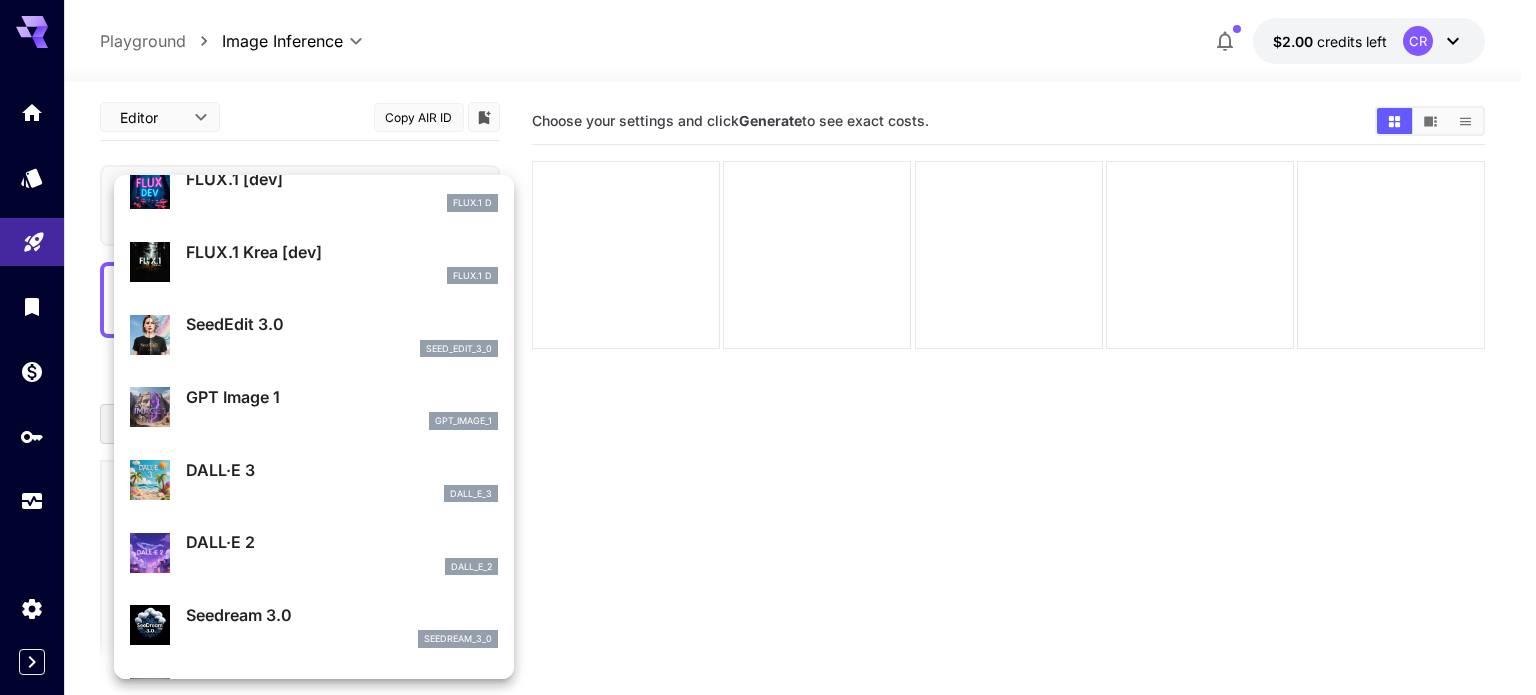 scroll, scrollTop: 0, scrollLeft: 0, axis: both 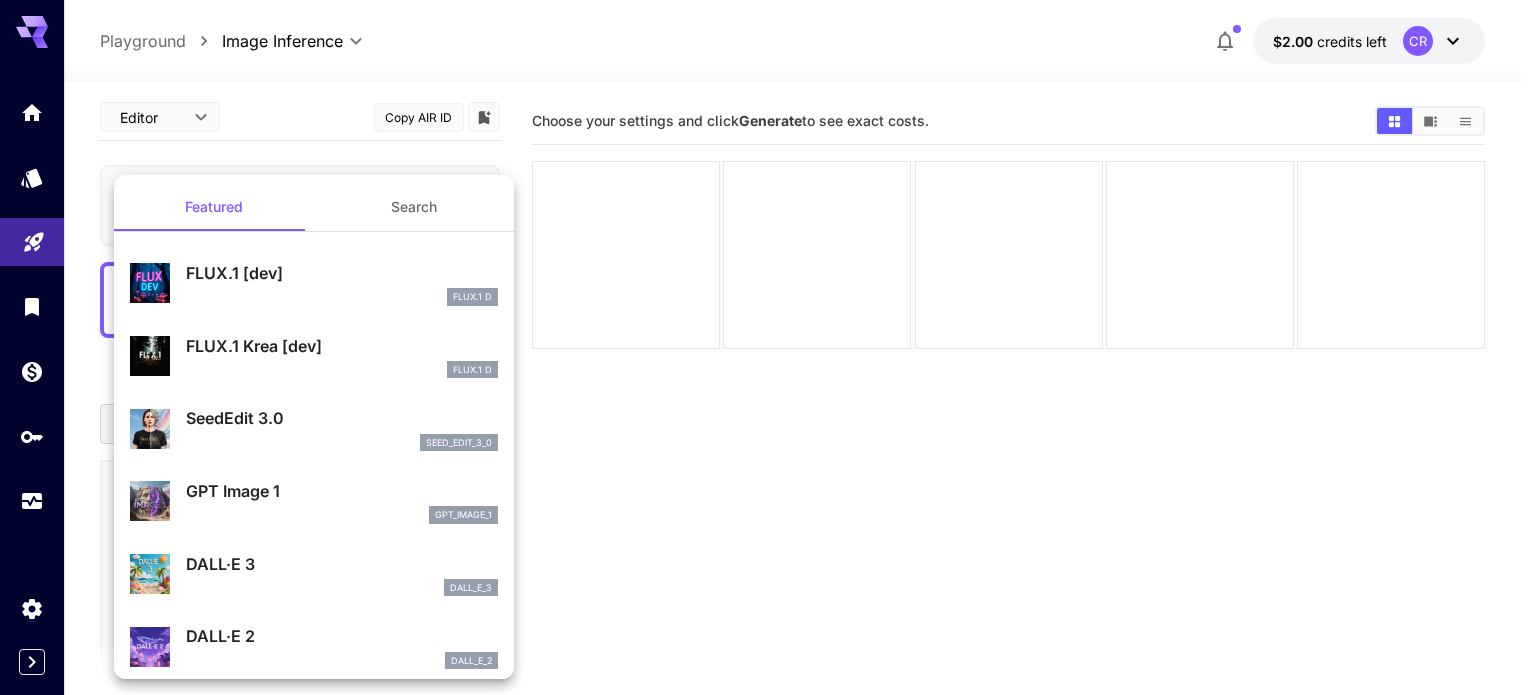 click at bounding box center [768, 347] 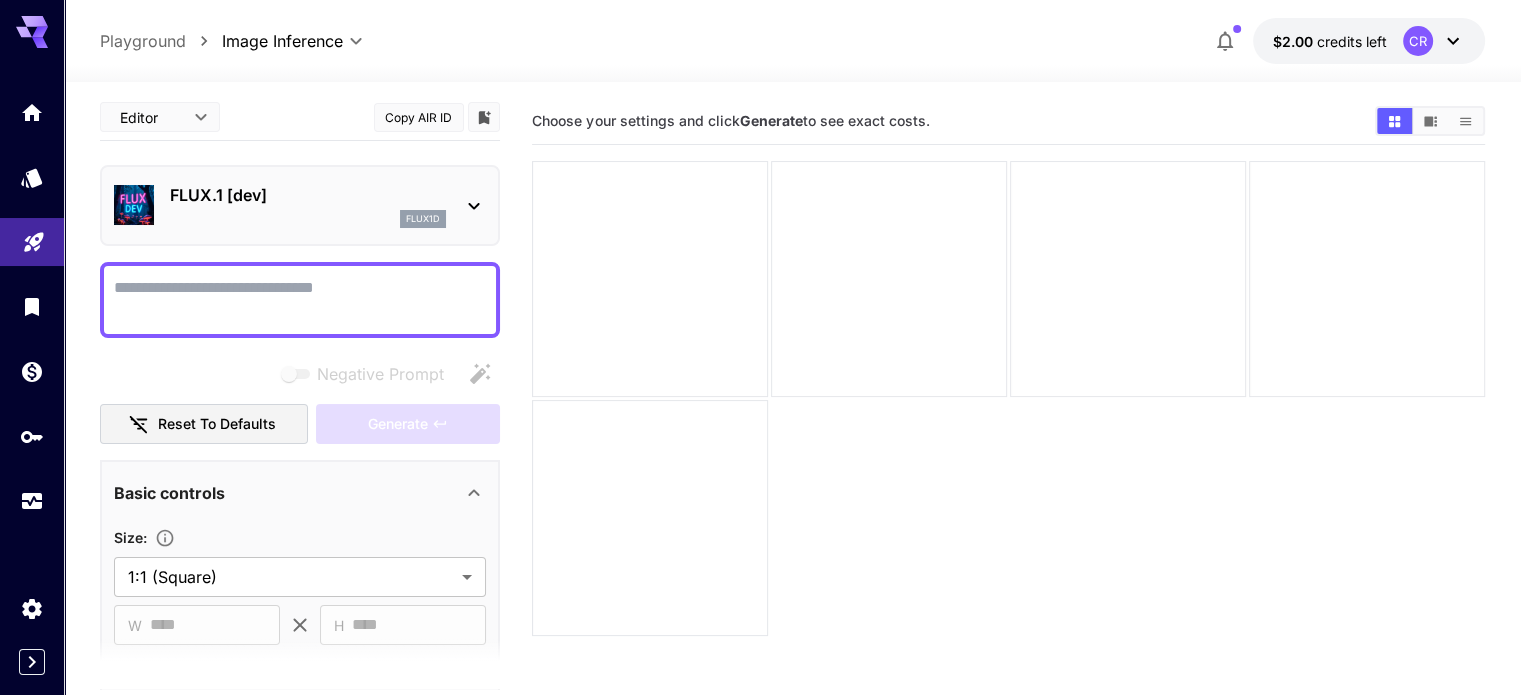 scroll, scrollTop: 1, scrollLeft: 0, axis: vertical 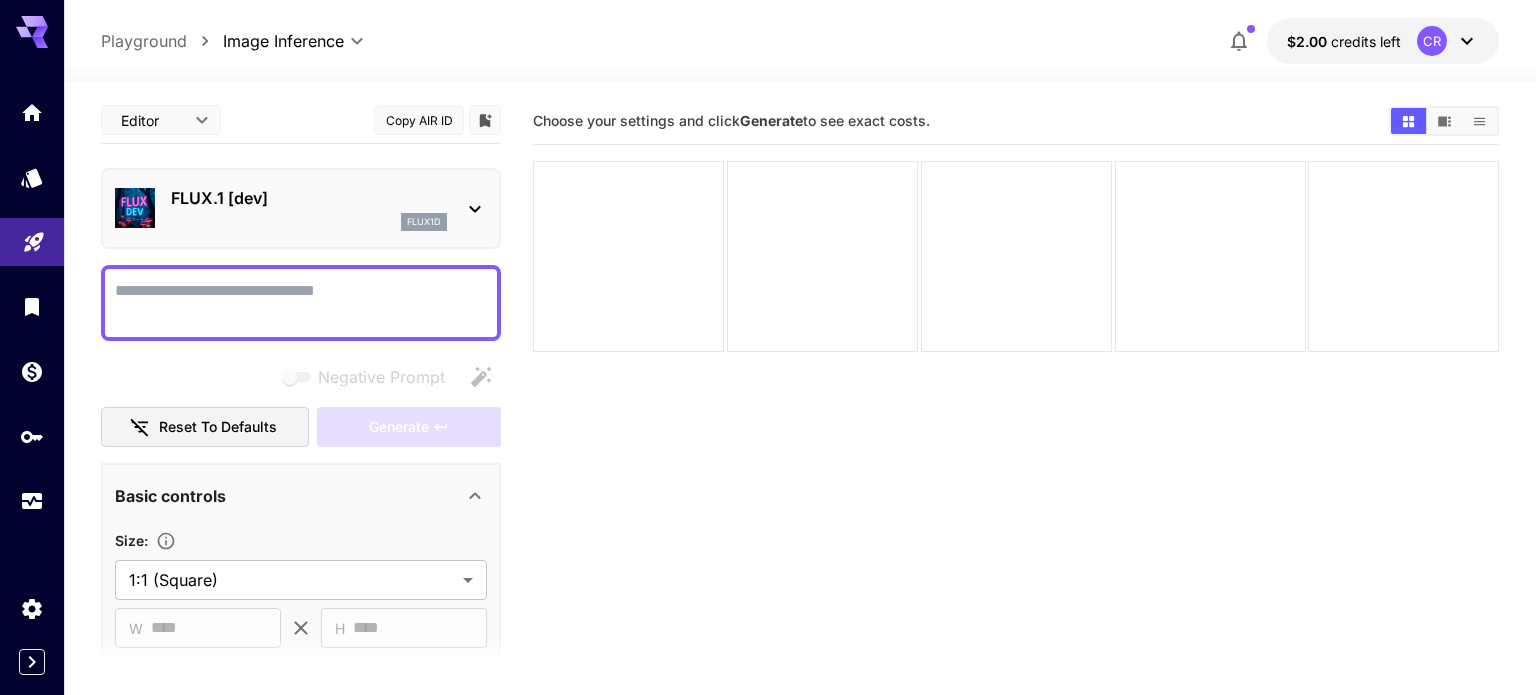 click on "**********" at bounding box center [768, 426] 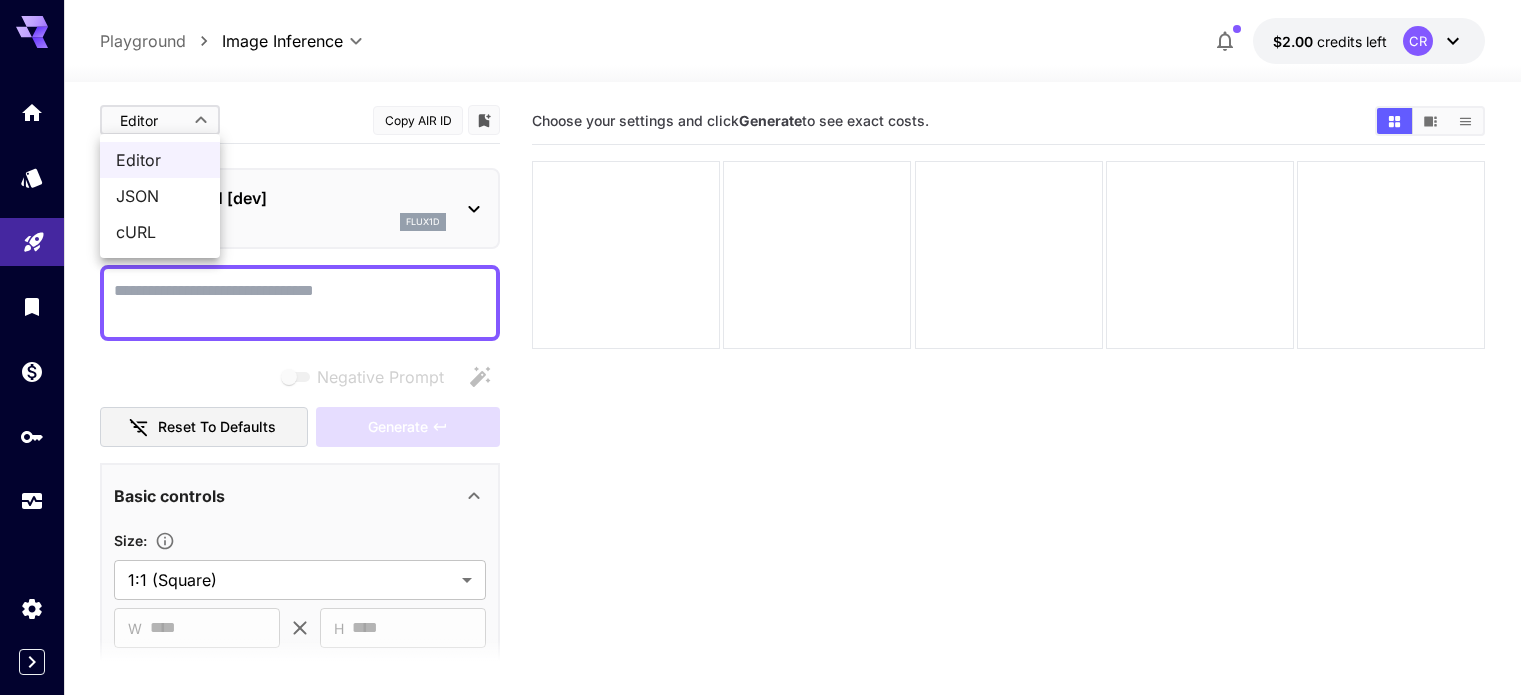 click at bounding box center (768, 347) 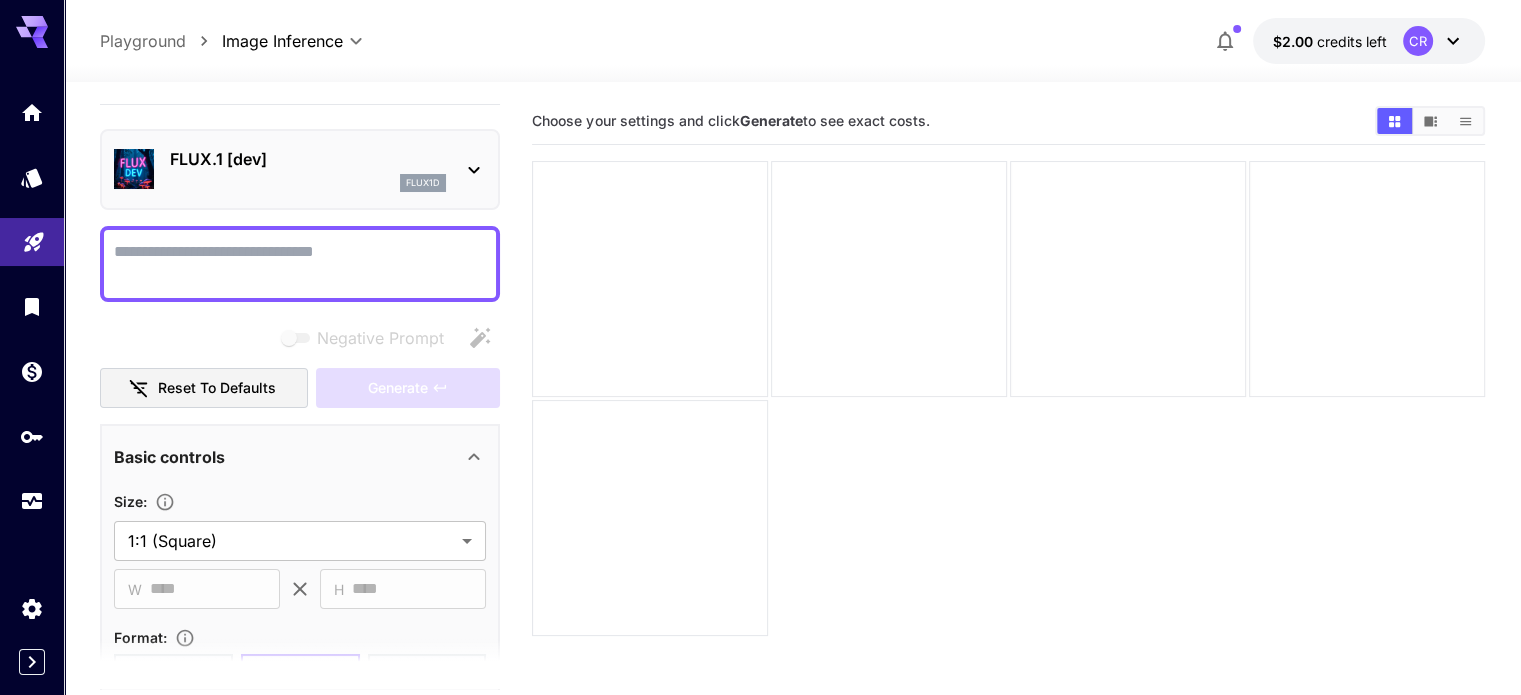 scroll, scrollTop: 0, scrollLeft: 0, axis: both 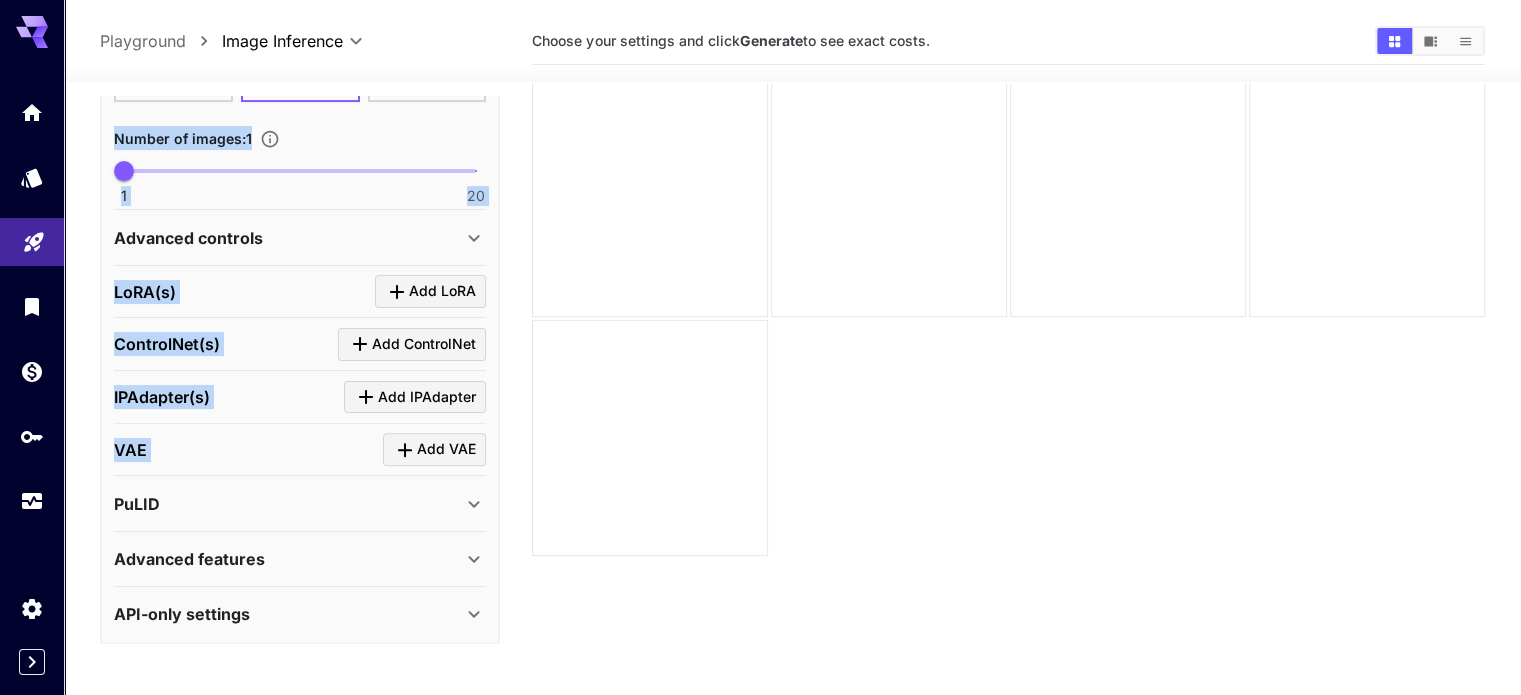 drag, startPoint x: 102, startPoint y: 107, endPoint x: 291, endPoint y: 459, distance: 399.53098 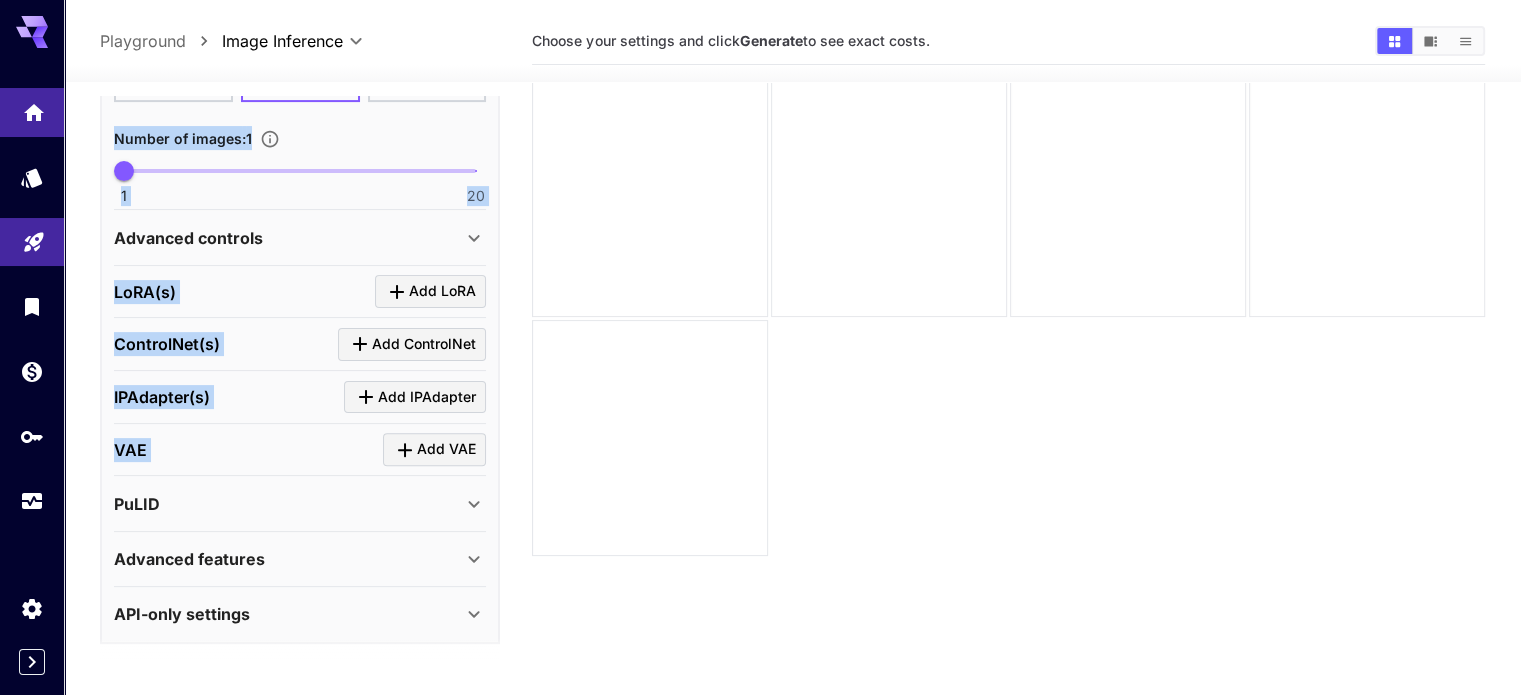 click at bounding box center (32, 112) 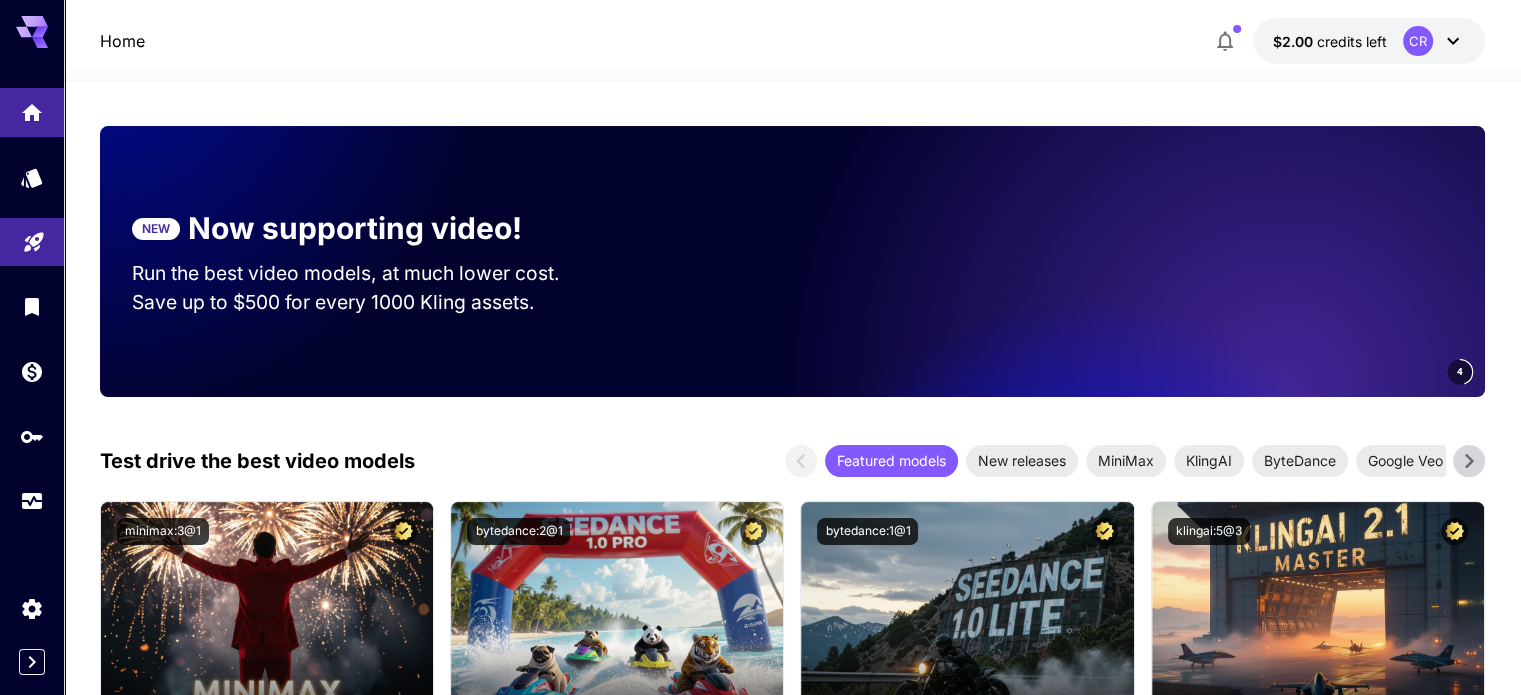 scroll, scrollTop: 0, scrollLeft: 0, axis: both 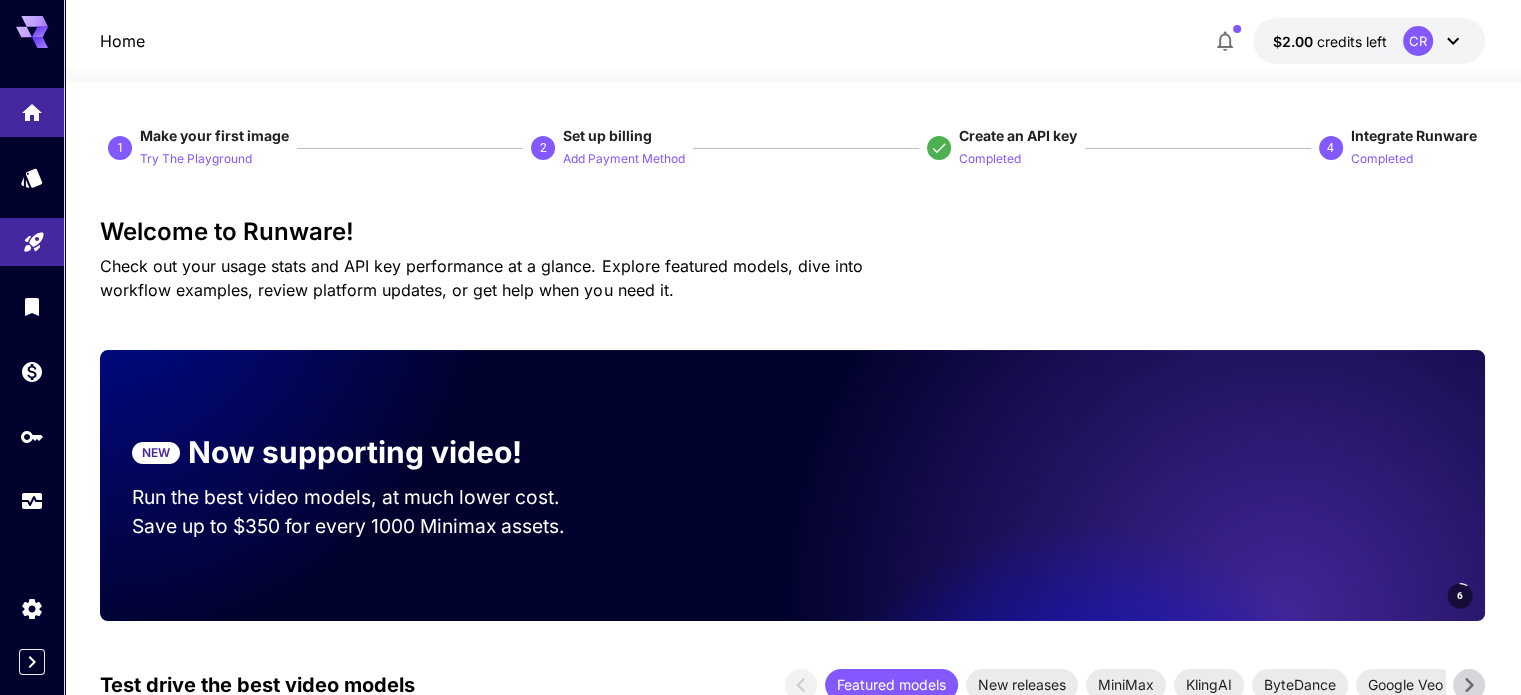 click 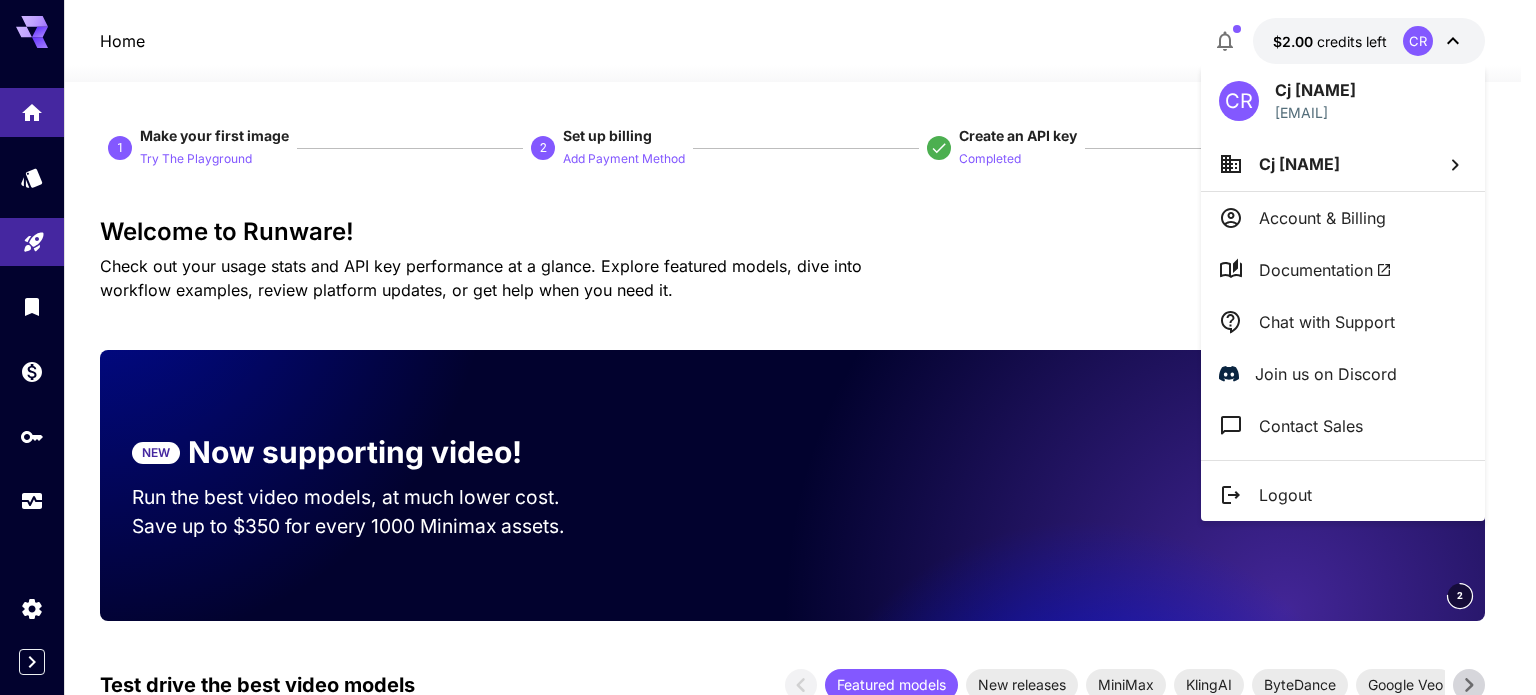 click at bounding box center [768, 347] 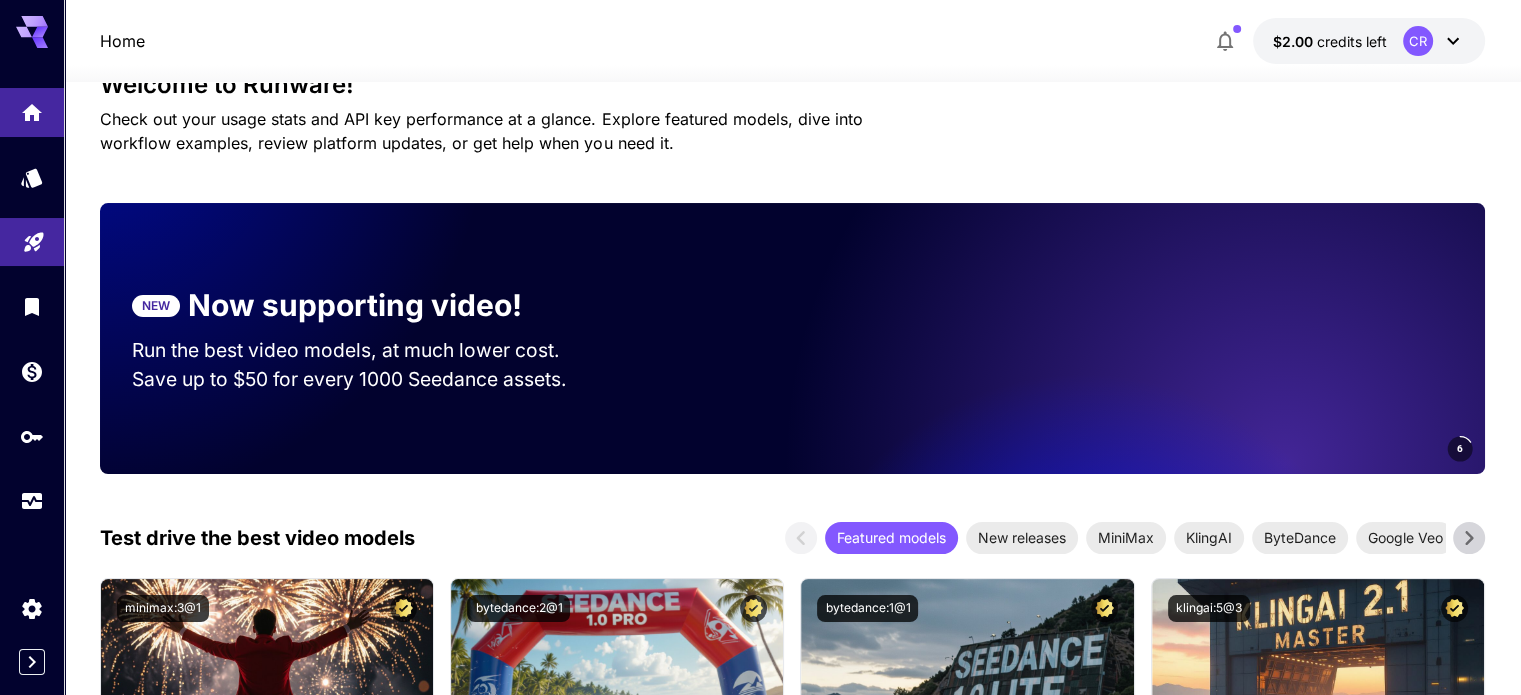 scroll, scrollTop: 138, scrollLeft: 0, axis: vertical 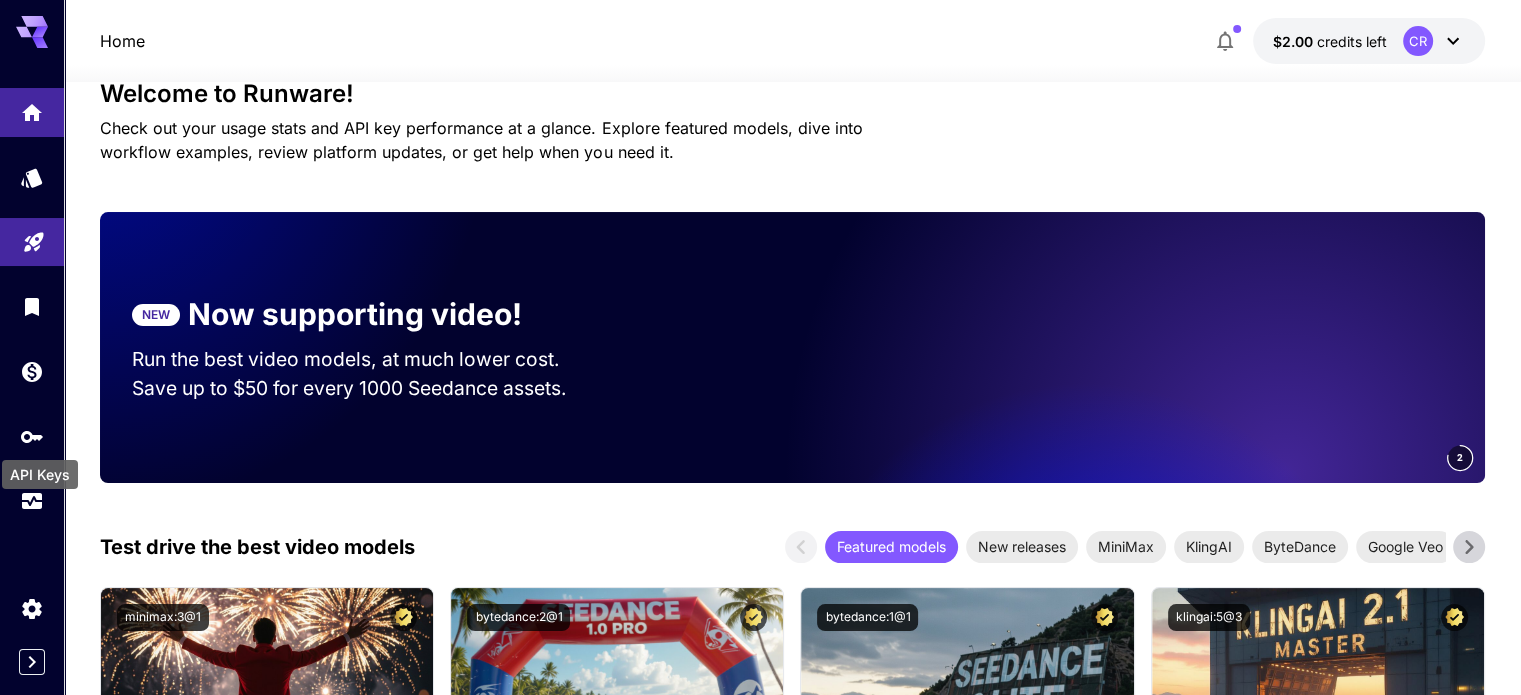 click on "API Keys" at bounding box center [40, 468] 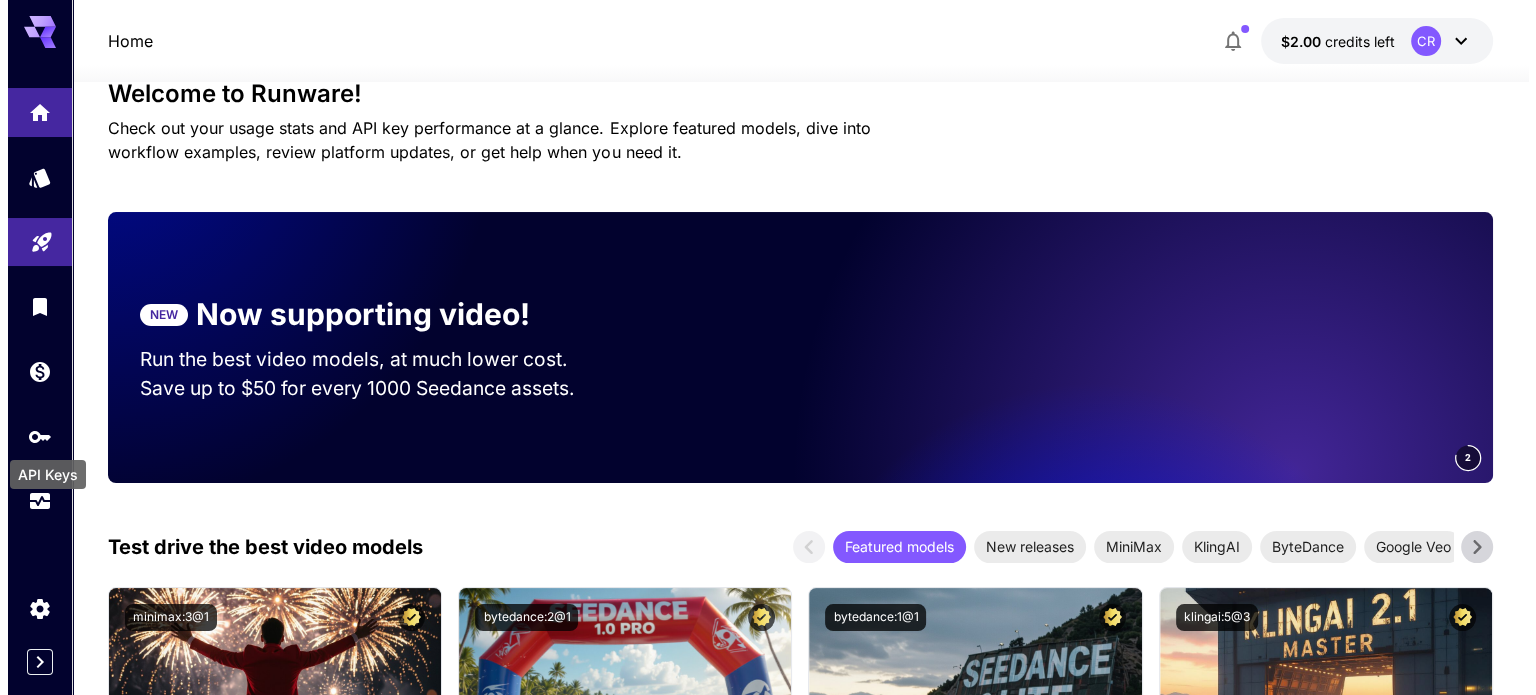 scroll, scrollTop: 0, scrollLeft: 0, axis: both 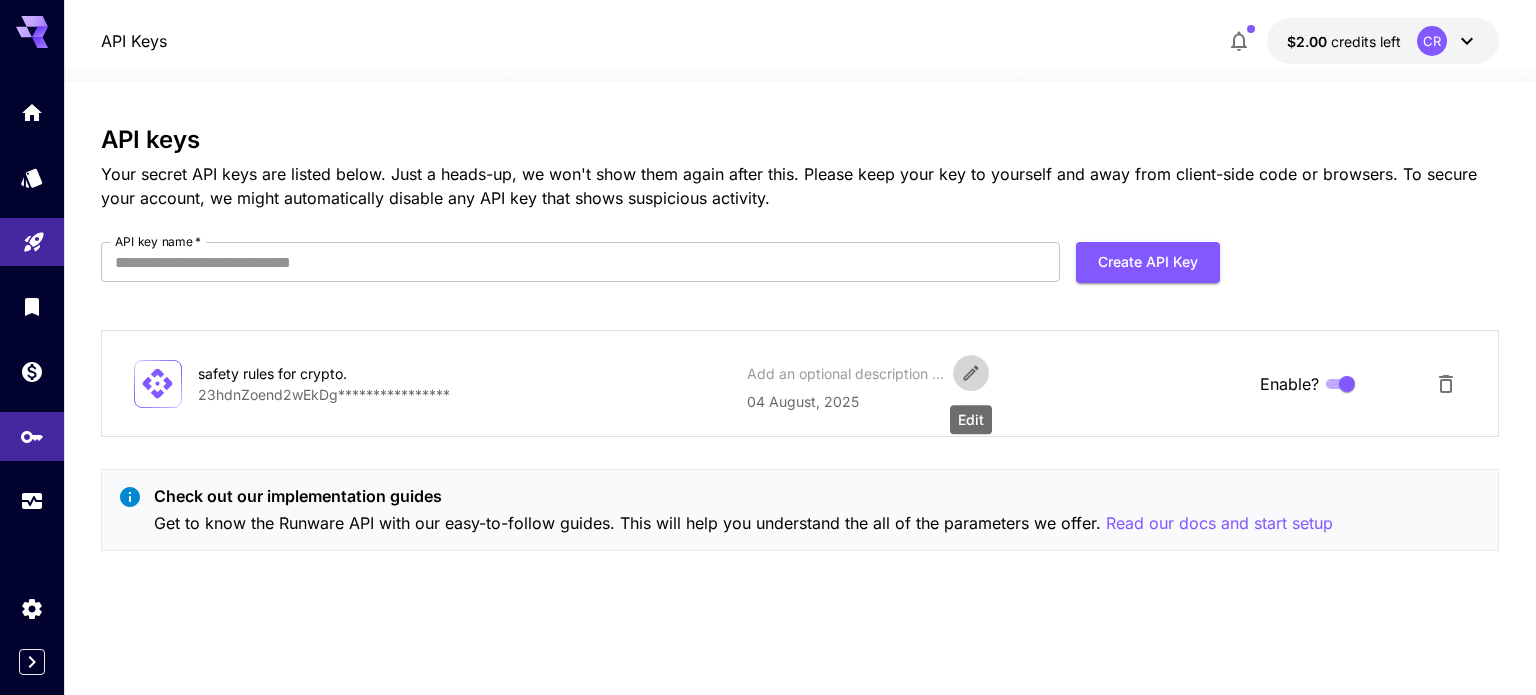 click 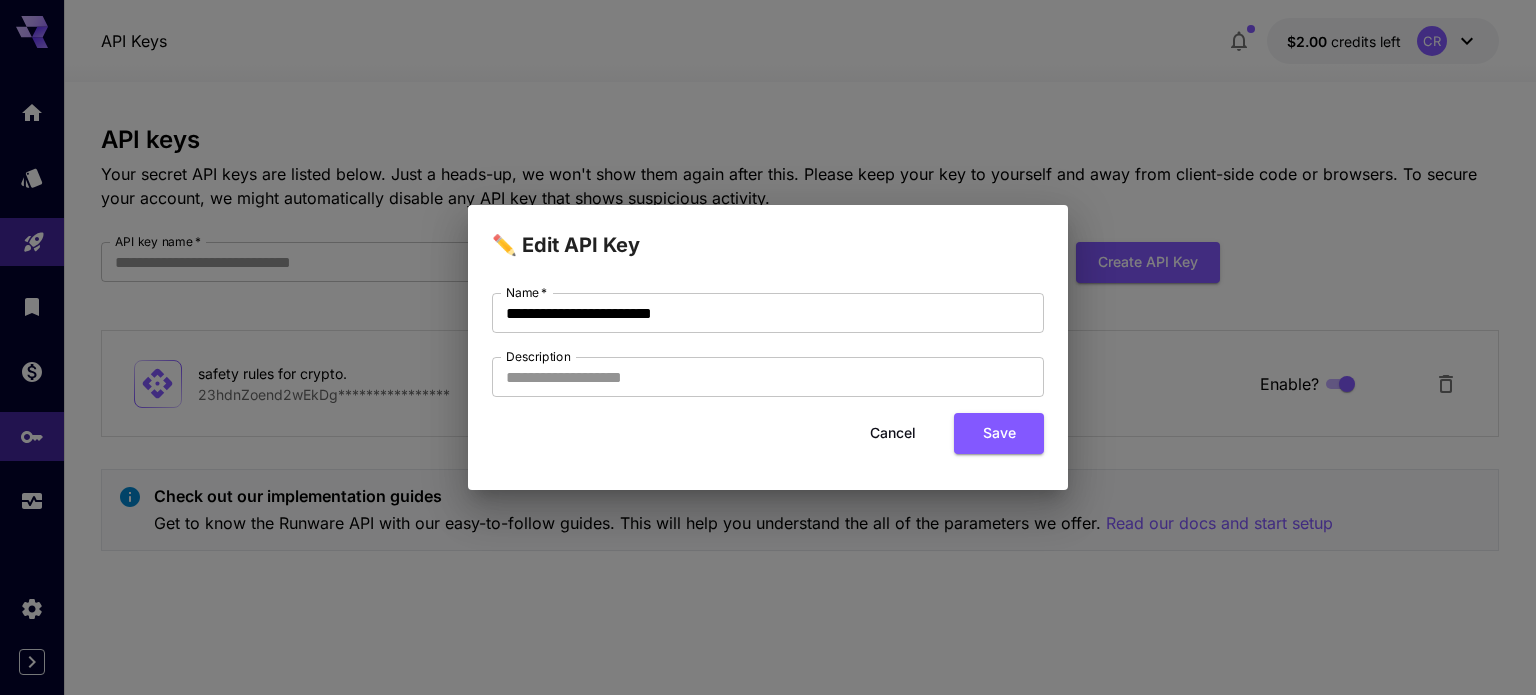 click on "Cancel" at bounding box center [893, 433] 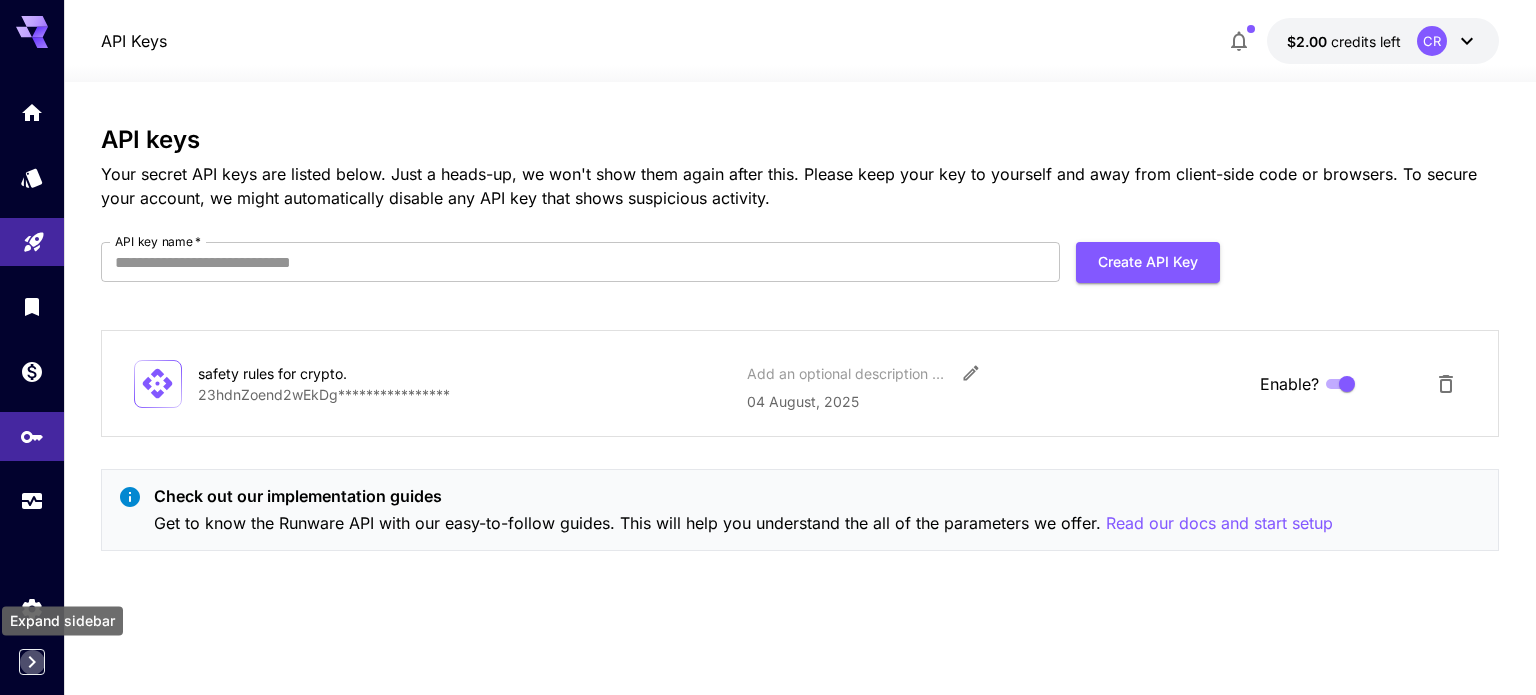 click 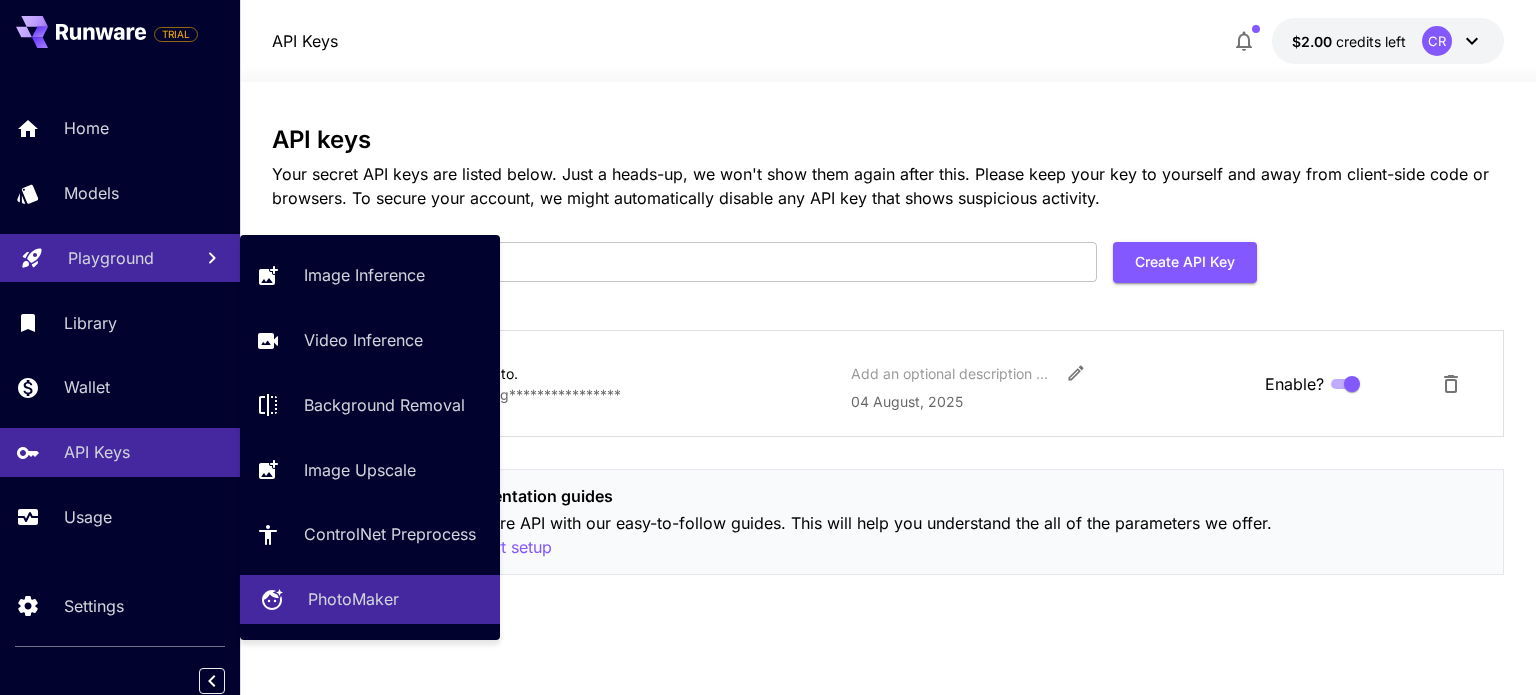 click on "PhotoMaker" at bounding box center [353, 599] 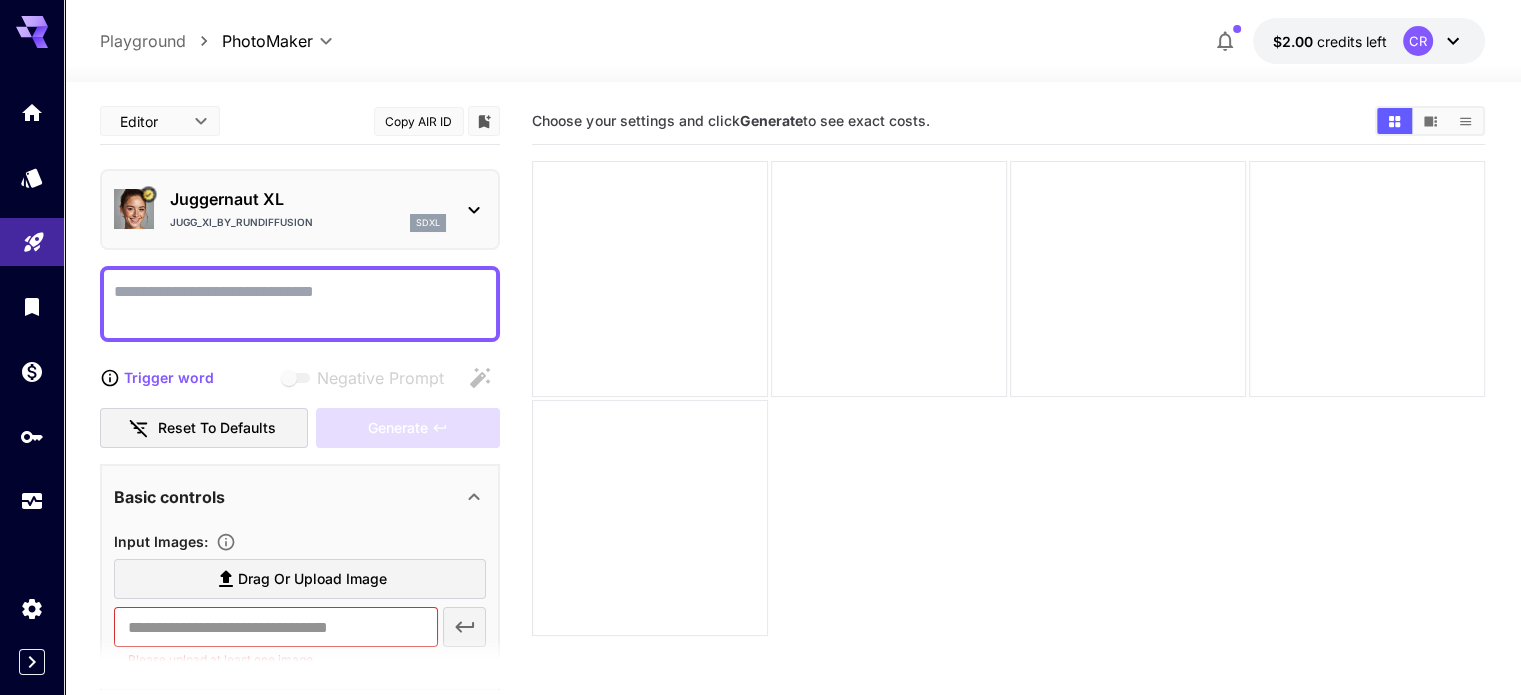 click 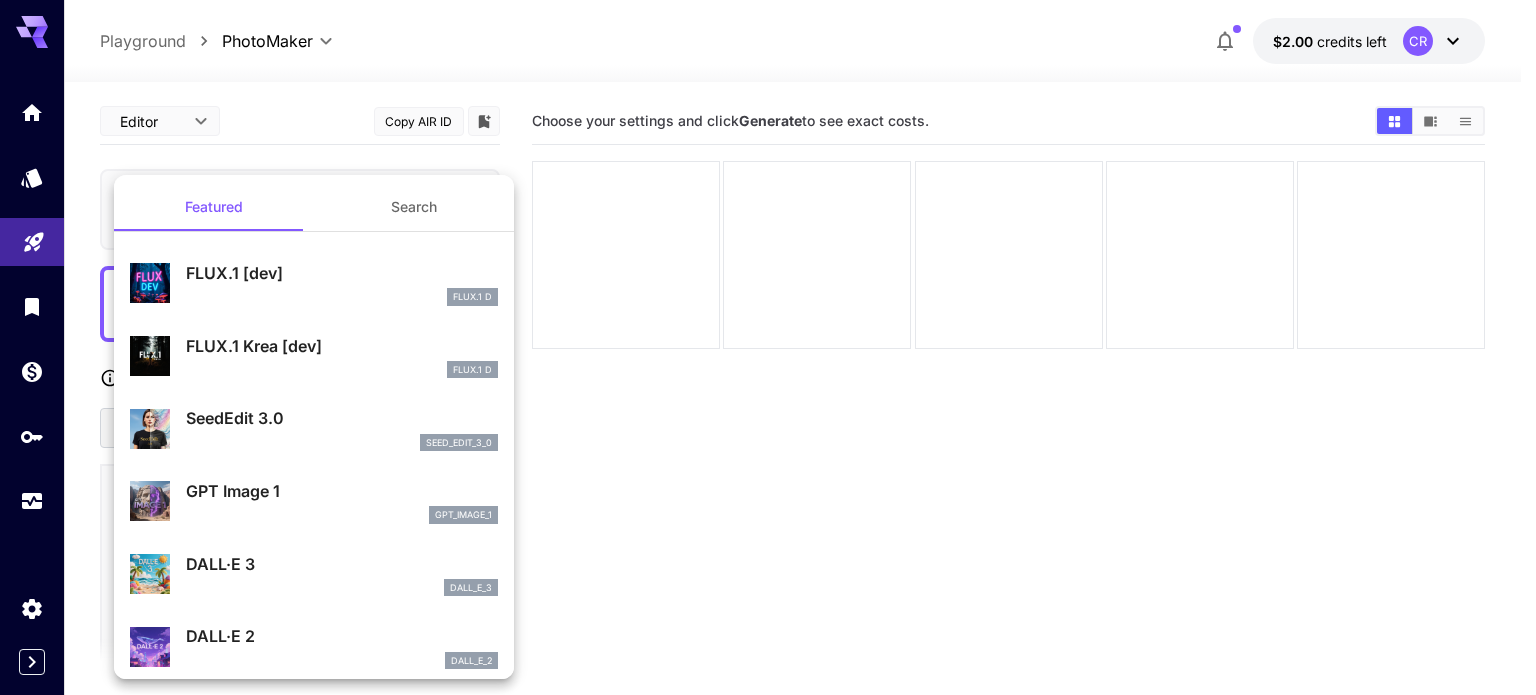 click at bounding box center [768, 347] 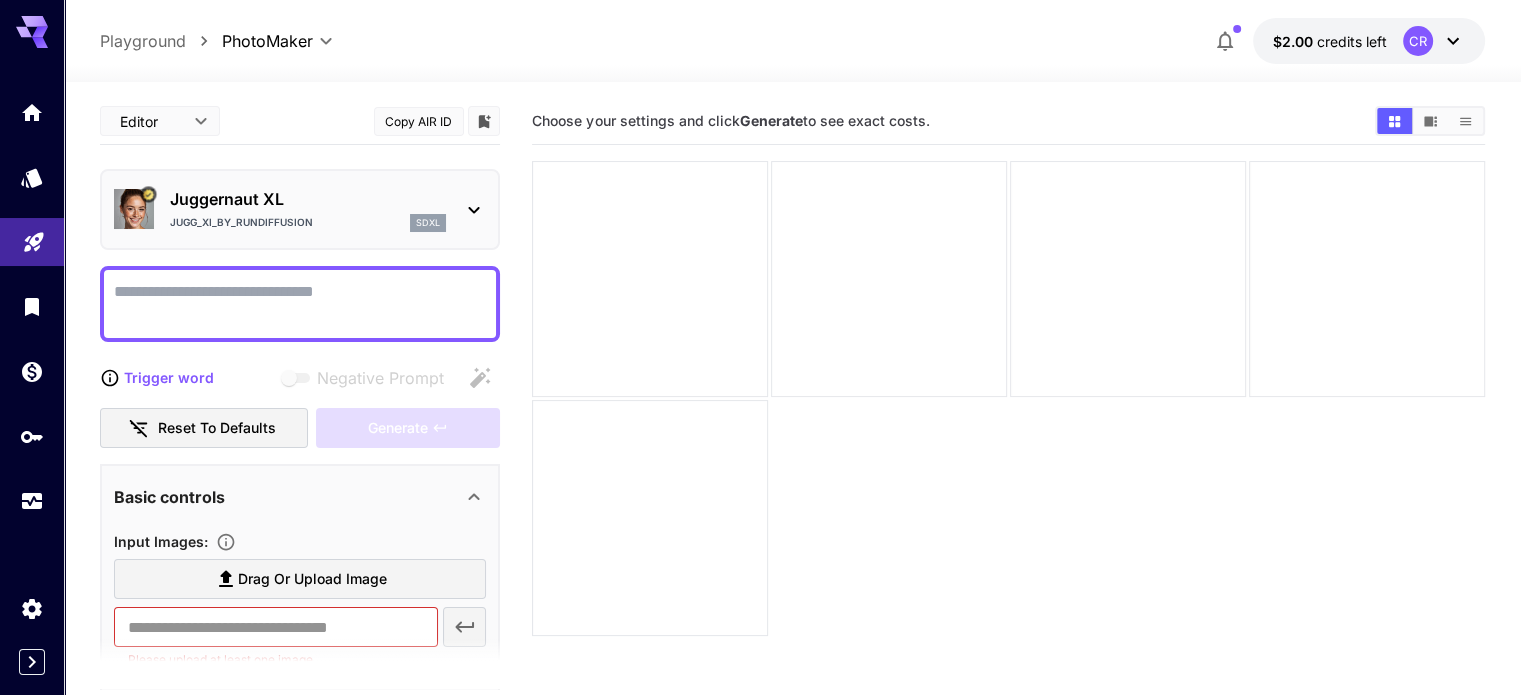 click on "Negative Prompt" at bounding box center [300, 304] 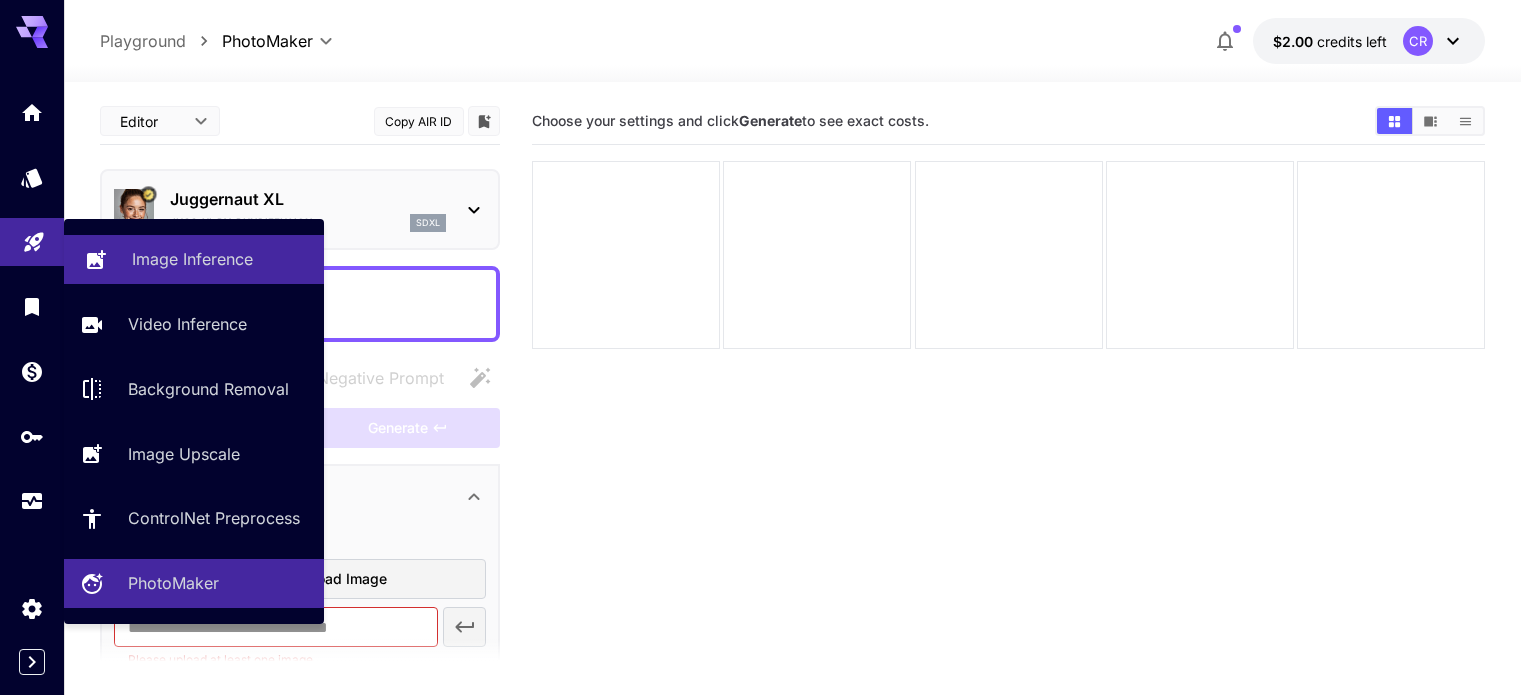 click on "Image Inference" at bounding box center [192, 259] 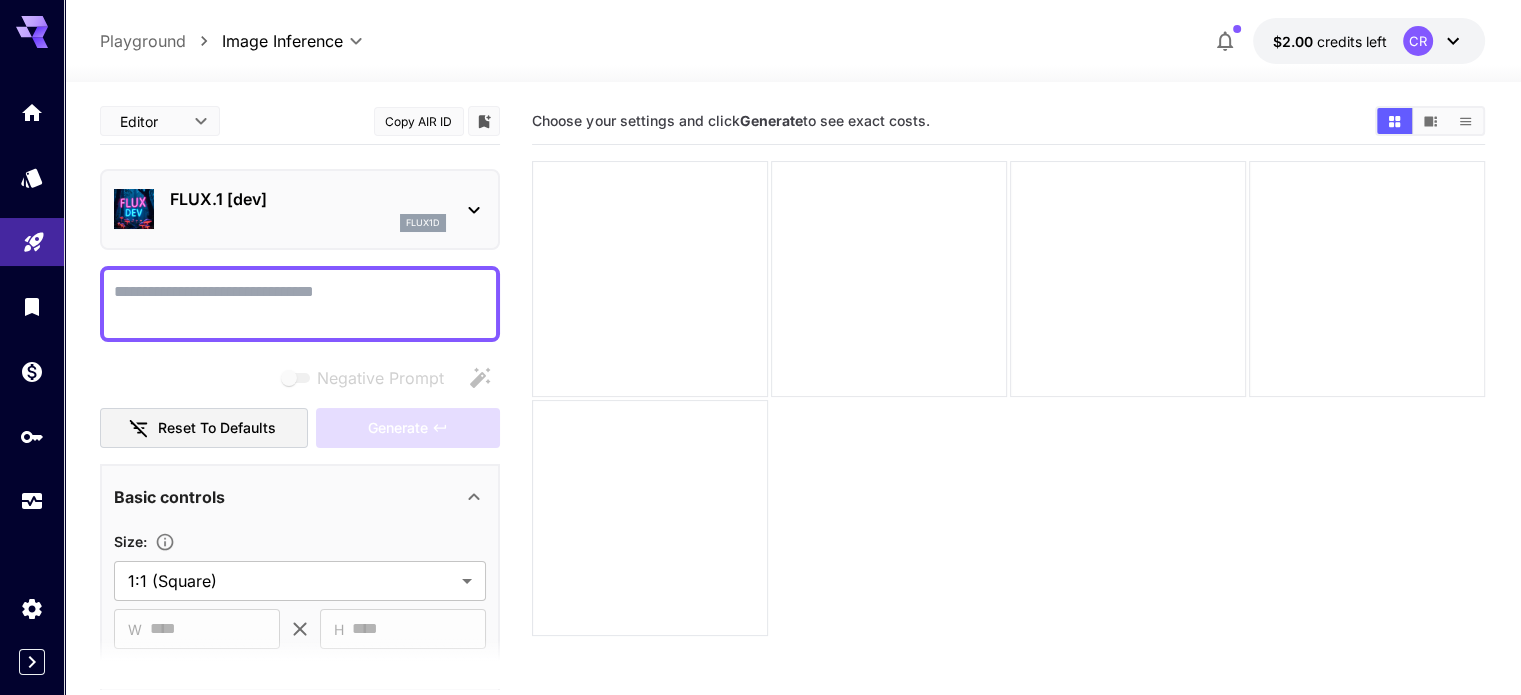 click on "Negative Prompt" at bounding box center (300, 304) 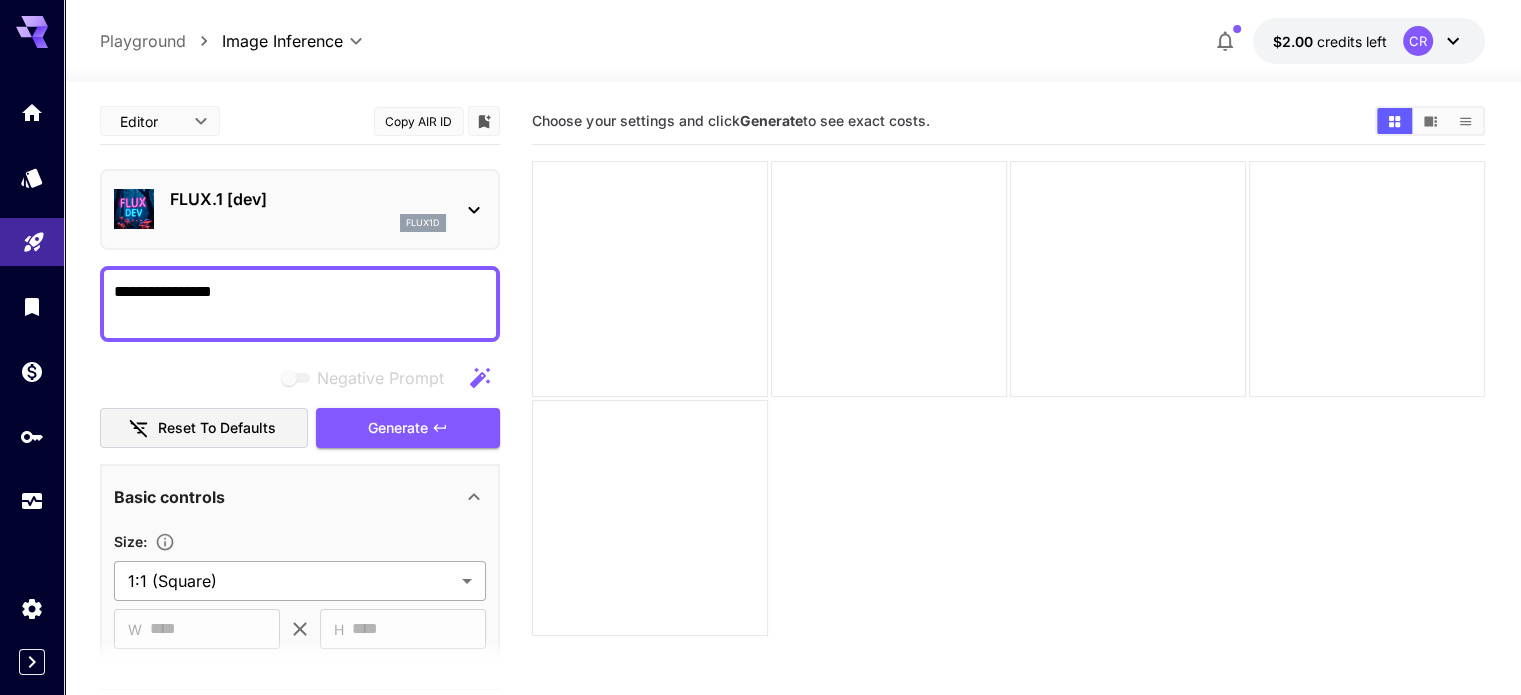 type on "**********" 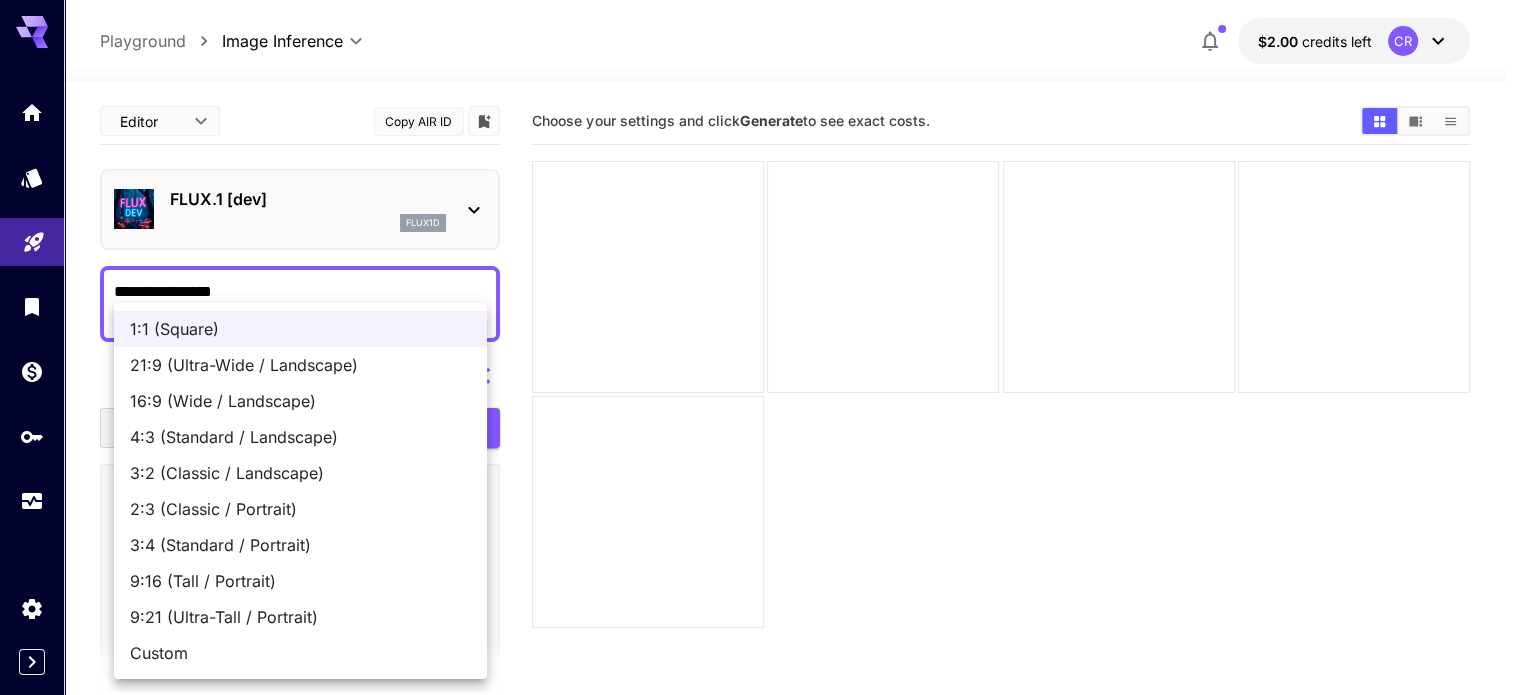 click on "**********" at bounding box center (760, 426) 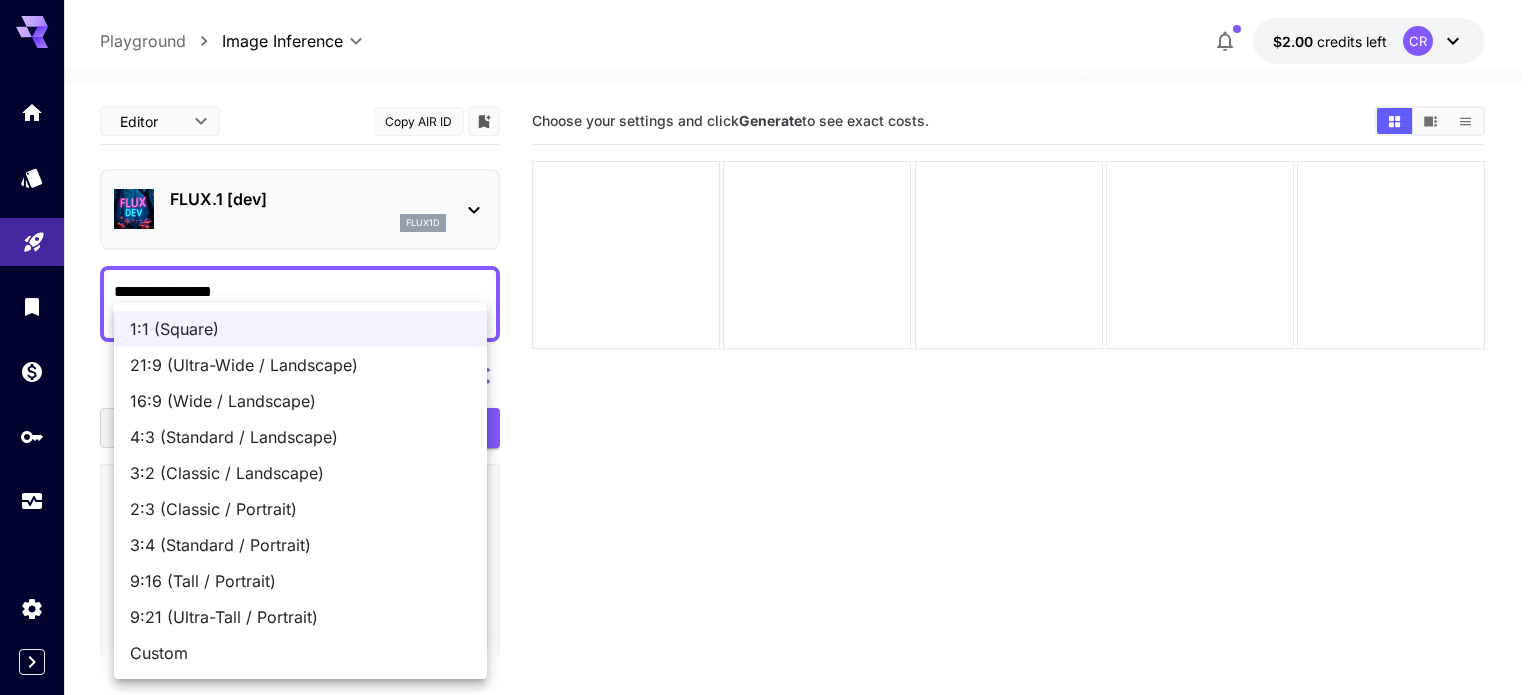 click at bounding box center [768, 347] 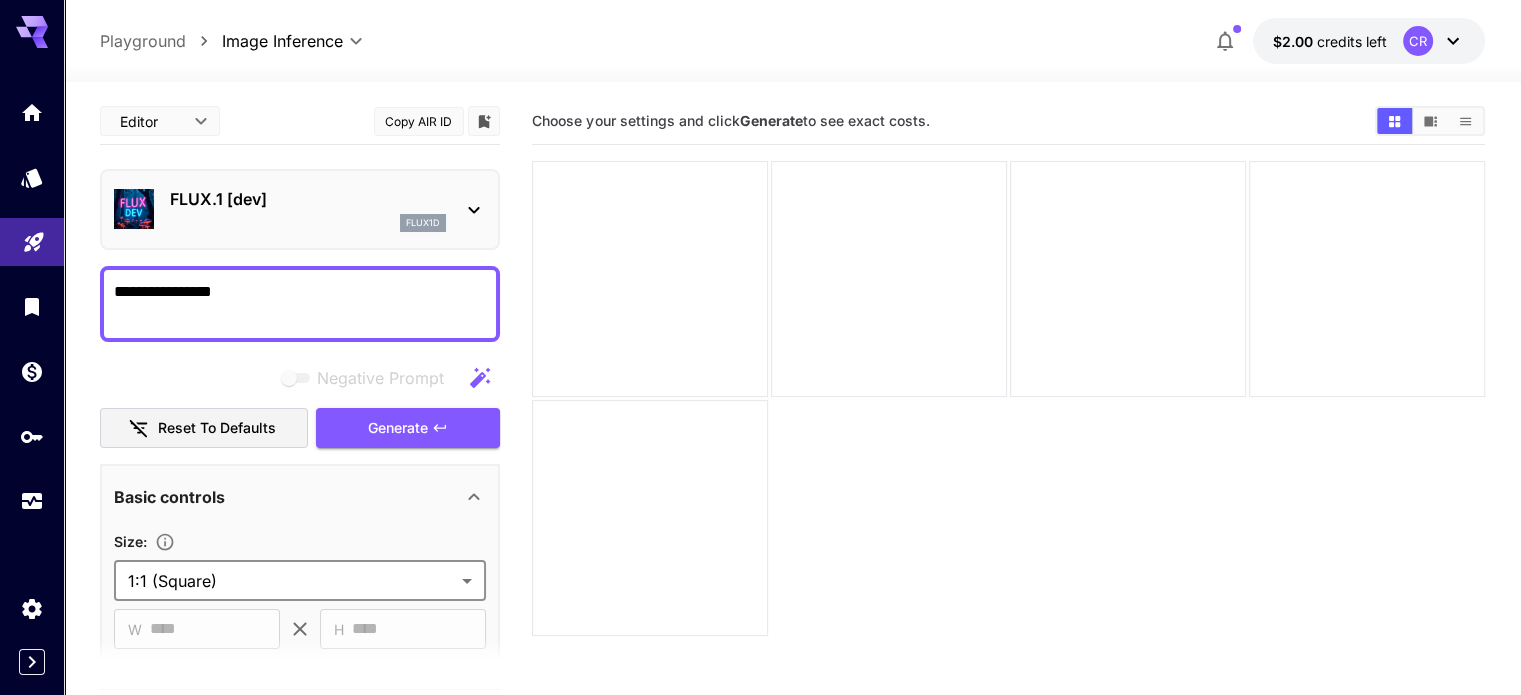 click 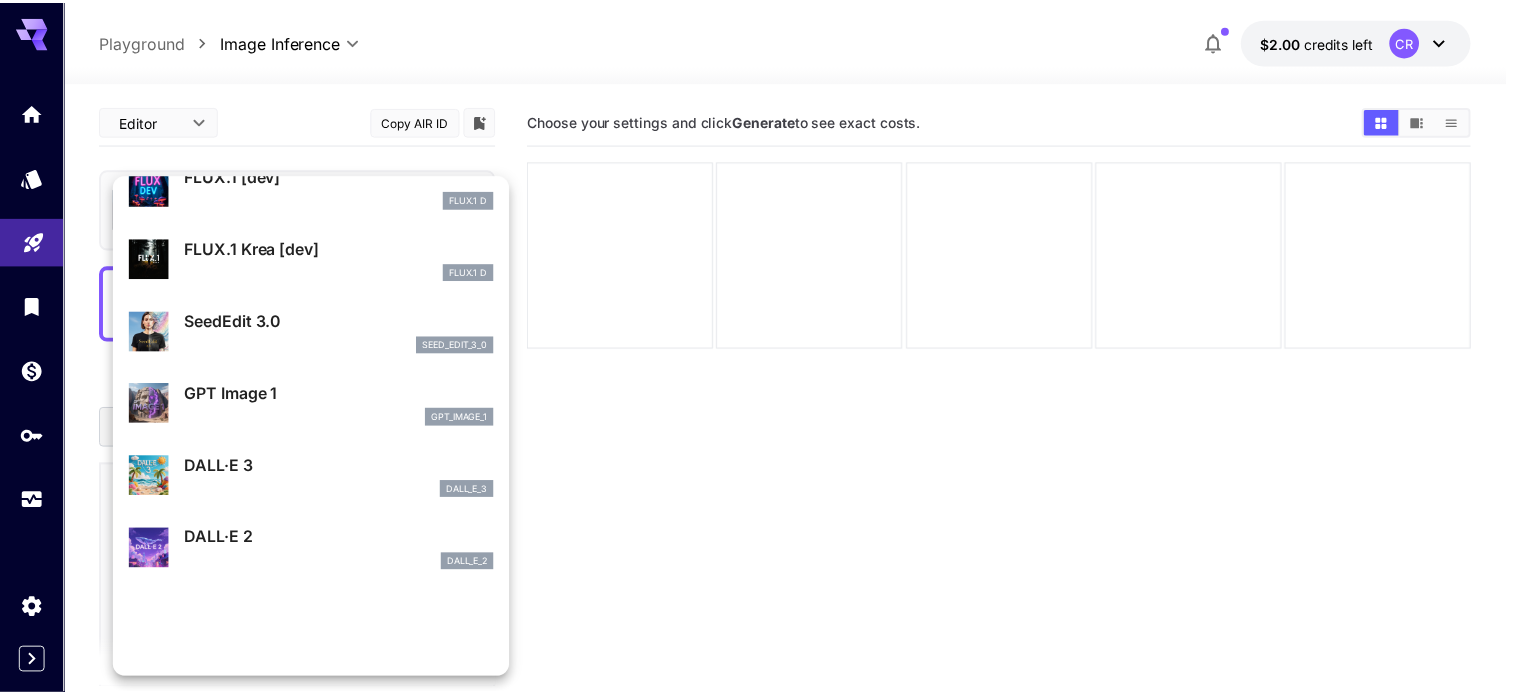 scroll, scrollTop: 0, scrollLeft: 0, axis: both 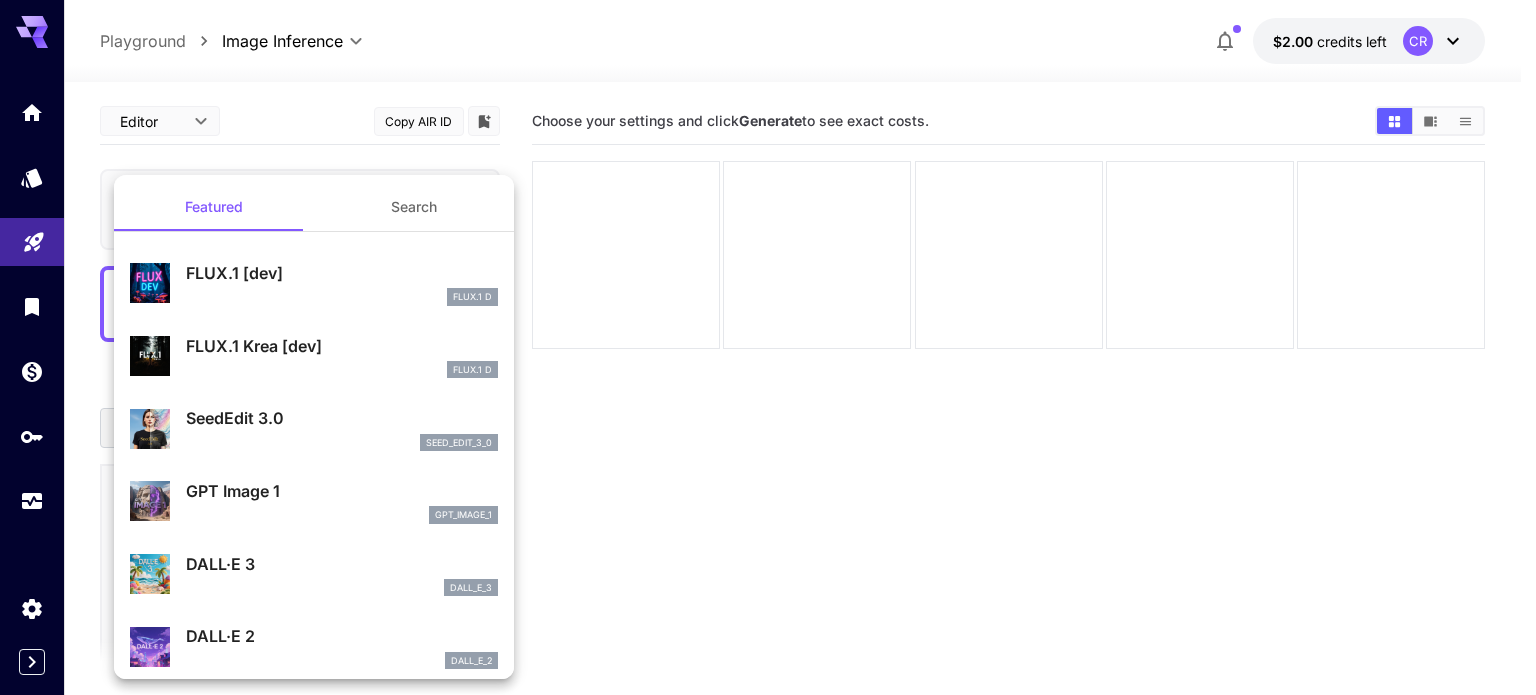 click on "FLUX.1 [dev]" at bounding box center [342, 273] 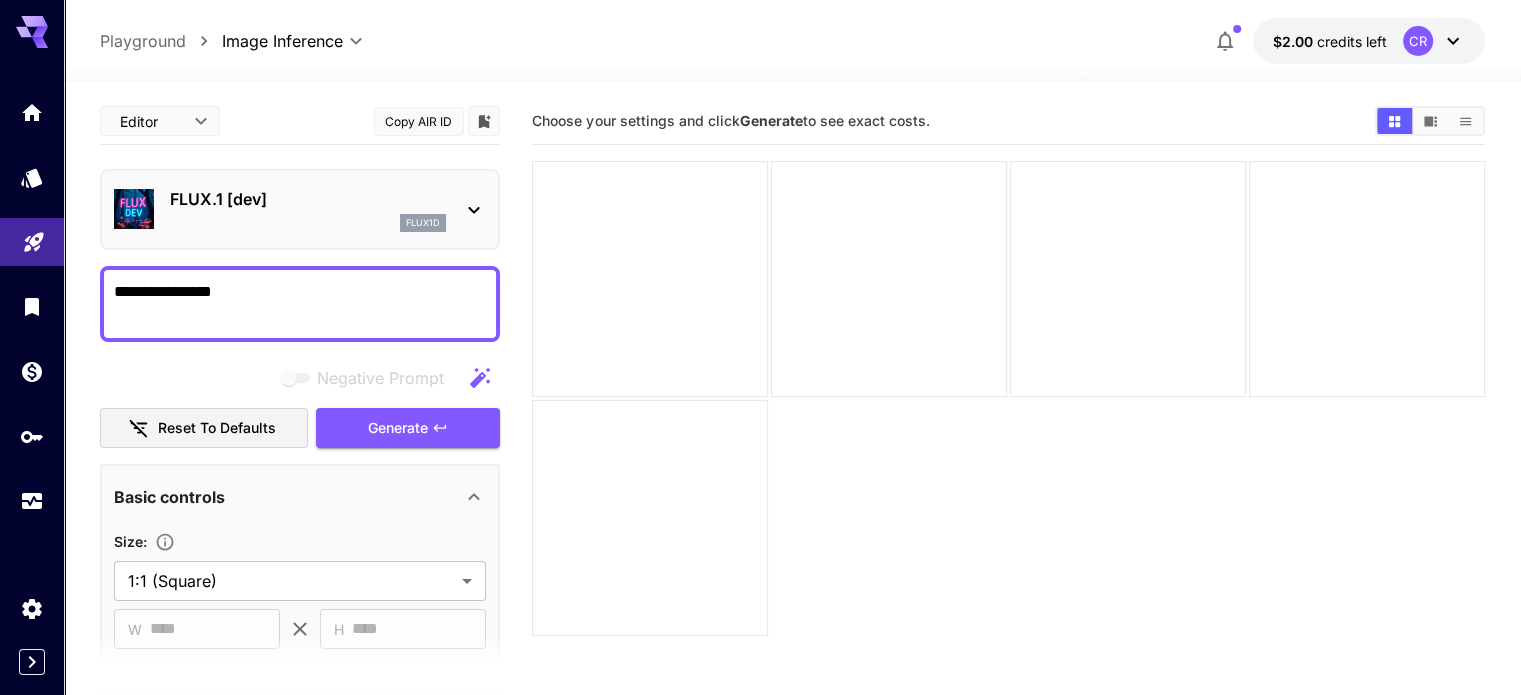click on "**********" at bounding box center (300, 304) 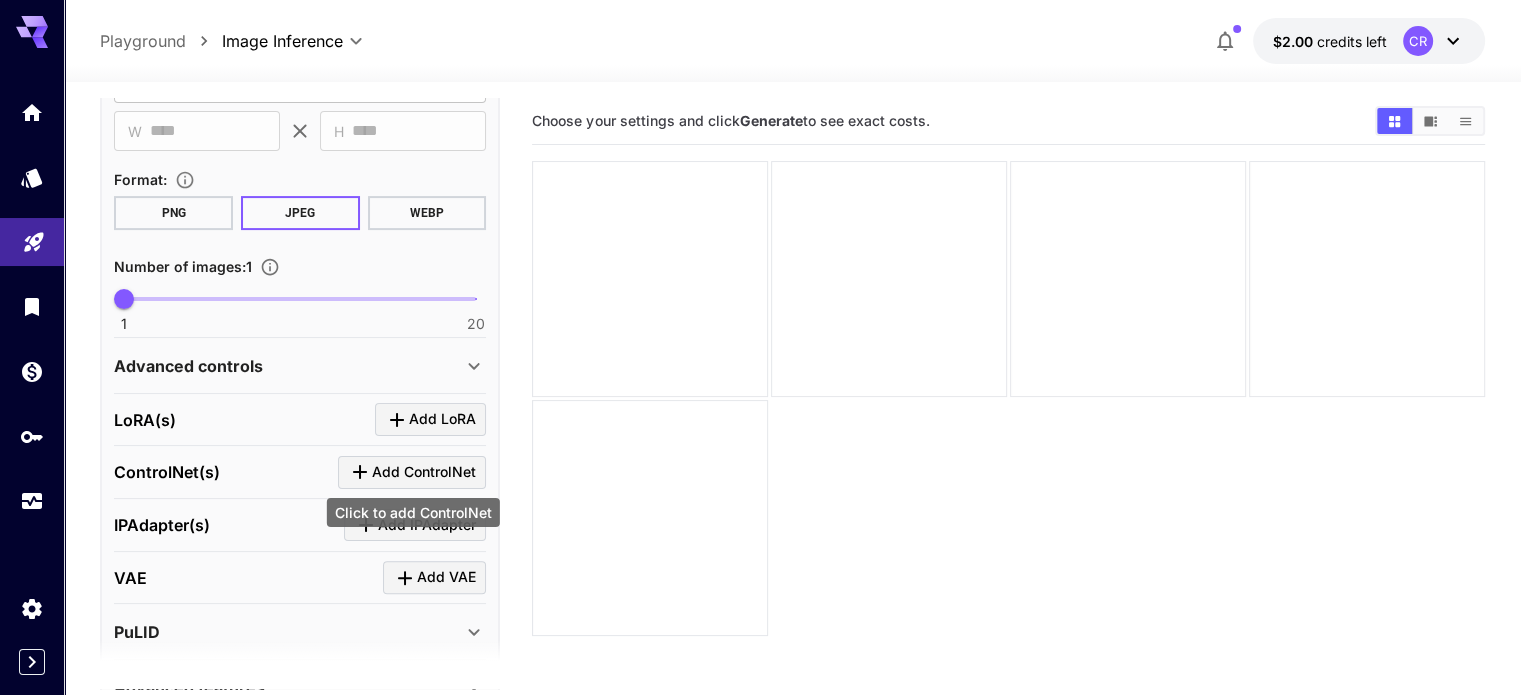 scroll, scrollTop: 624, scrollLeft: 0, axis: vertical 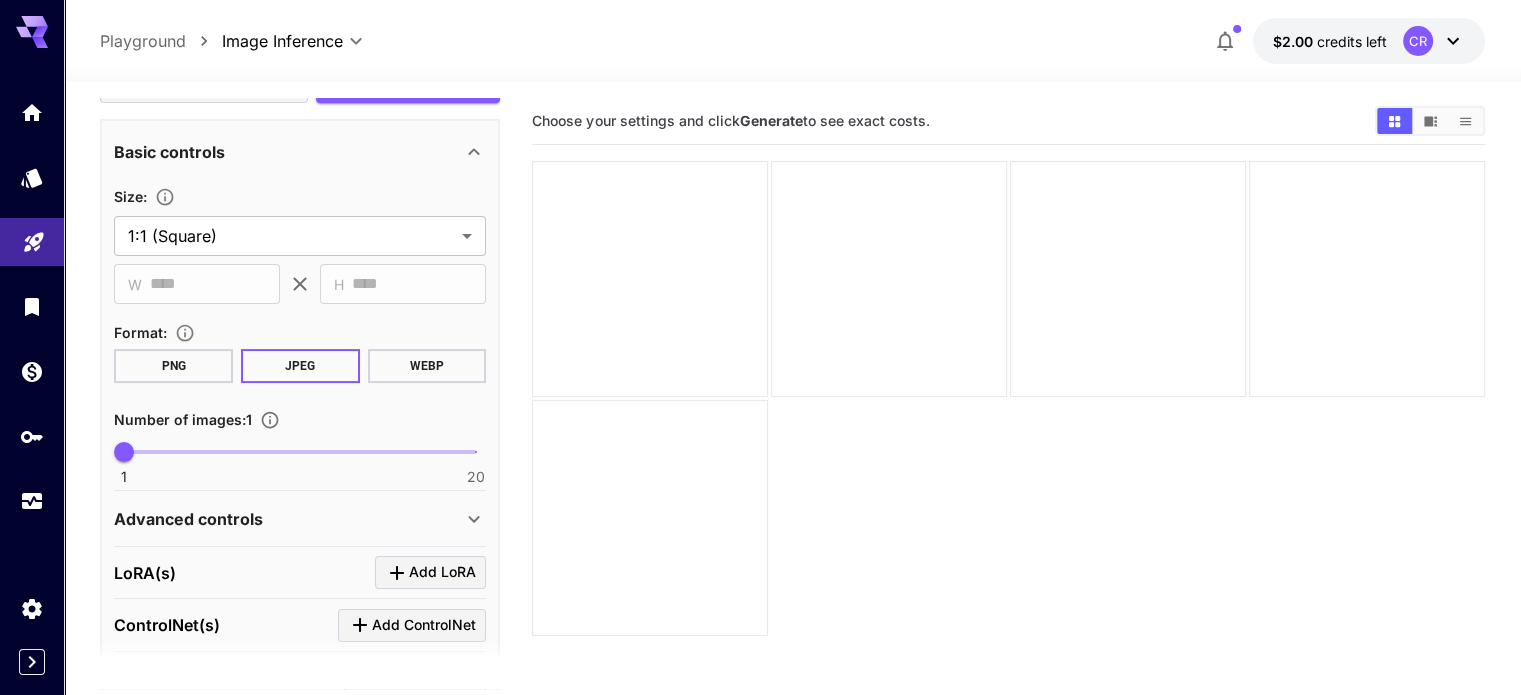 click on "PNG" at bounding box center (173, 366) 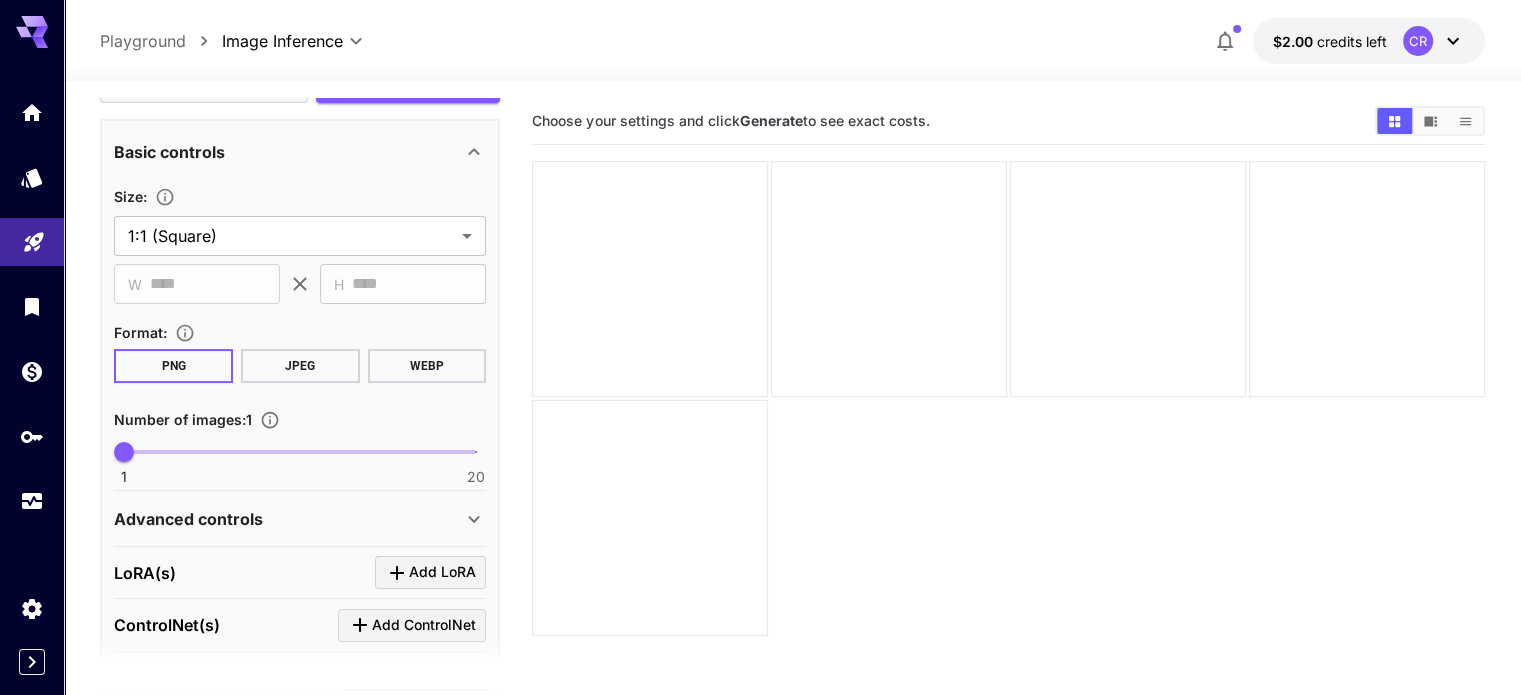 scroll, scrollTop: 0, scrollLeft: 0, axis: both 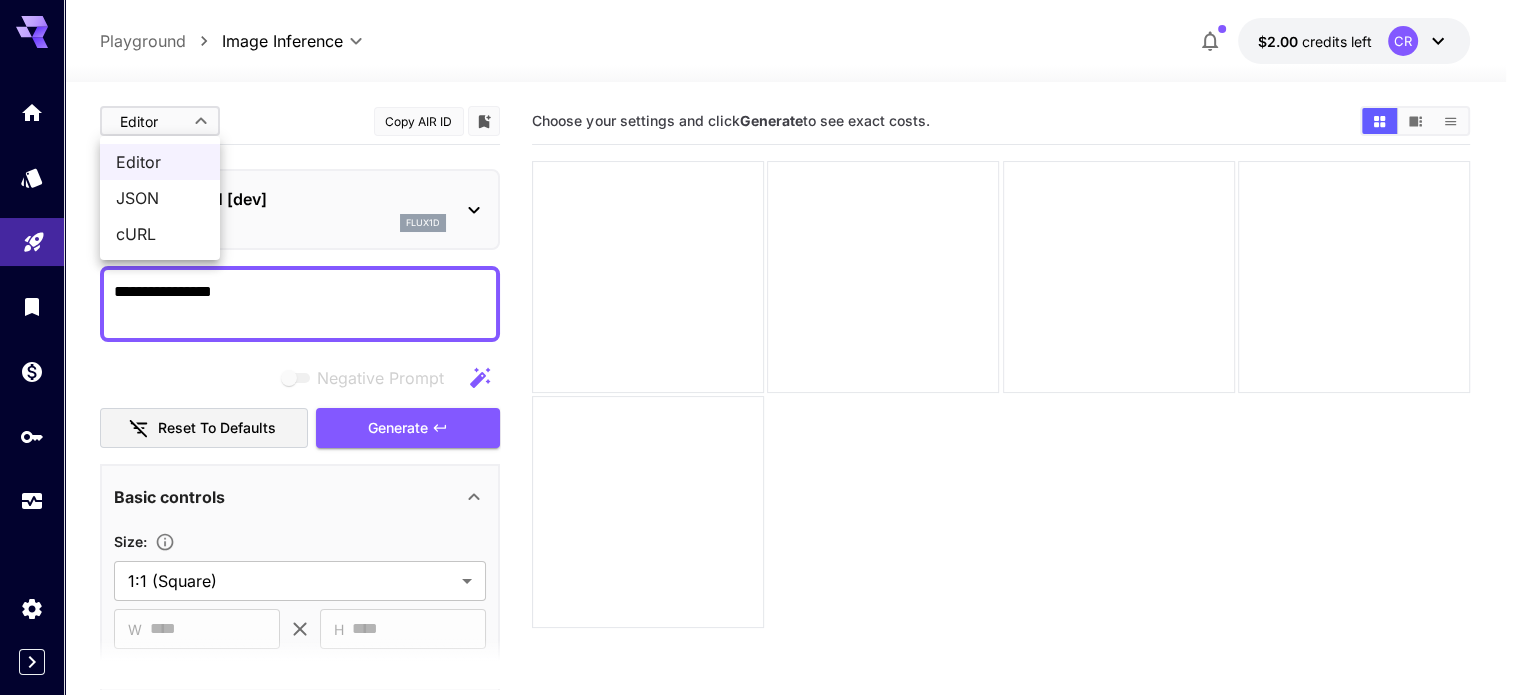 click on "**********" at bounding box center [760, 426] 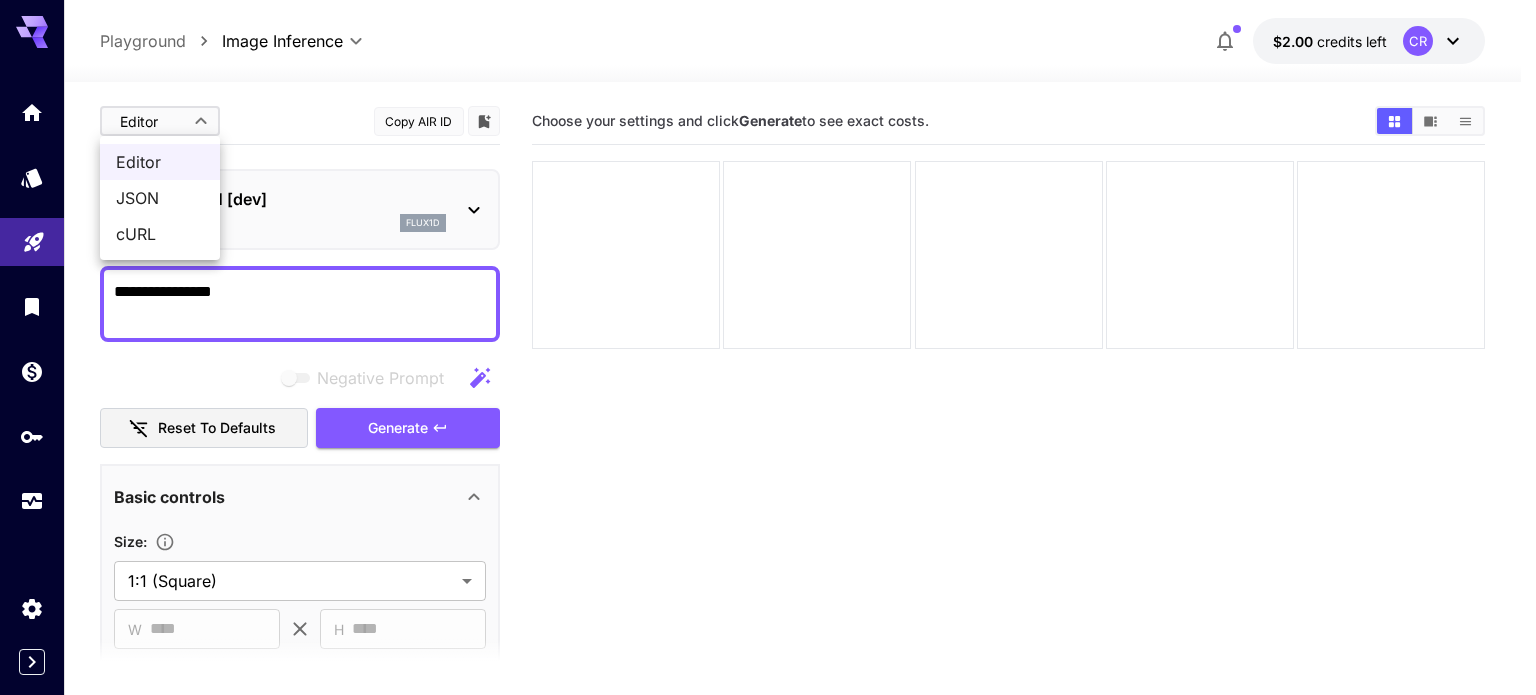 click at bounding box center (768, 347) 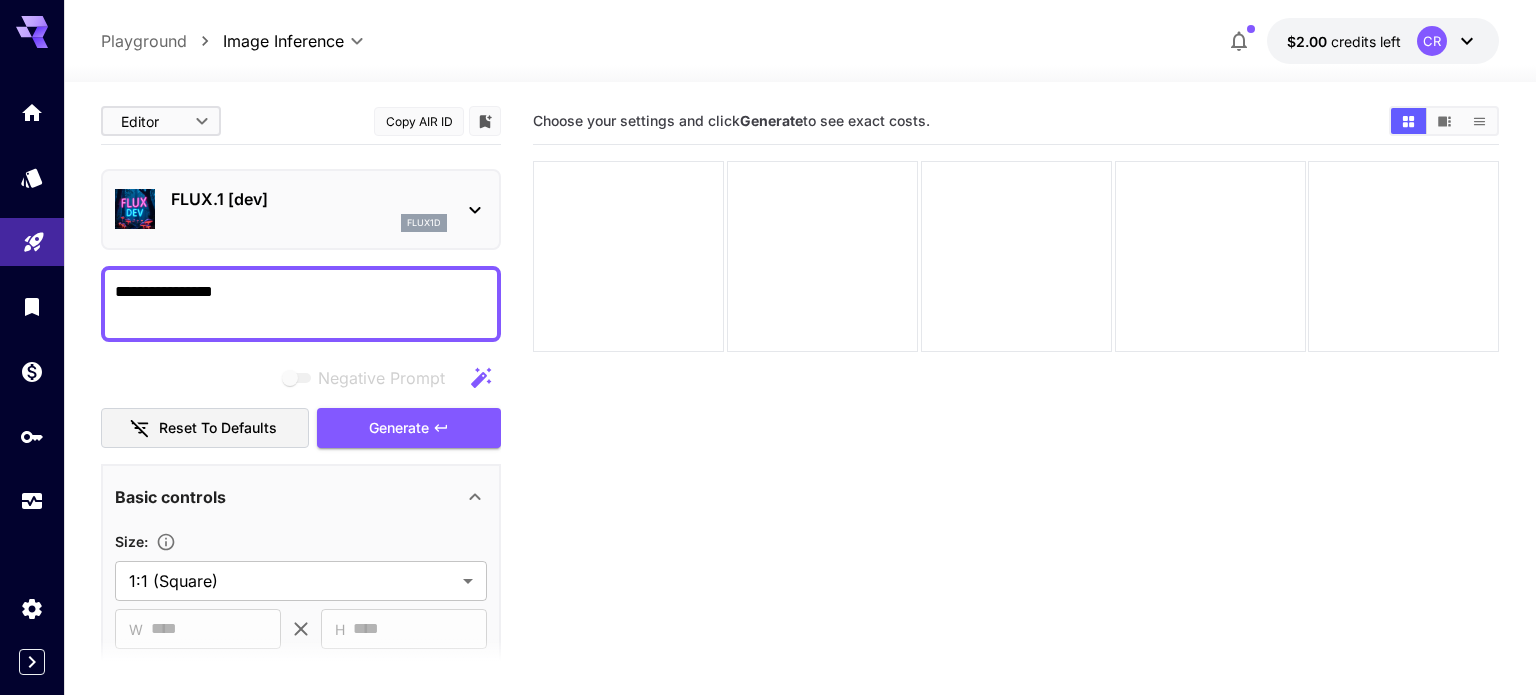 click on "**********" at bounding box center [768, 426] 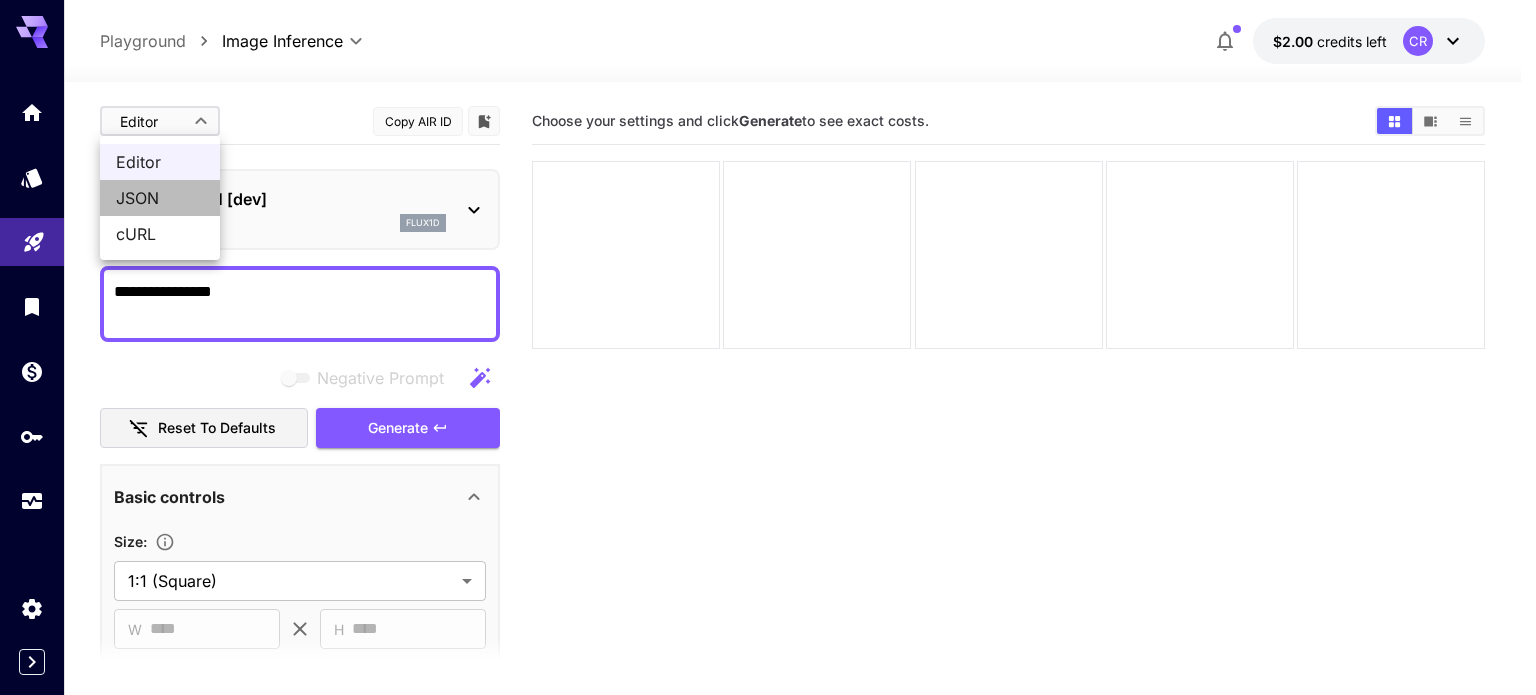 click on "JSON" at bounding box center (160, 198) 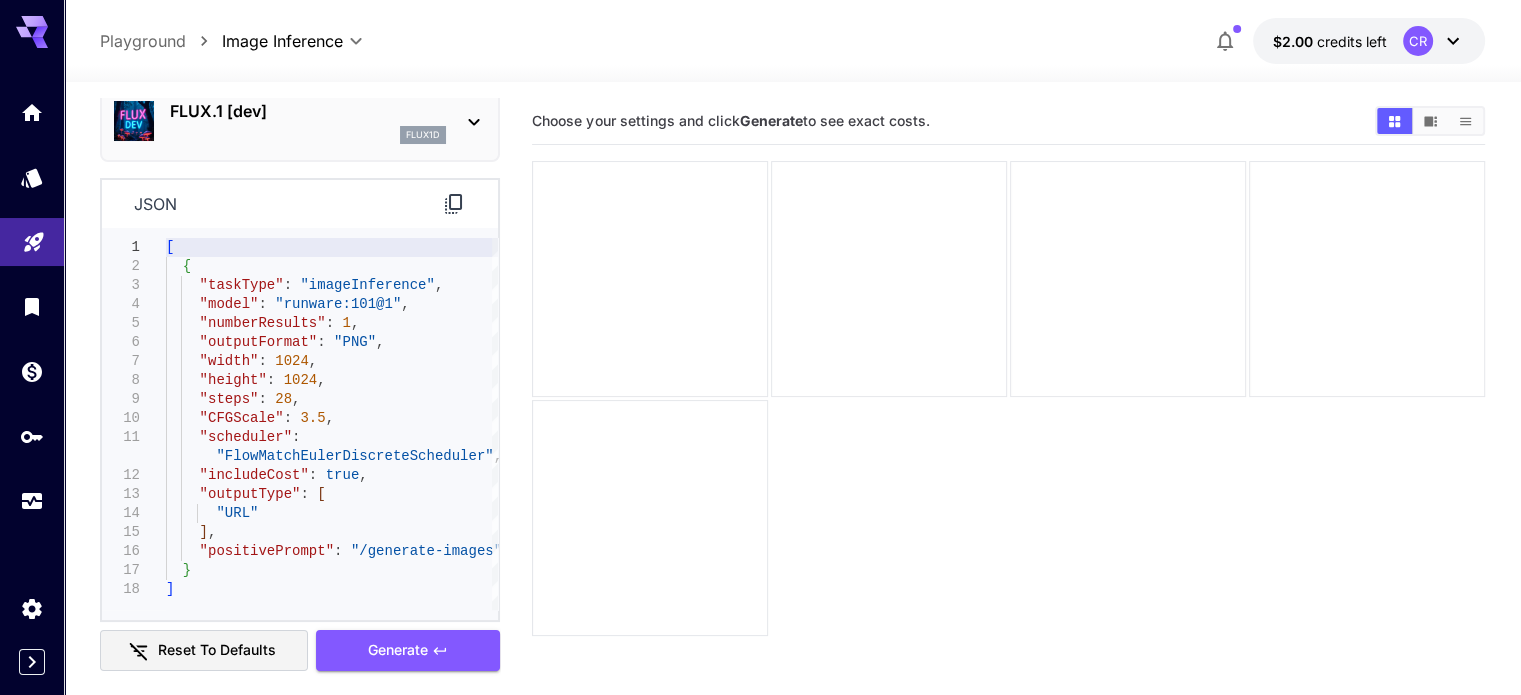 scroll, scrollTop: 96, scrollLeft: 0, axis: vertical 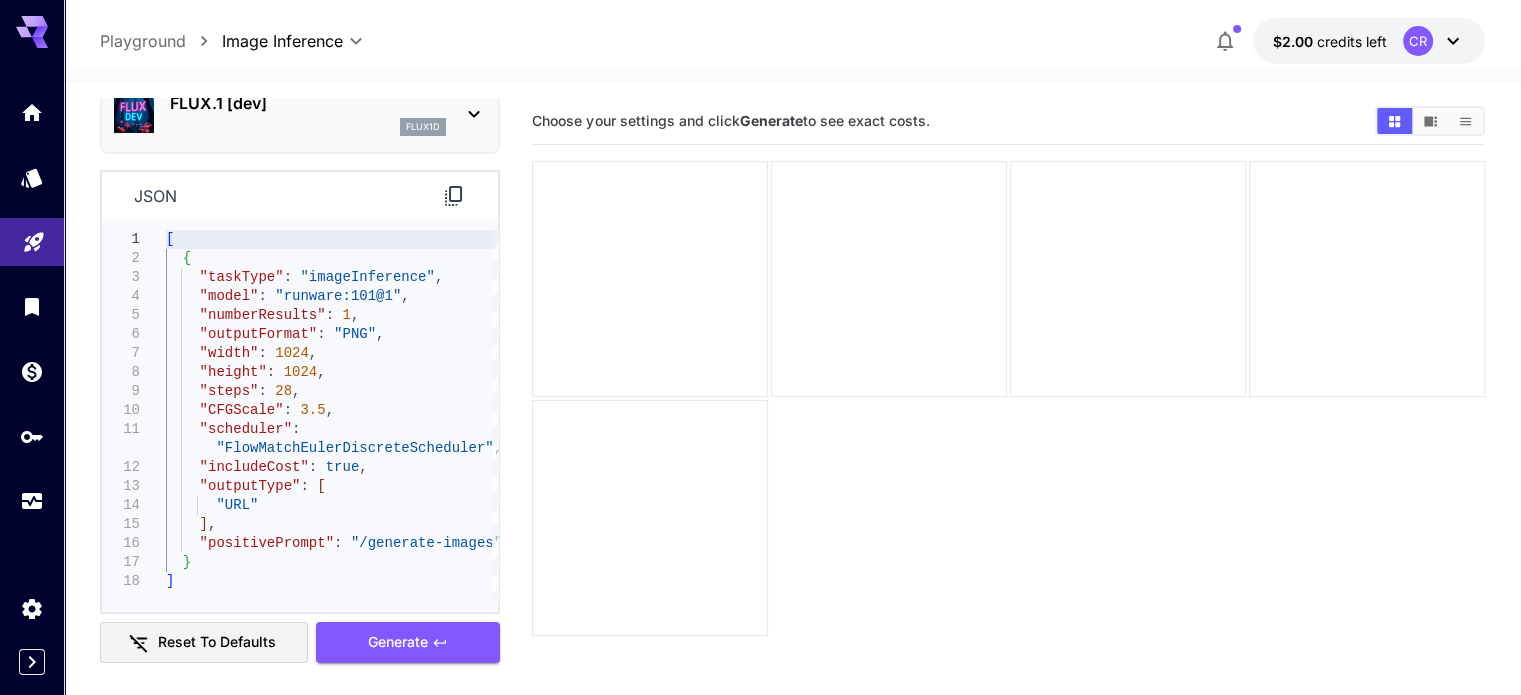 click on "[    {      "taskType" :   "imageInference" ,      "model" :   "runware:101@1" ,      "numberResults" :   1 ,      "outputFormat" :   "PNG" ,      "width" :   1024 ,      "height" :   1024 ,      "steps" :   28 ,      "CFGScale" :   3.5 ,      "scheduler" :          "FlowMatchEulerDiscreteScheduler" ,      "includeCost" :   true ,      "outputType" :   [        "URL"      ] ,      "positivePrompt" :   "/generate-images"    } ]" at bounding box center [332, 416] 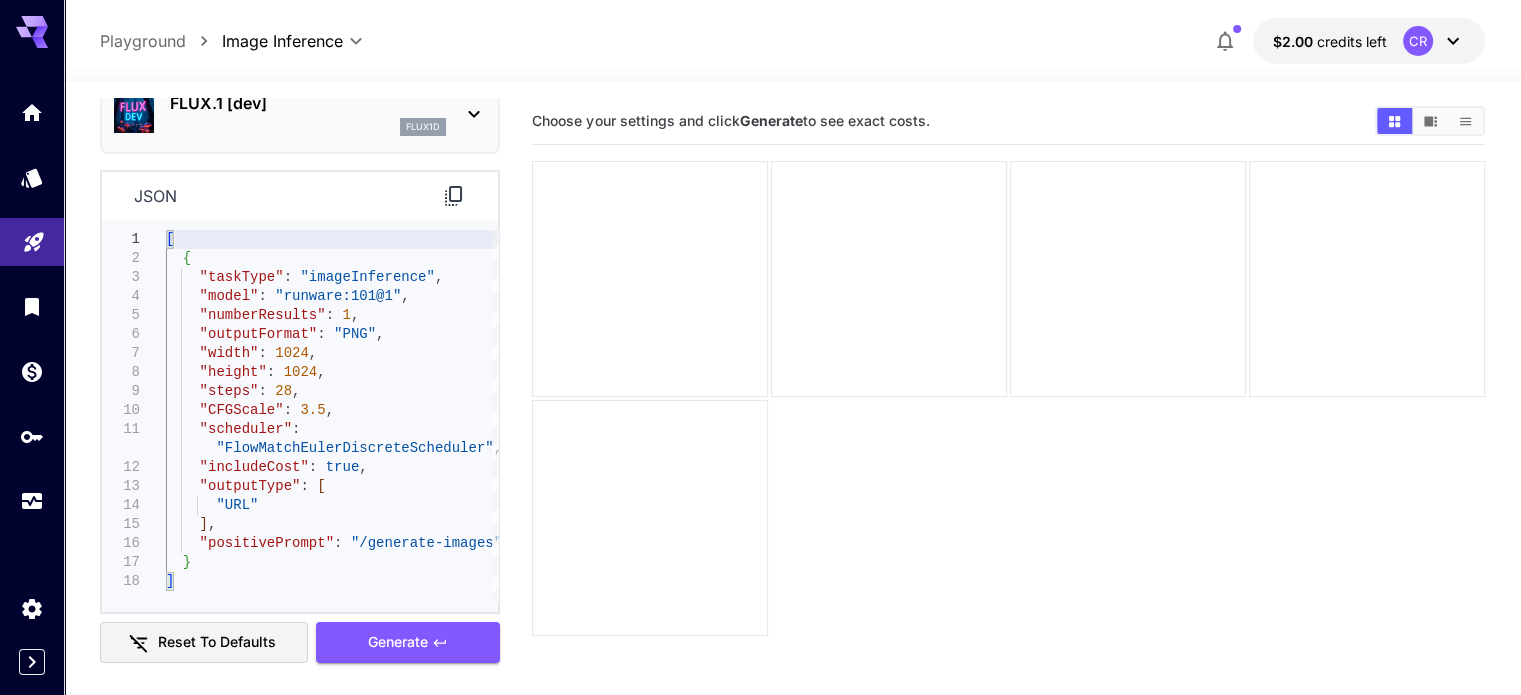 click on "[    {      "taskType" :   "imageInference" ,      "model" :   "runware:101@1" ,      "numberResults" :   1 ,      "outputFormat" :   "PNG" ,      "width" :   1024 ,      "height" :   1024 ,      "steps" :   28 ,      "CFGScale" :   3.5 ,      "scheduler" :          "FlowMatchEulerDiscreteScheduler" ,      "includeCost" :   true ,      "outputType" :   [        "URL"      ] ,      "positivePrompt" :   "/generate-images"    } ]" at bounding box center (332, 416) 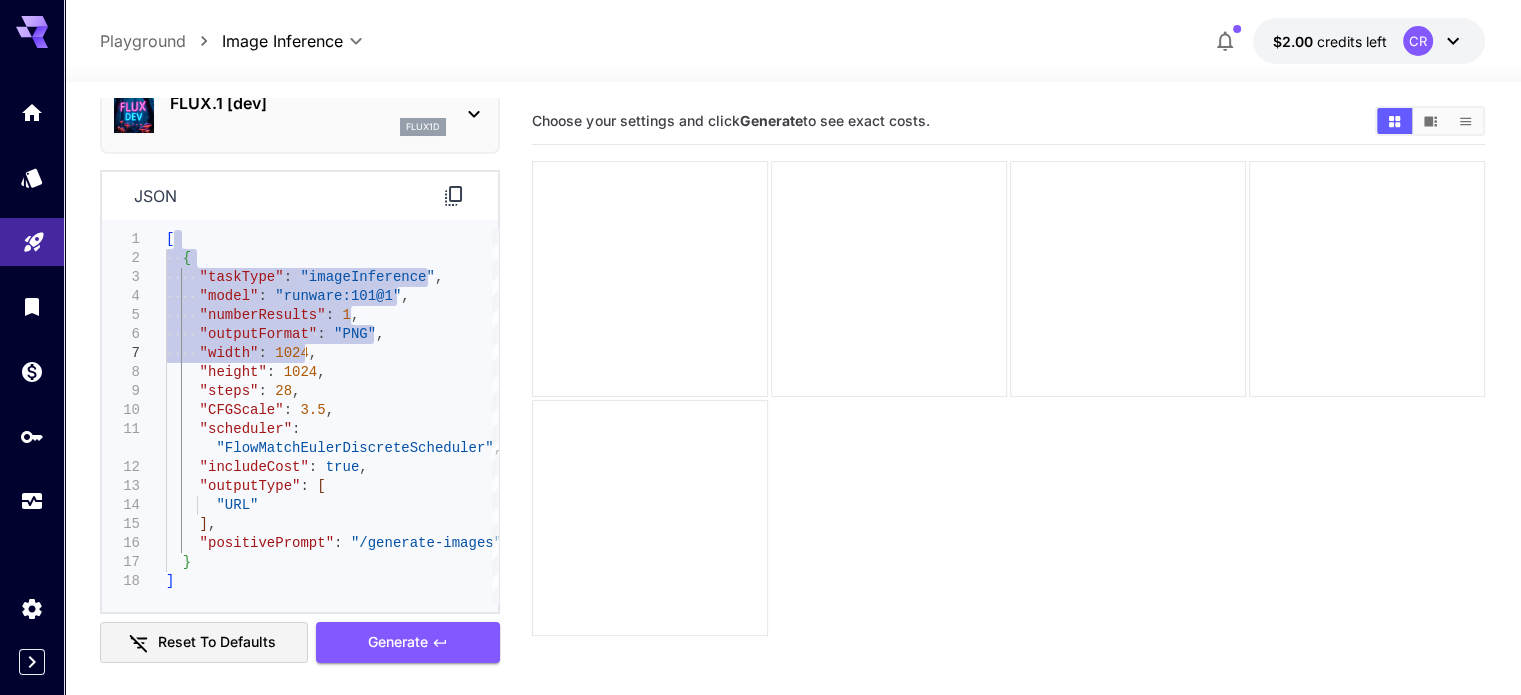 type on "**********" 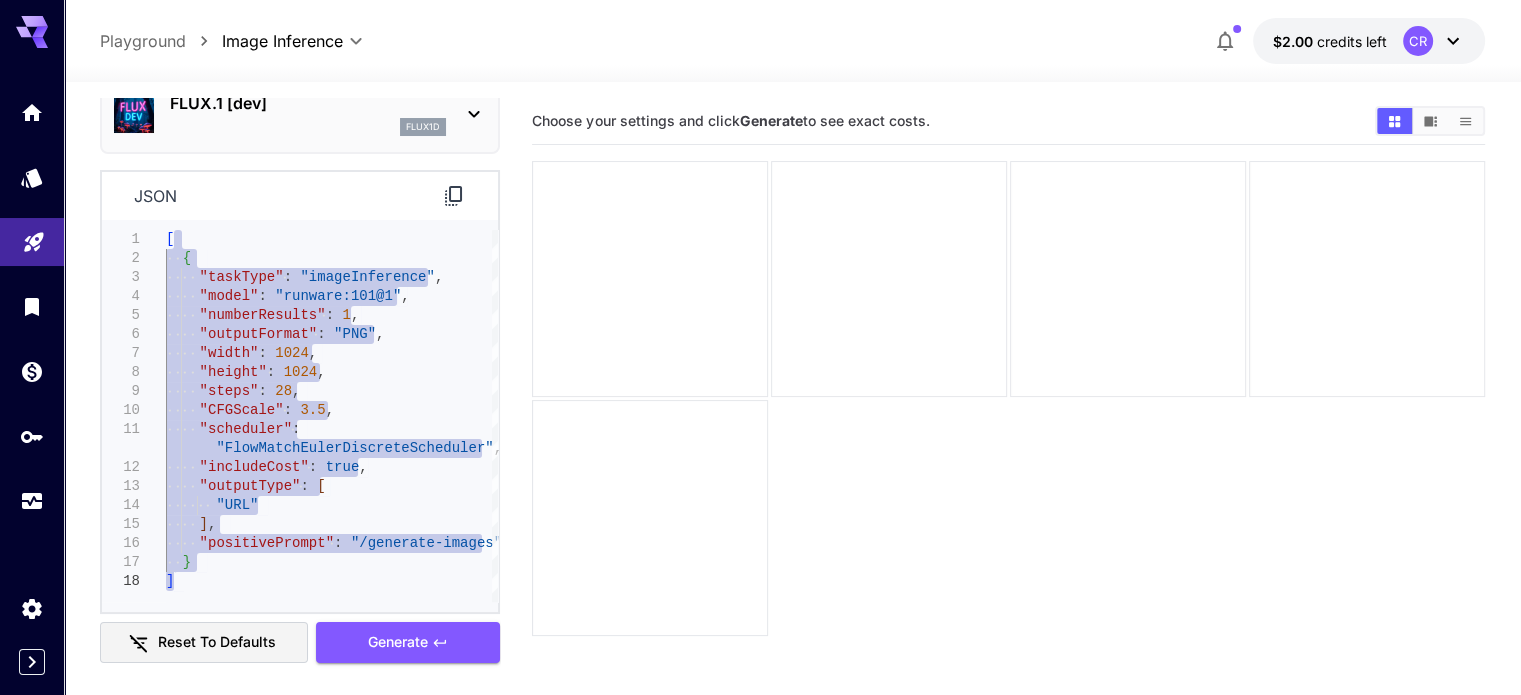 drag, startPoint x: 174, startPoint y: 235, endPoint x: 431, endPoint y: 672, distance: 506.96942 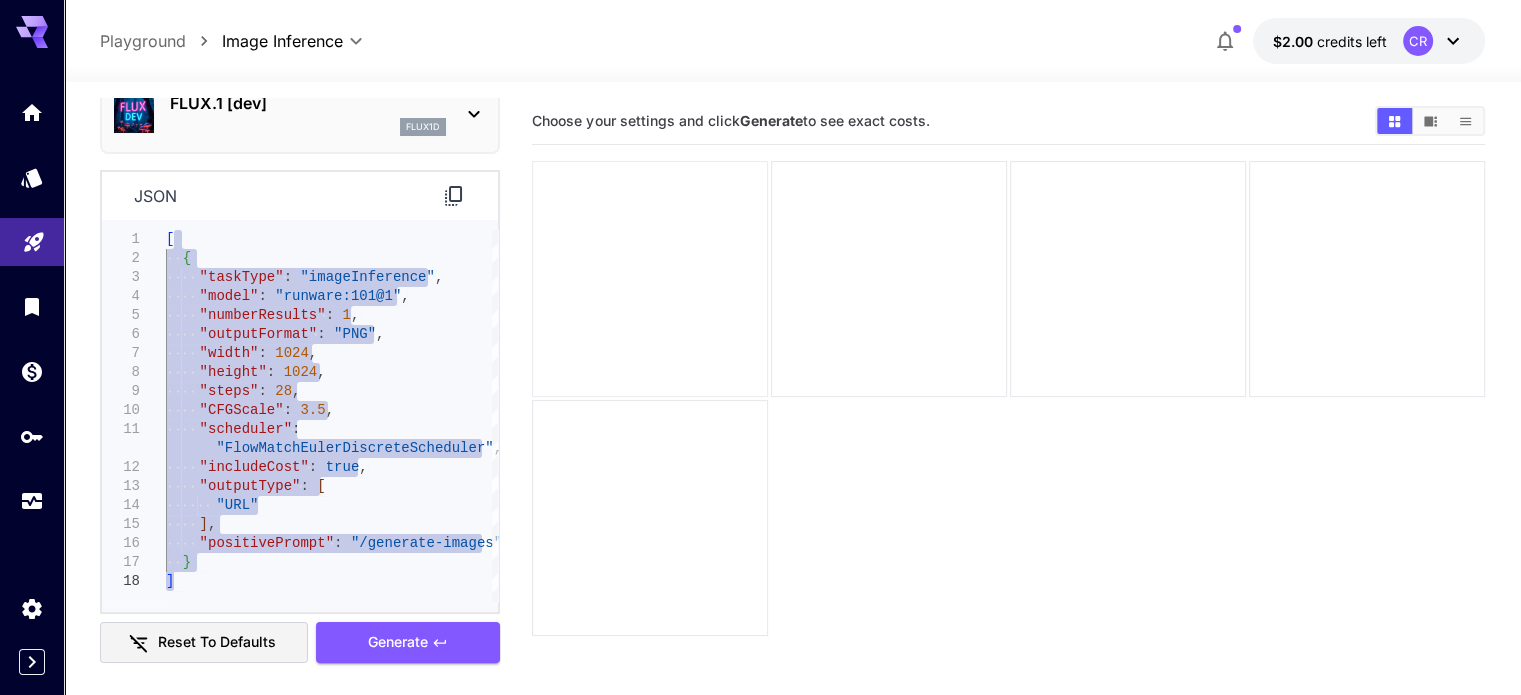 click at bounding box center (650, 279) 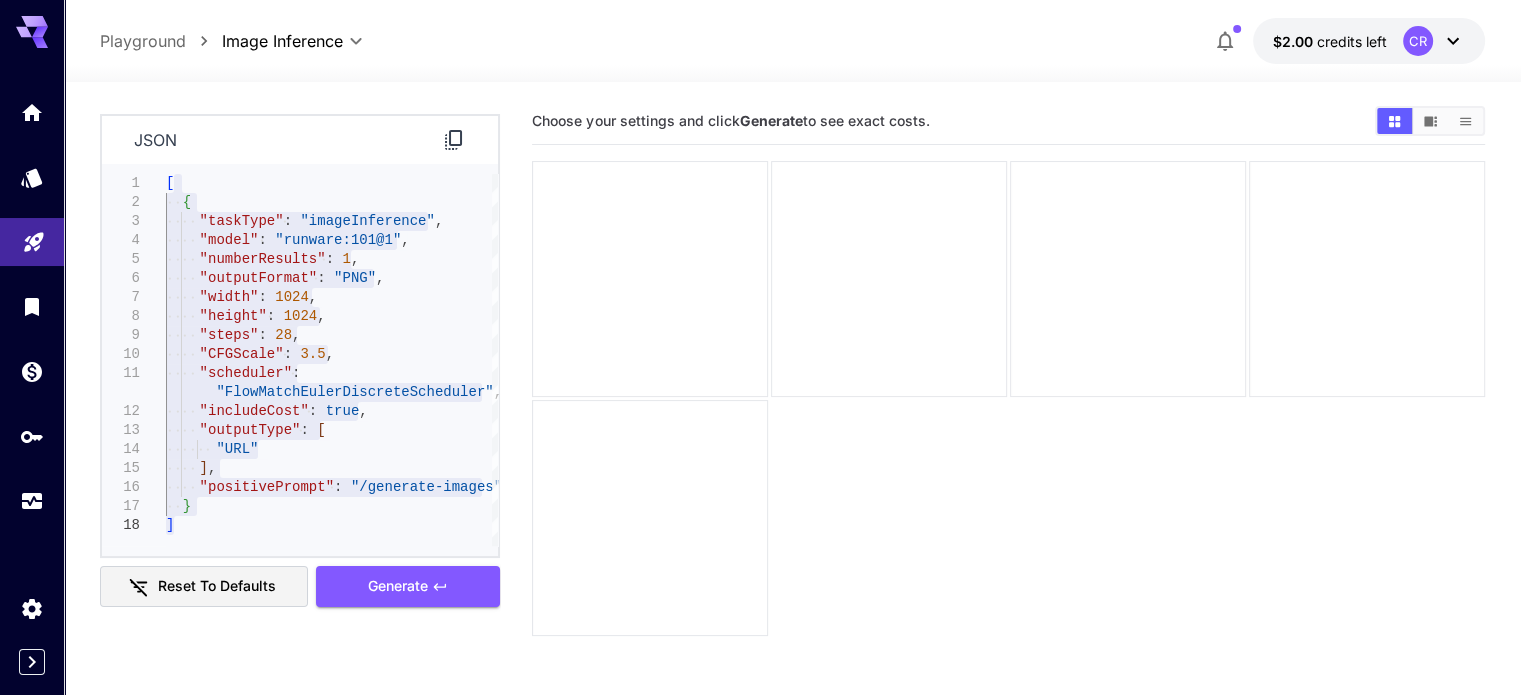 scroll, scrollTop: 152, scrollLeft: 0, axis: vertical 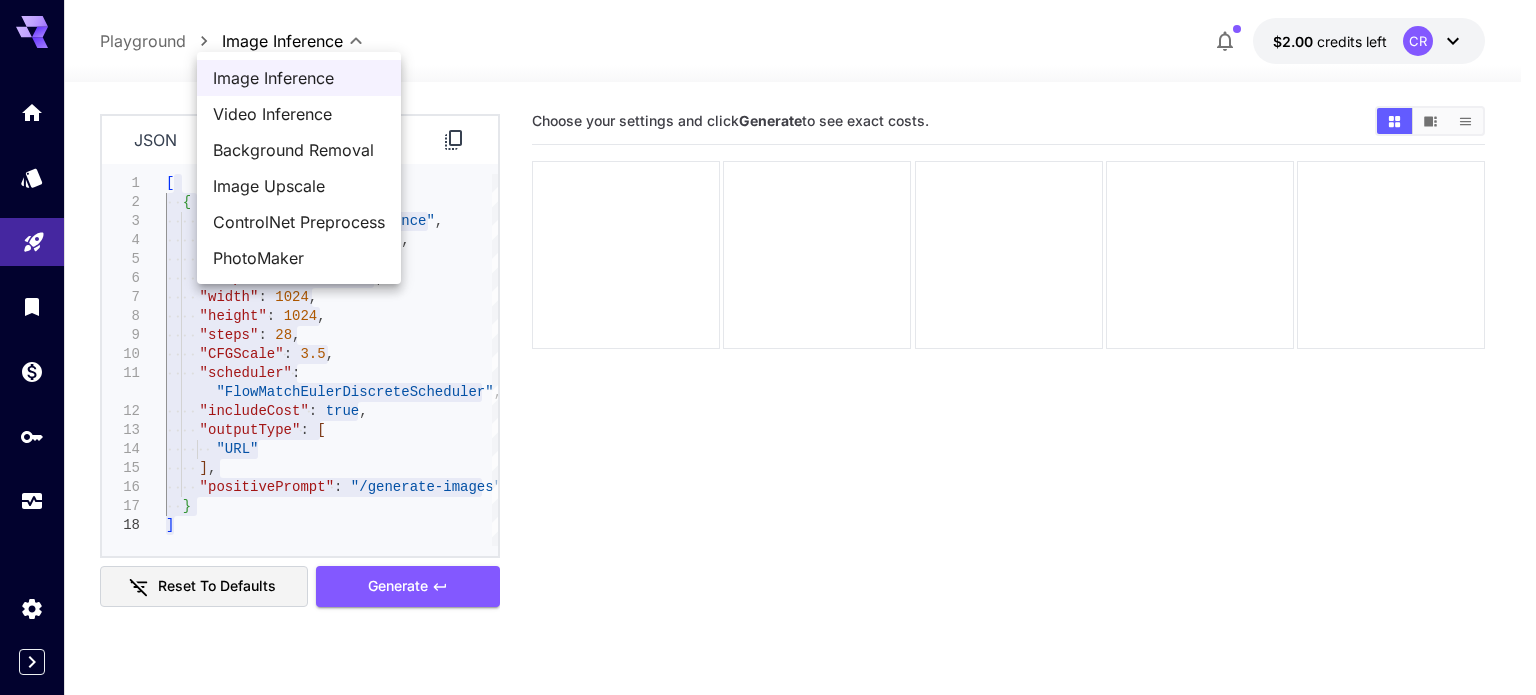 click on "**********" at bounding box center (768, 426) 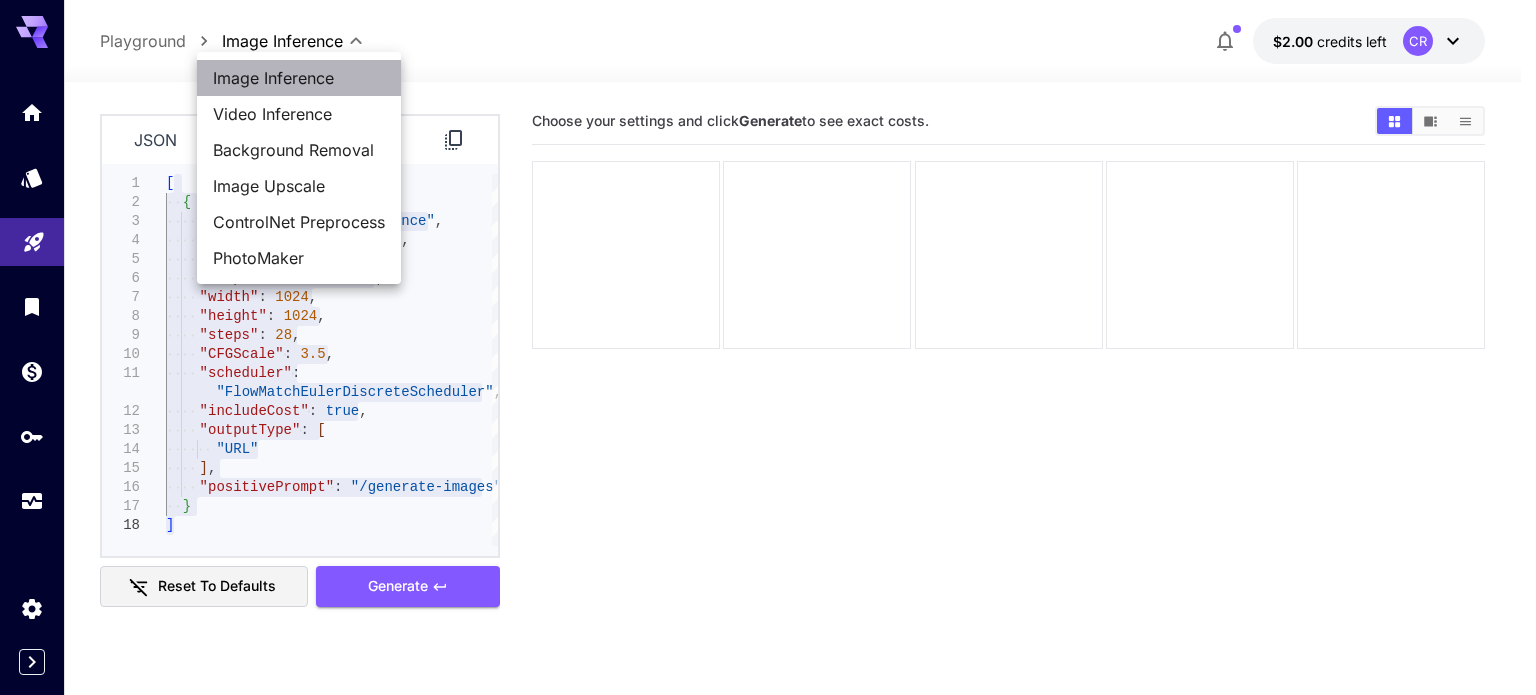 click on "Image Inference" at bounding box center [299, 78] 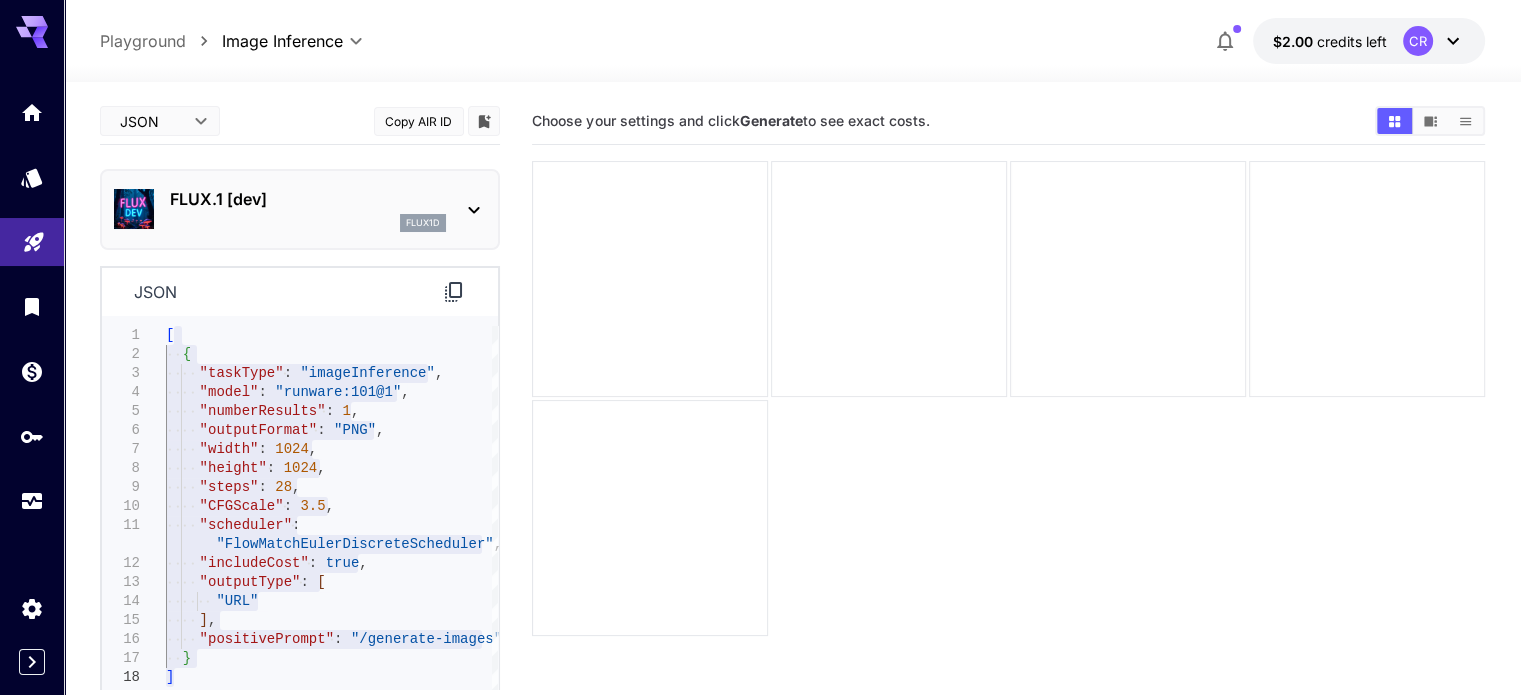 scroll, scrollTop: 0, scrollLeft: 0, axis: both 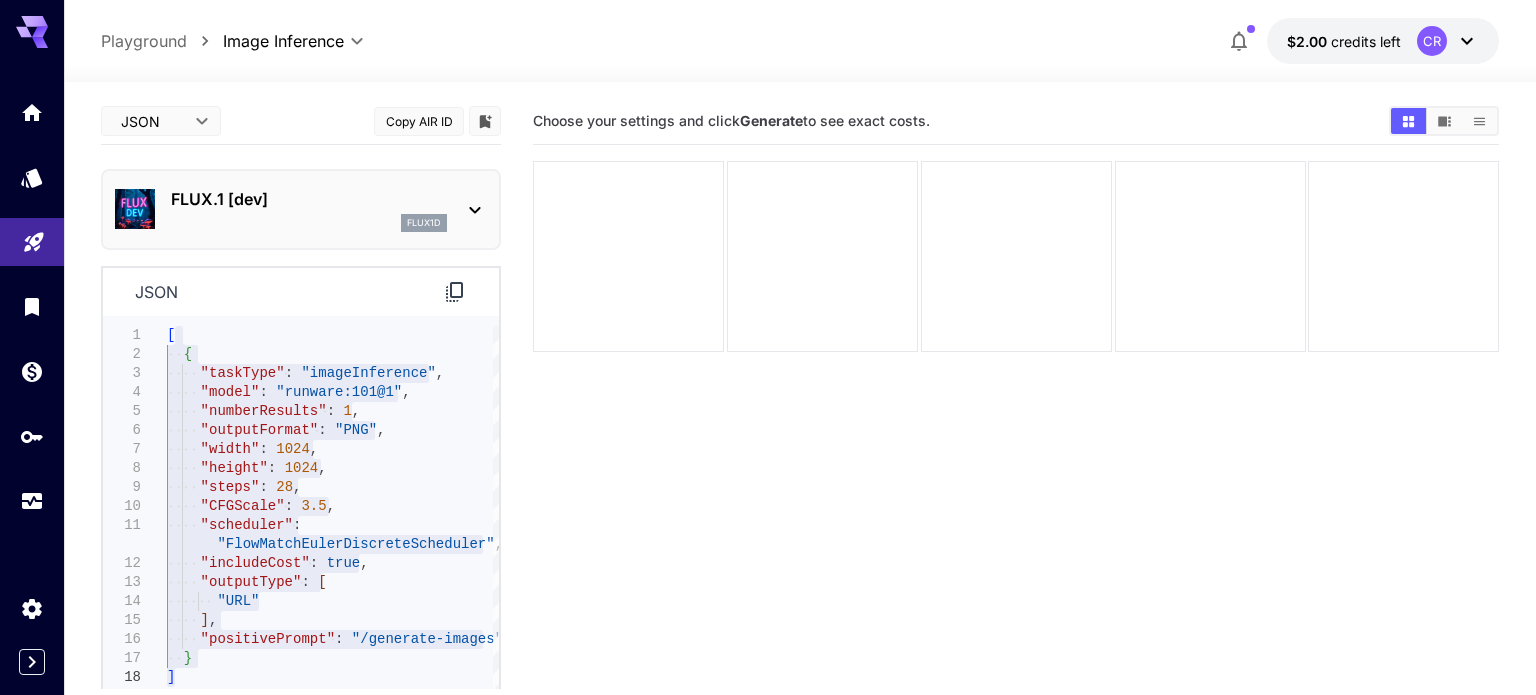 click on "**********" at bounding box center [768, 426] 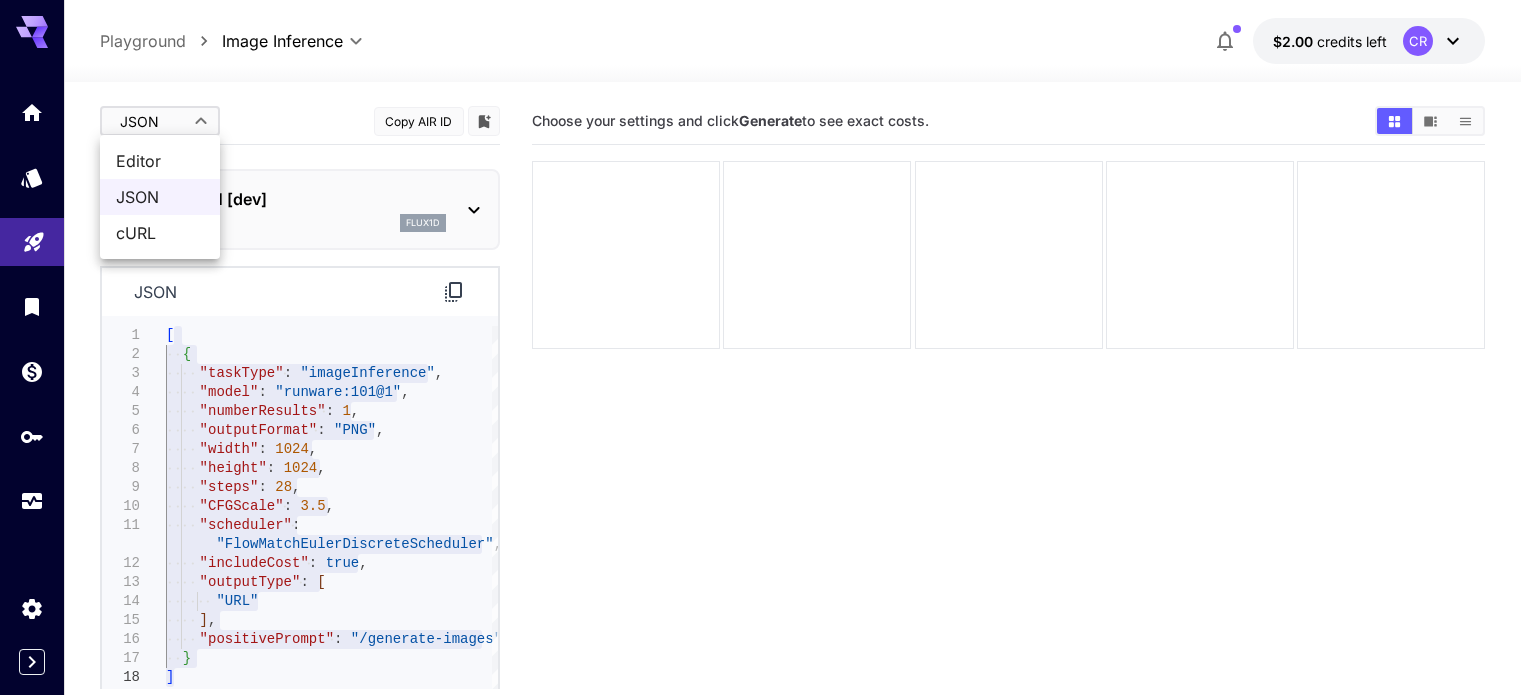 click on "Editor" at bounding box center (160, 161) 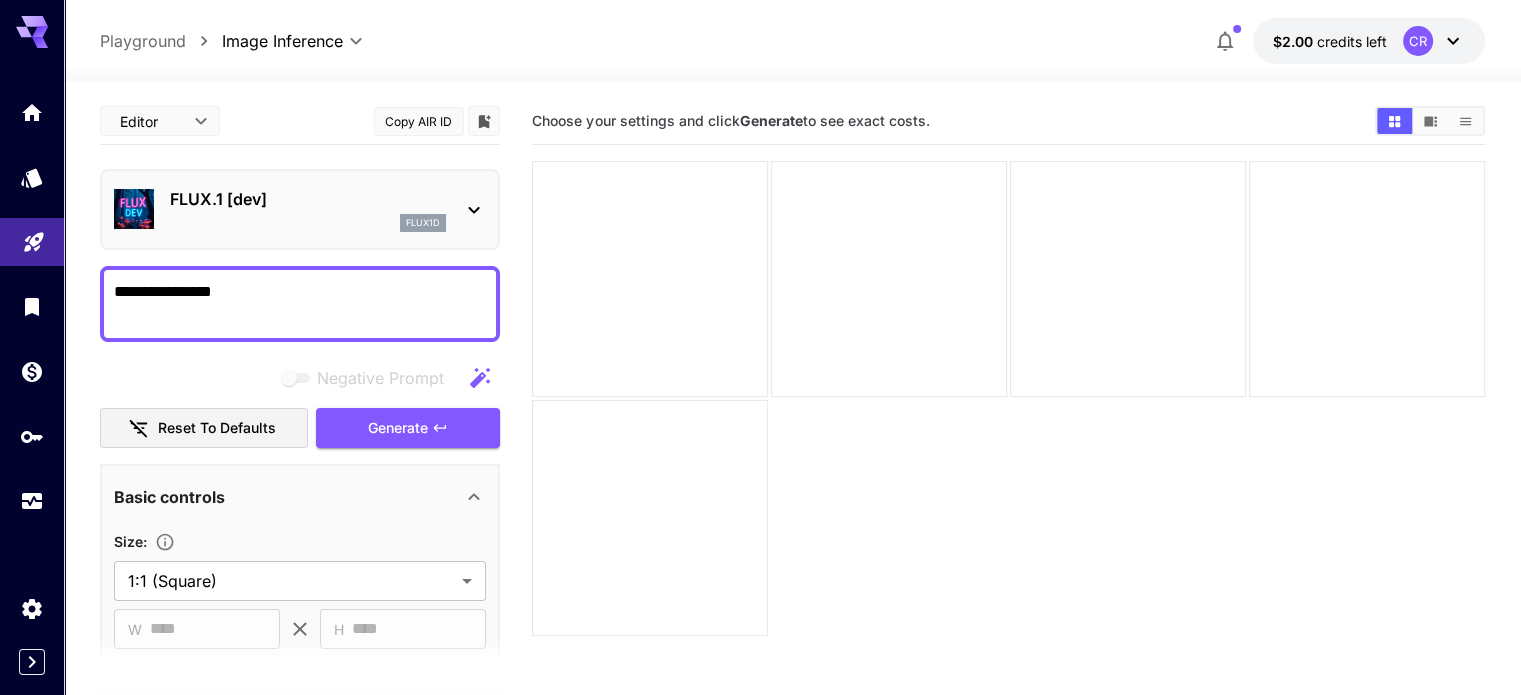 click on "**********" at bounding box center (300, 304) 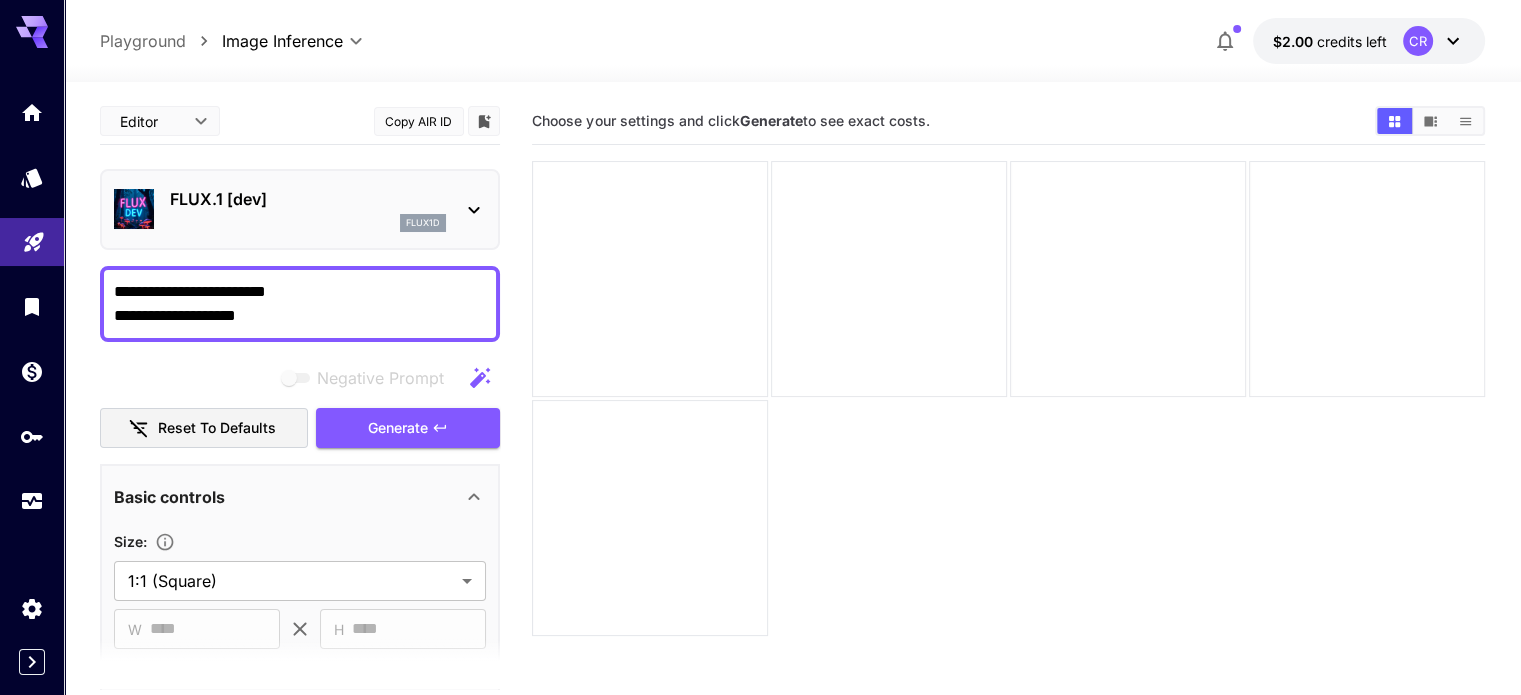 scroll, scrollTop: 4604, scrollLeft: 0, axis: vertical 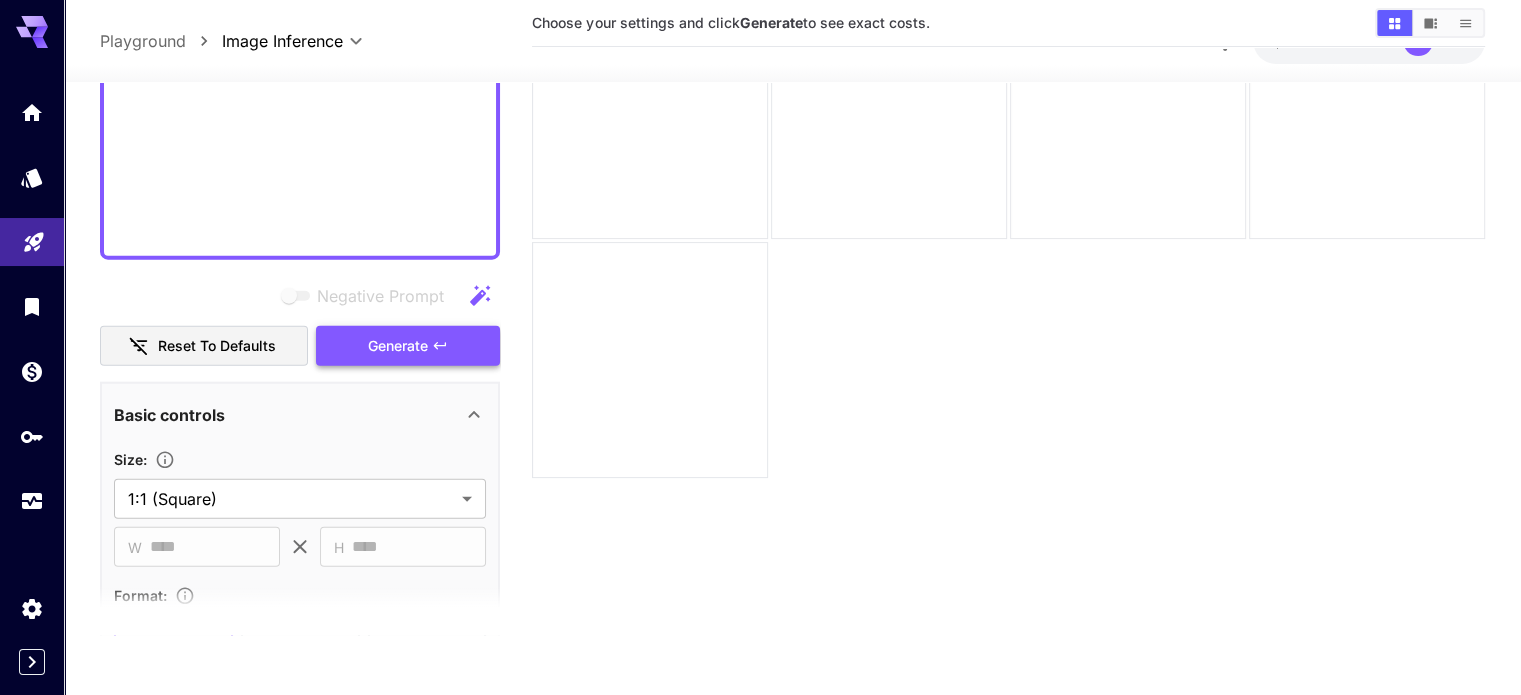 type on "**********" 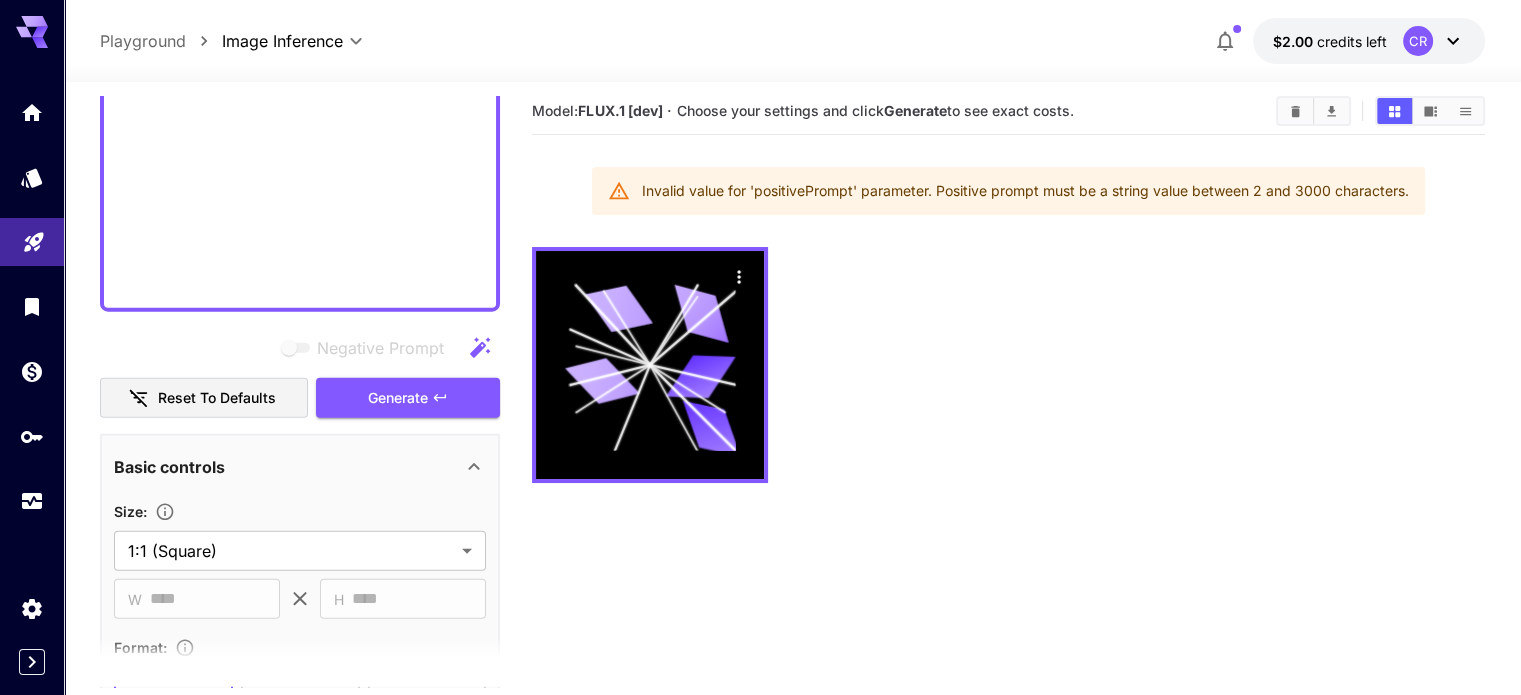 scroll, scrollTop: 0, scrollLeft: 0, axis: both 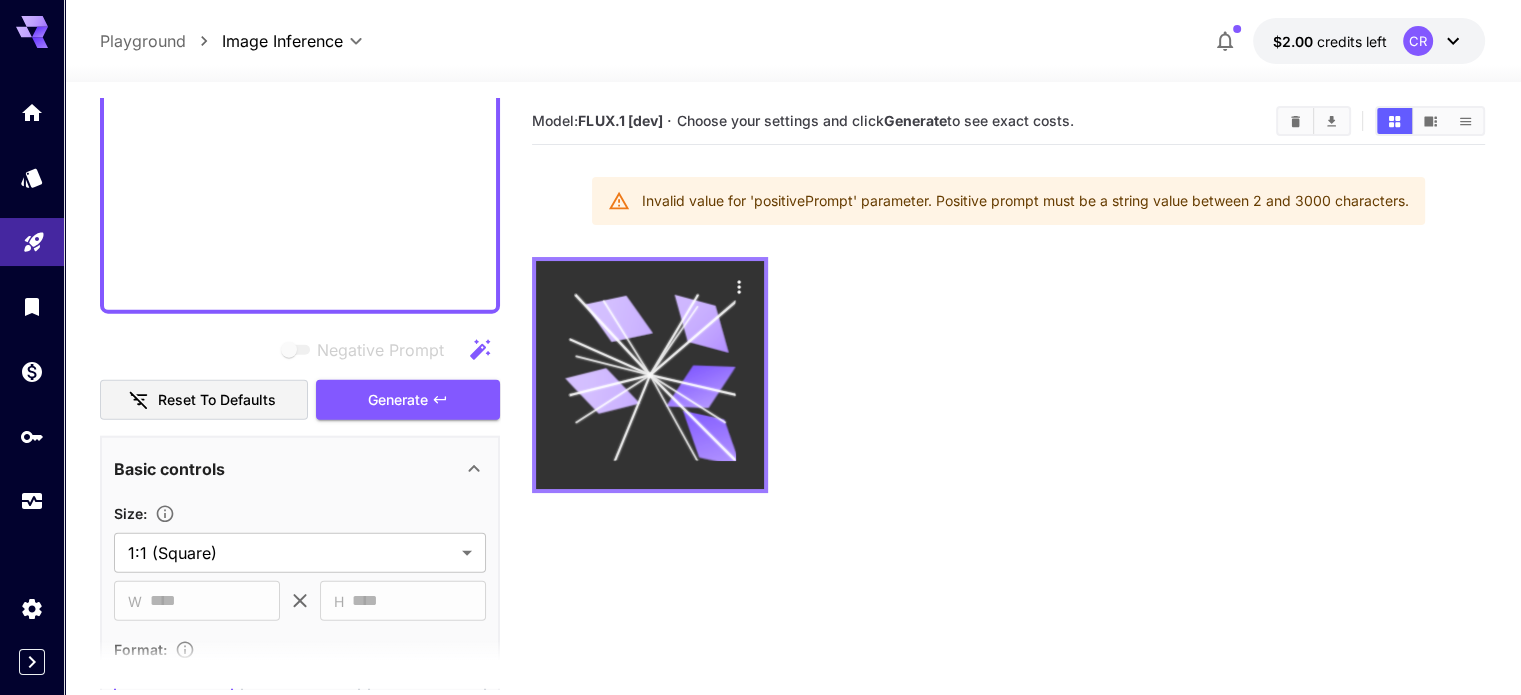 click 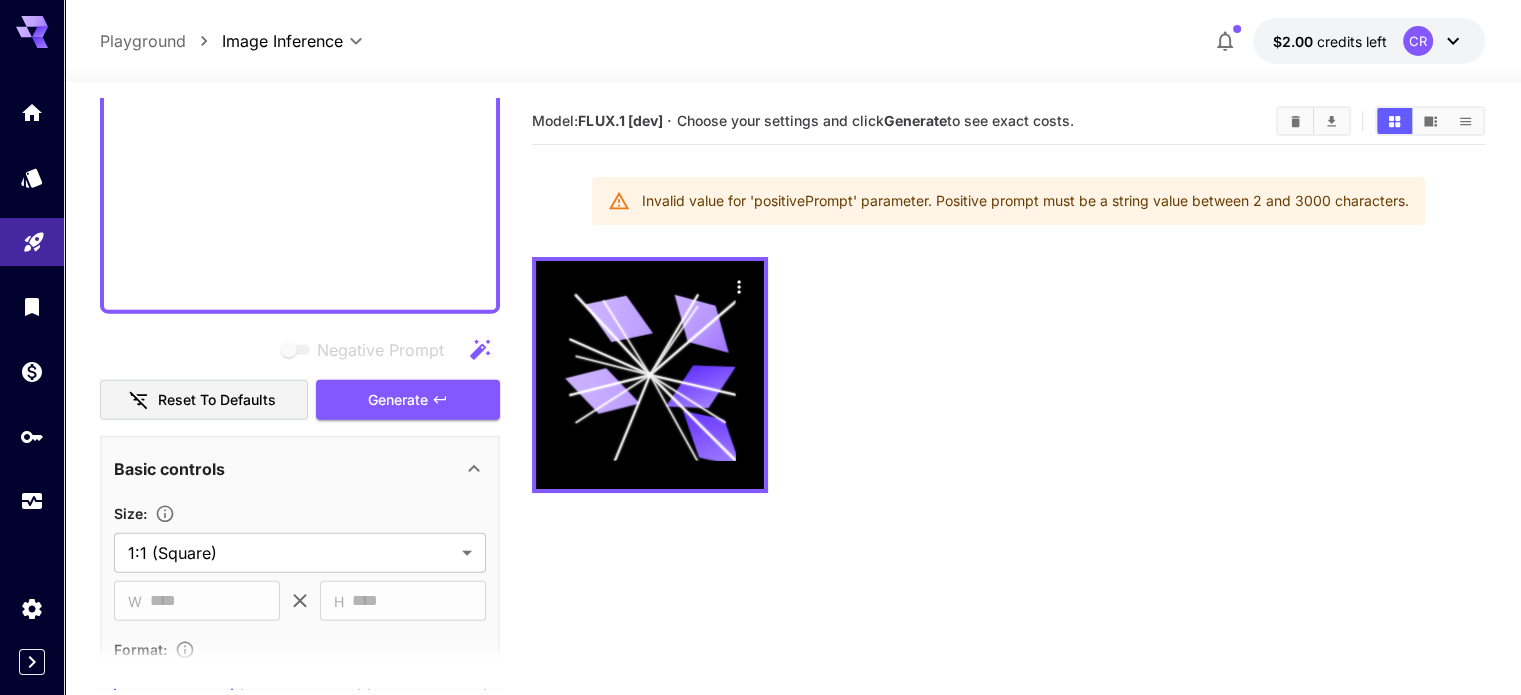 click on "Model:  FLUX.1 [dev] · Choose your settings and click  Generate  to see exact costs. Invalid value for 'positivePrompt' parameter. Positive prompt must be a string value between 2 and 3000 characters." at bounding box center [1008, 445] 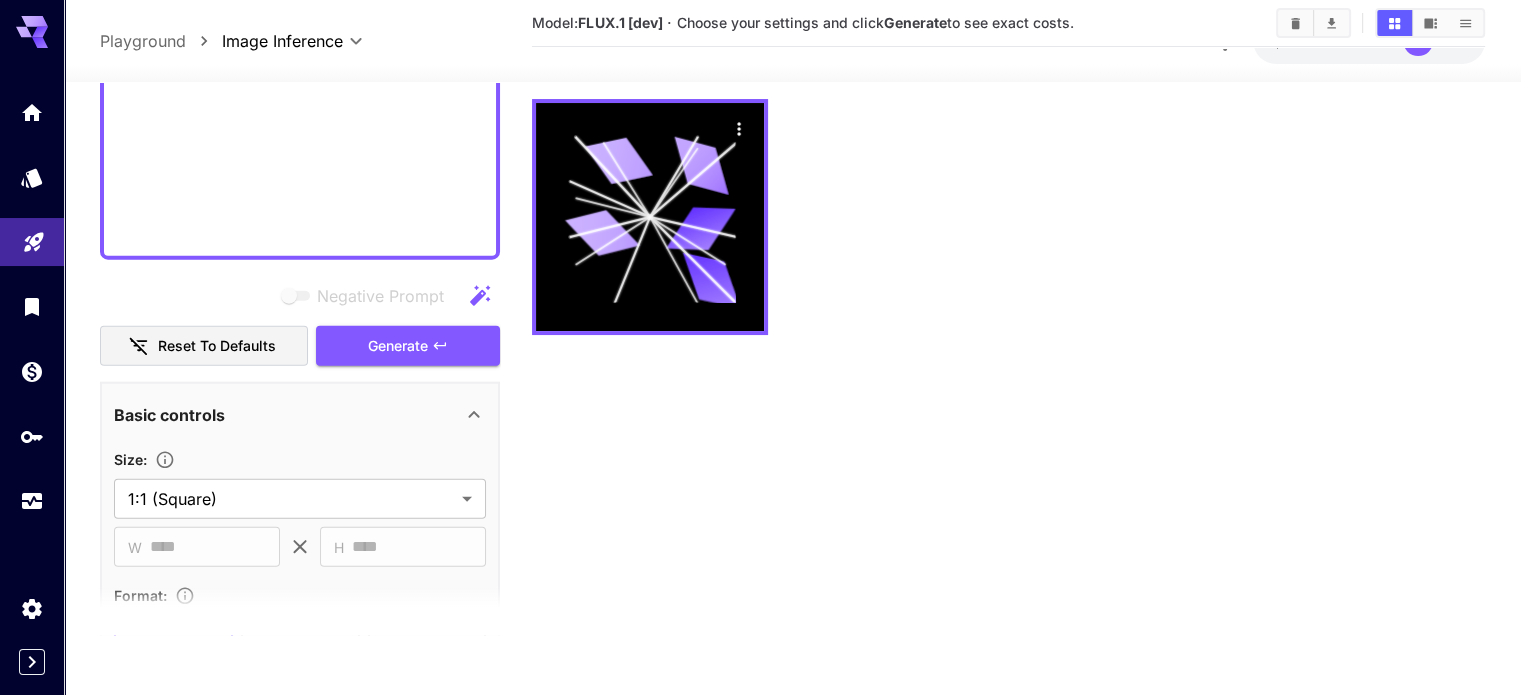 scroll, scrollTop: 0, scrollLeft: 0, axis: both 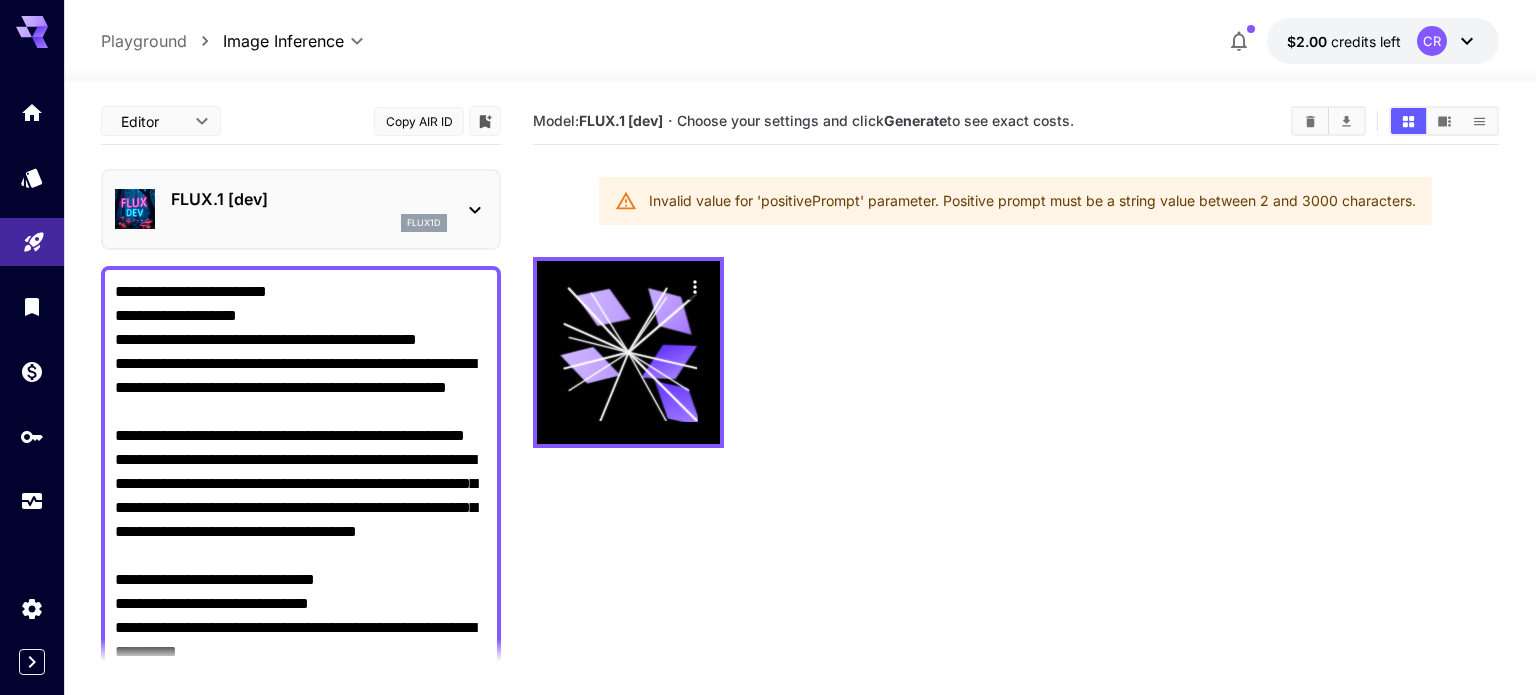 click on "**********" at bounding box center [768, 426] 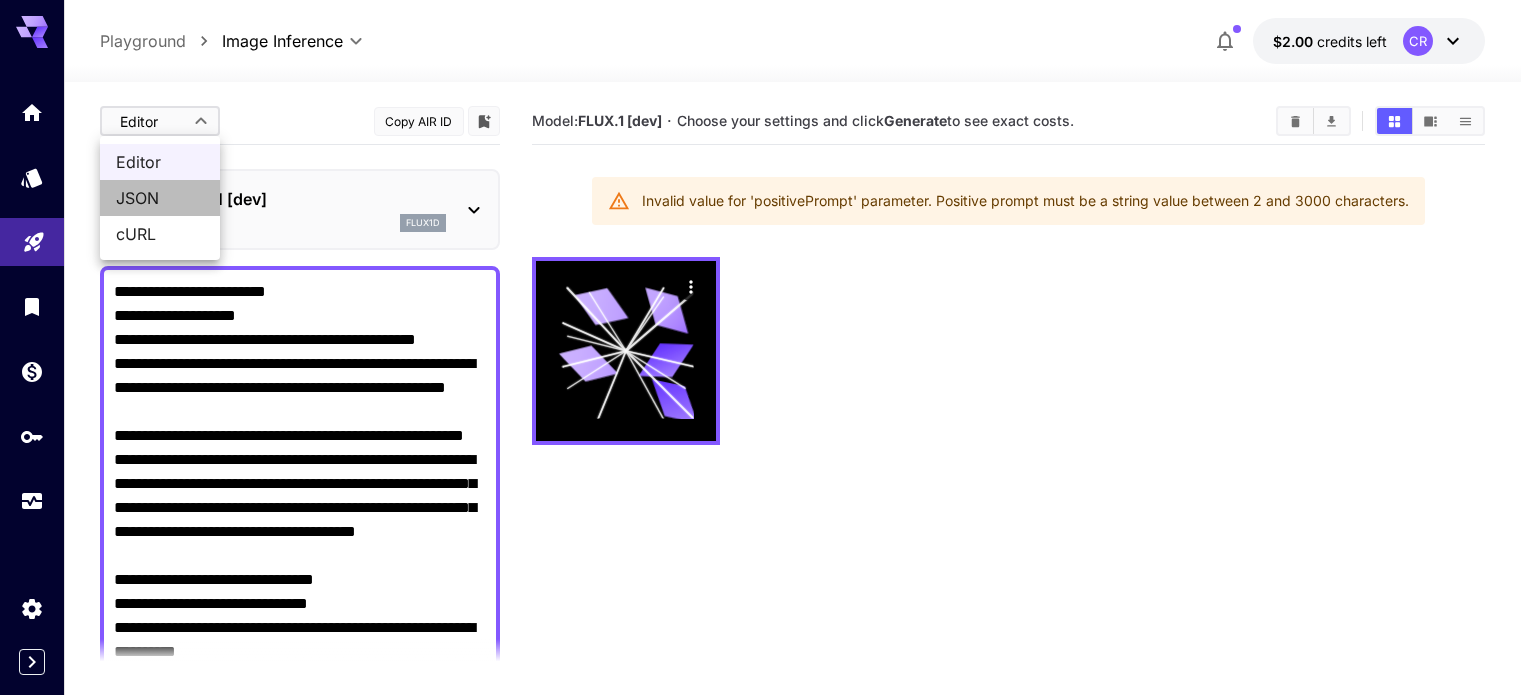 click on "JSON" at bounding box center (160, 198) 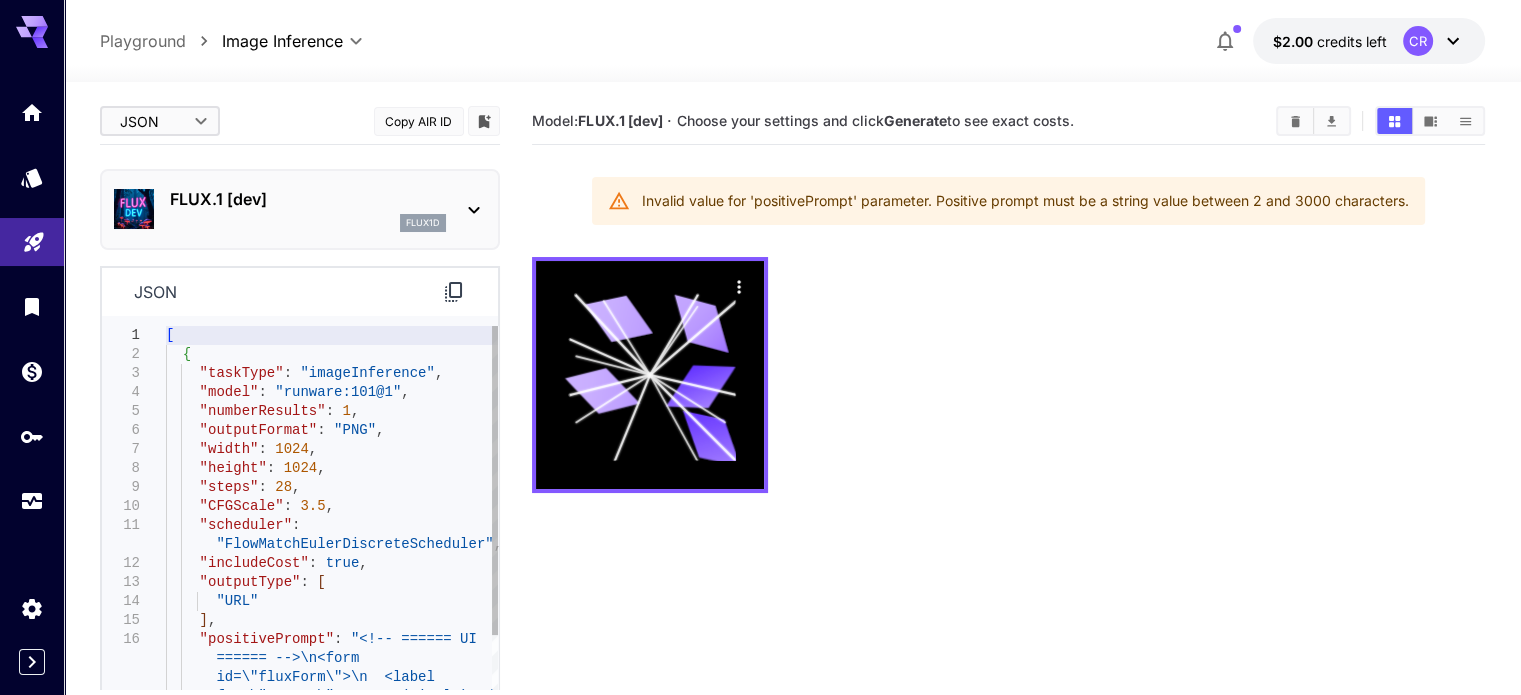 type on "**********" 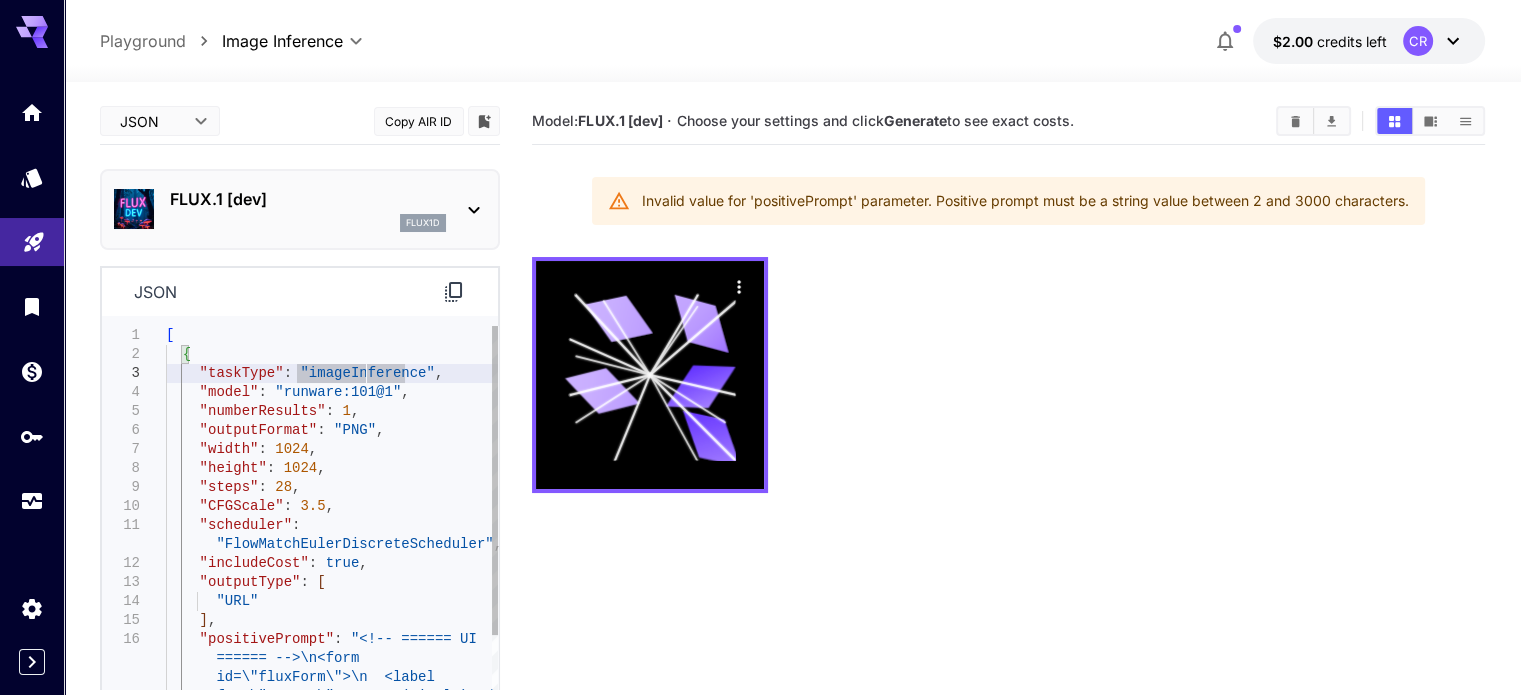 click on ""outputFormat" :   "PNG" ,      "width" :   1024 ,      "height" :   1024 ,      "steps" :   28 ,      "CFGScale" :   3.5 ,      "scheduler" :          "FlowMatchEulerDiscreteScheduler" ,      "includeCost" :   true ,      "outputType" :   [        "URL"      ] ,      "positivePrompt" :   "<!-- ====== UI         ====== -->\n<form         id=\"fluxForm\">\n  <label         for=\"prompt\">Prompt (single):</        label><br>\n ..." ,      "numberResults" :   1 ,      "model" :   "runware:101@1" ,      "taskType" :   "imageInference" ,    { [" at bounding box center [332, 573] 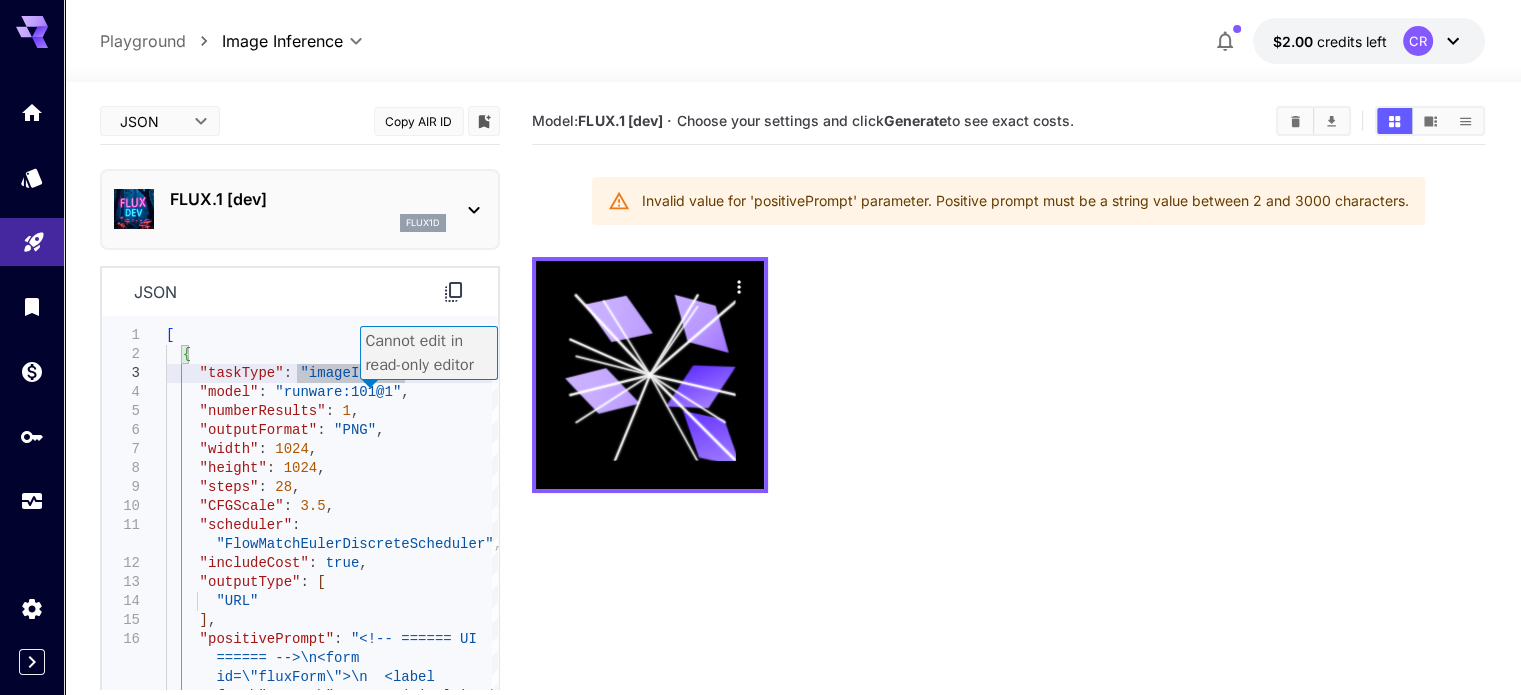 click on "**********" at bounding box center (300, 848) 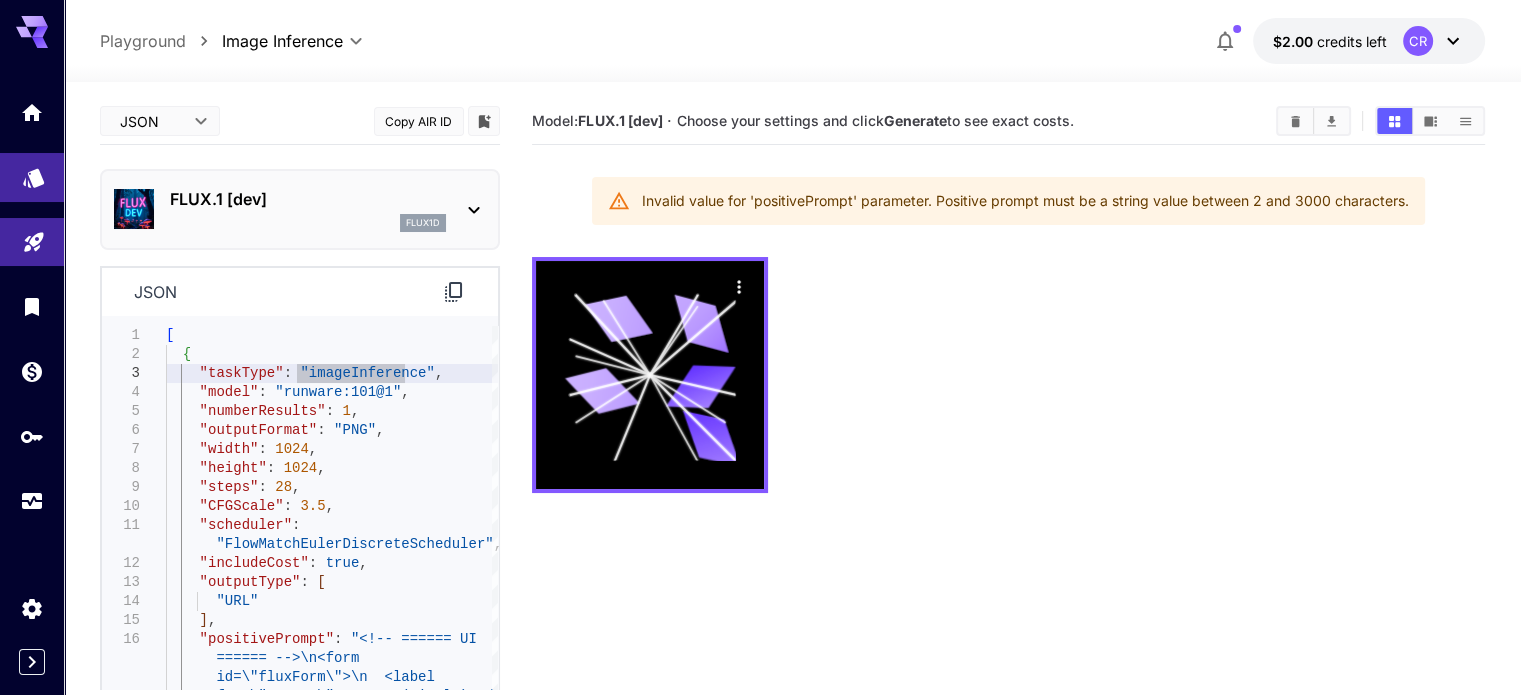 click 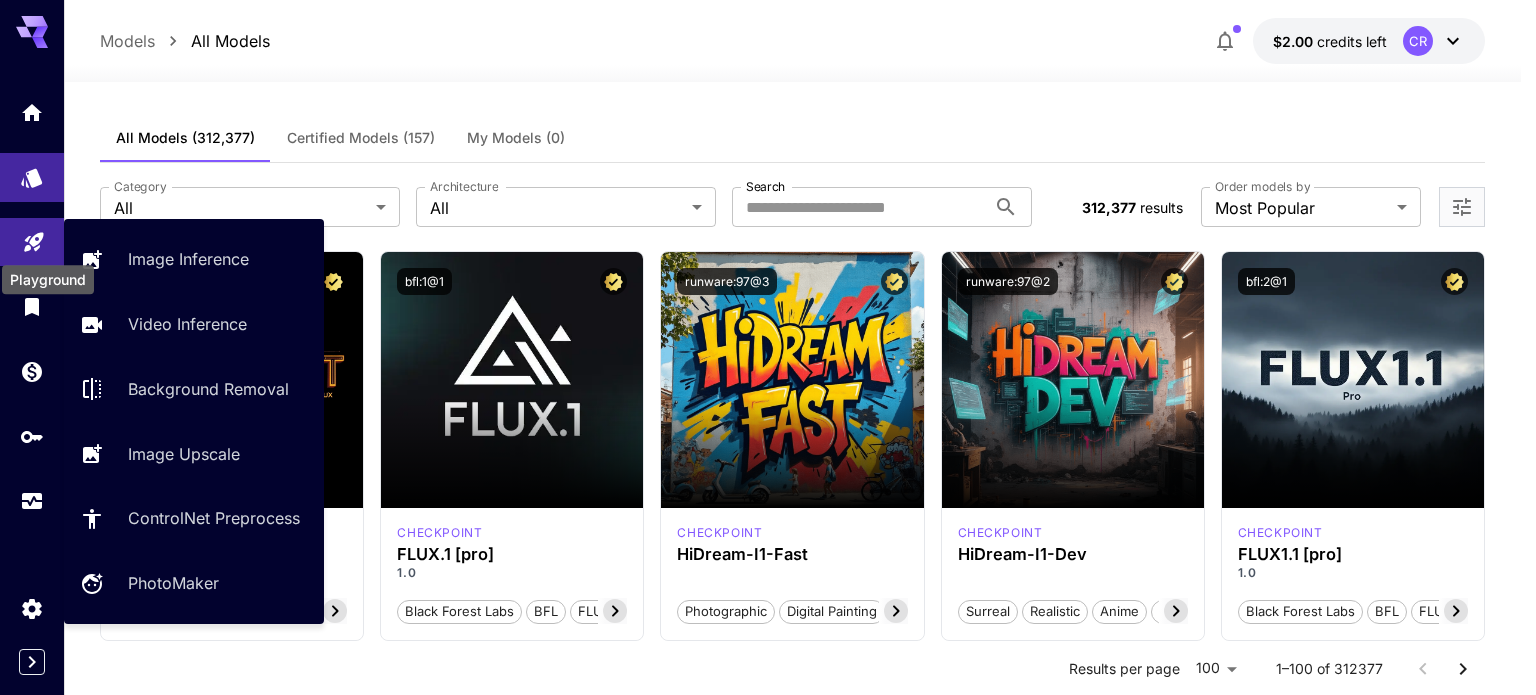 click 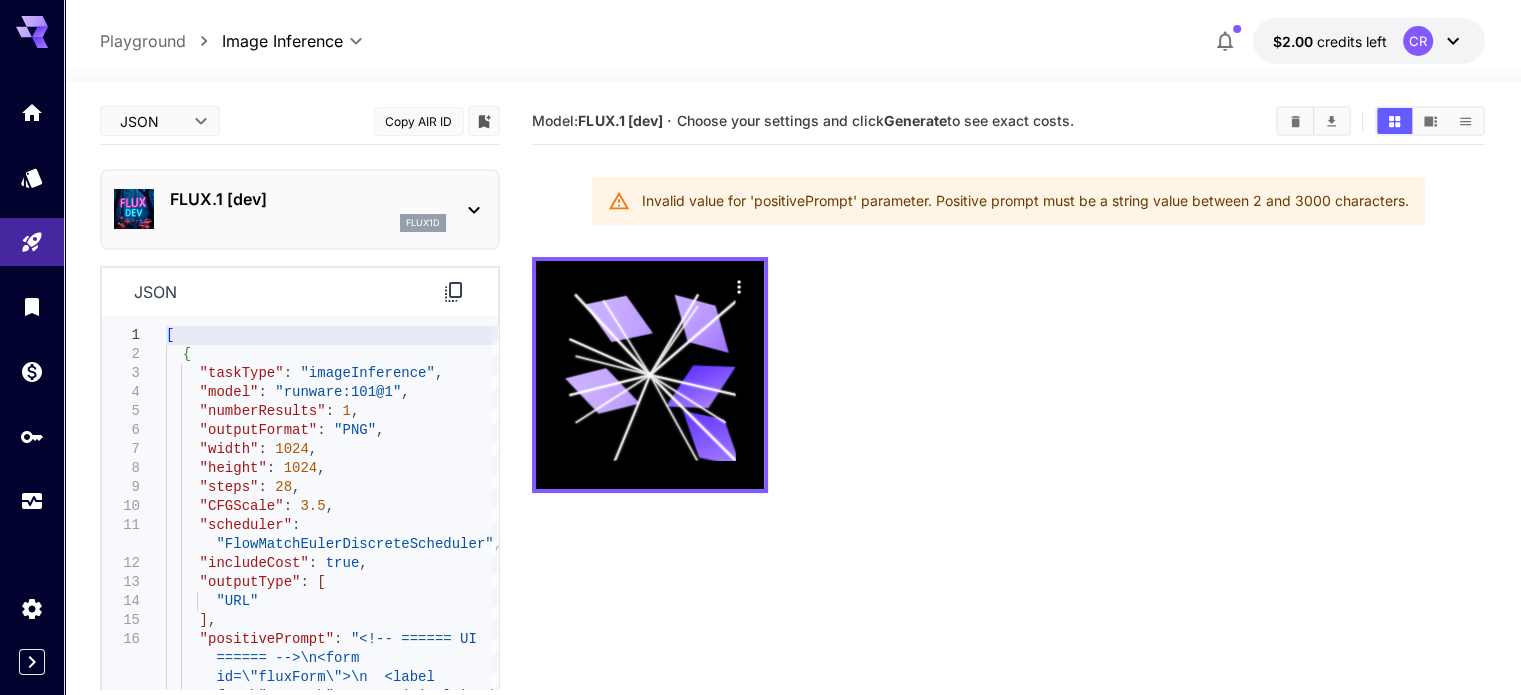 click 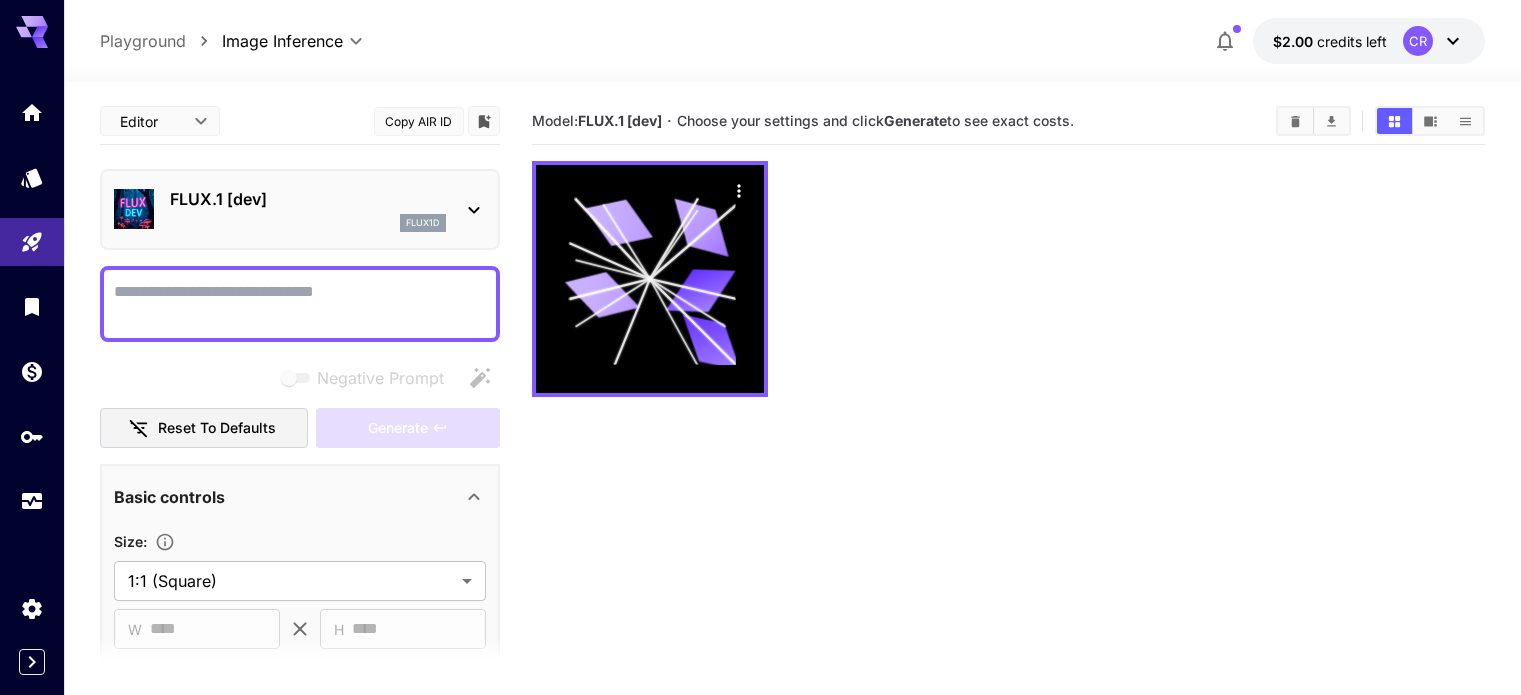 scroll, scrollTop: 0, scrollLeft: 0, axis: both 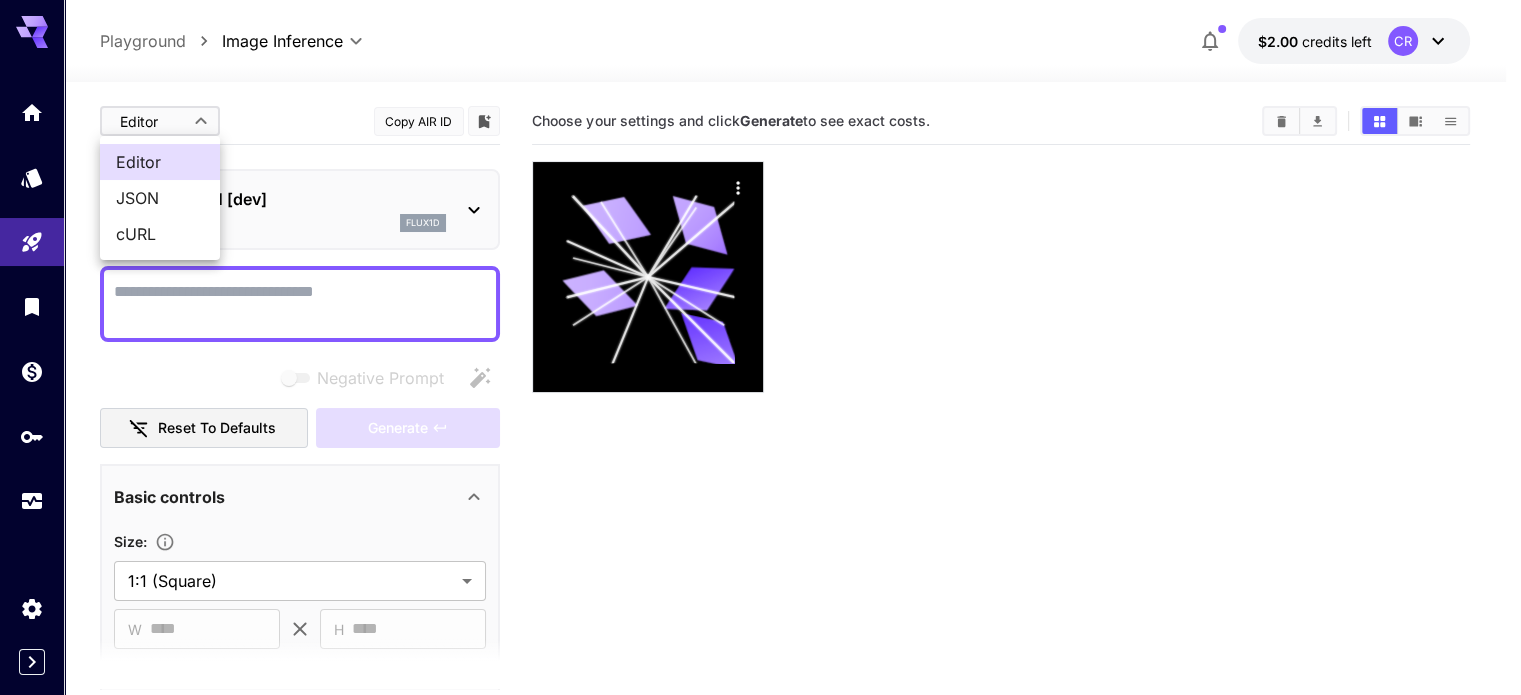 click on "**********" at bounding box center (760, 426) 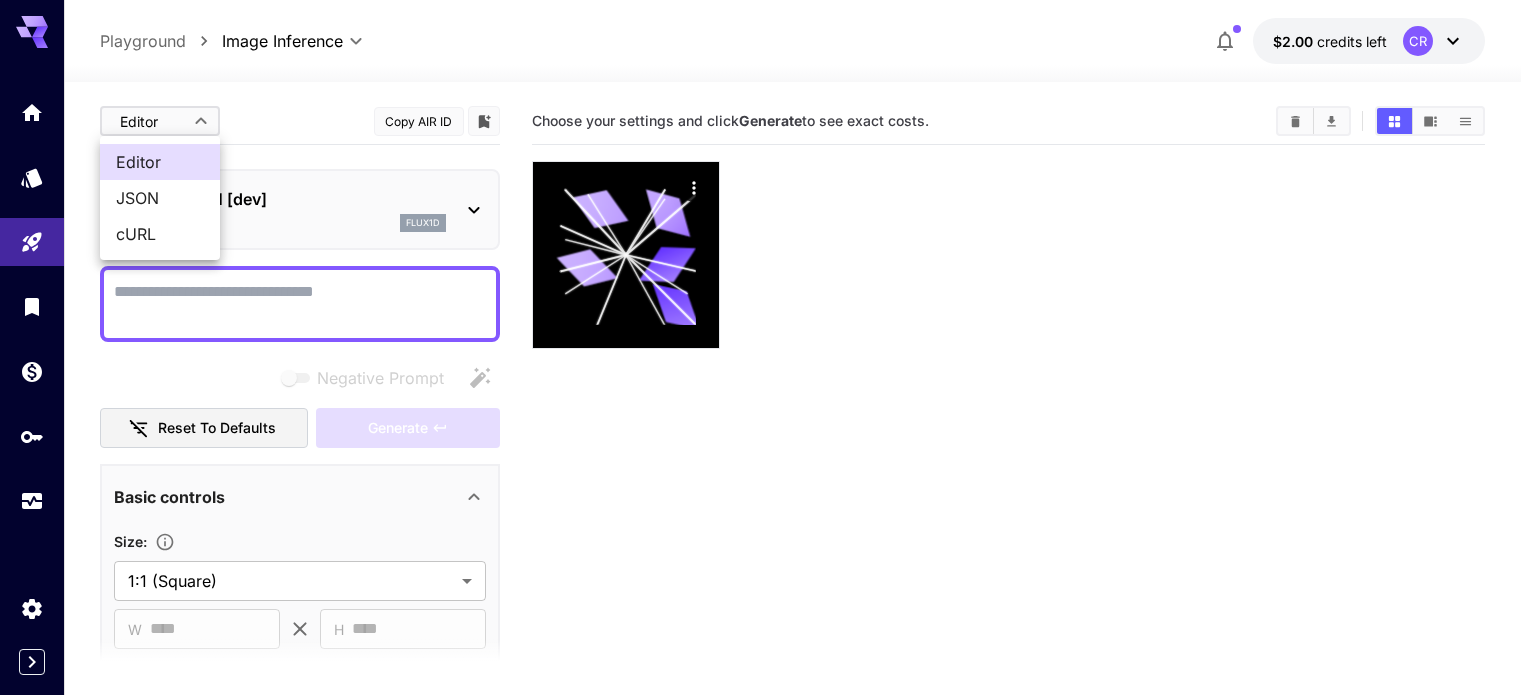 click on "JSON" at bounding box center [160, 198] 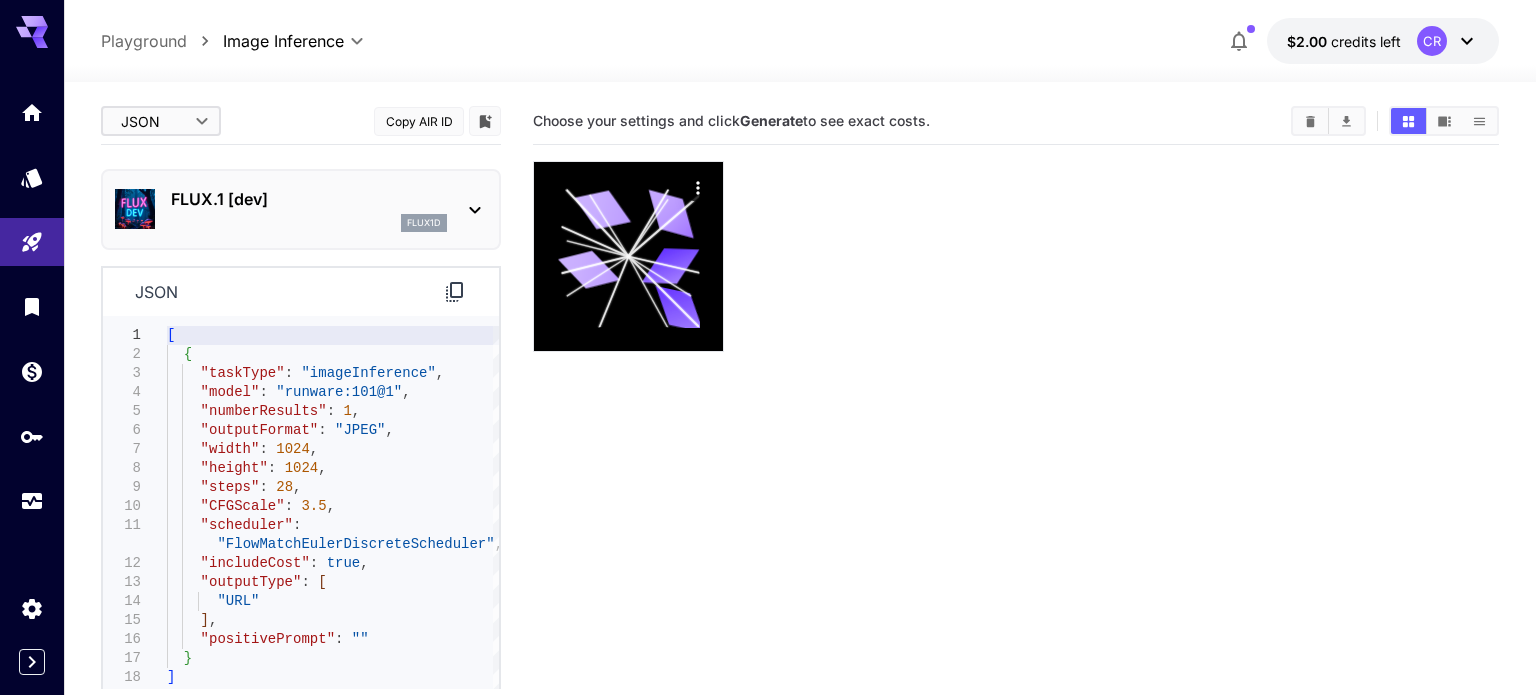 click on "**********" at bounding box center (768, 426) 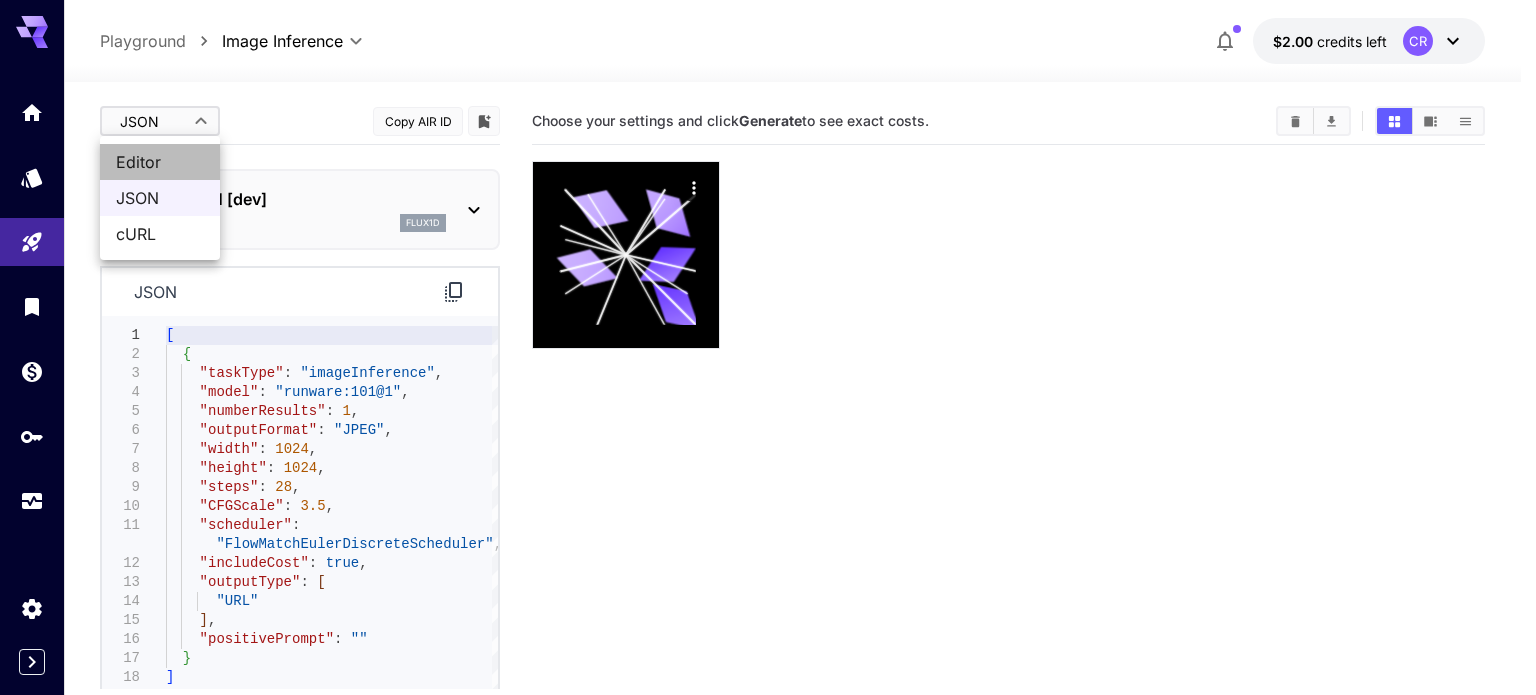 click on "Editor" at bounding box center (160, 162) 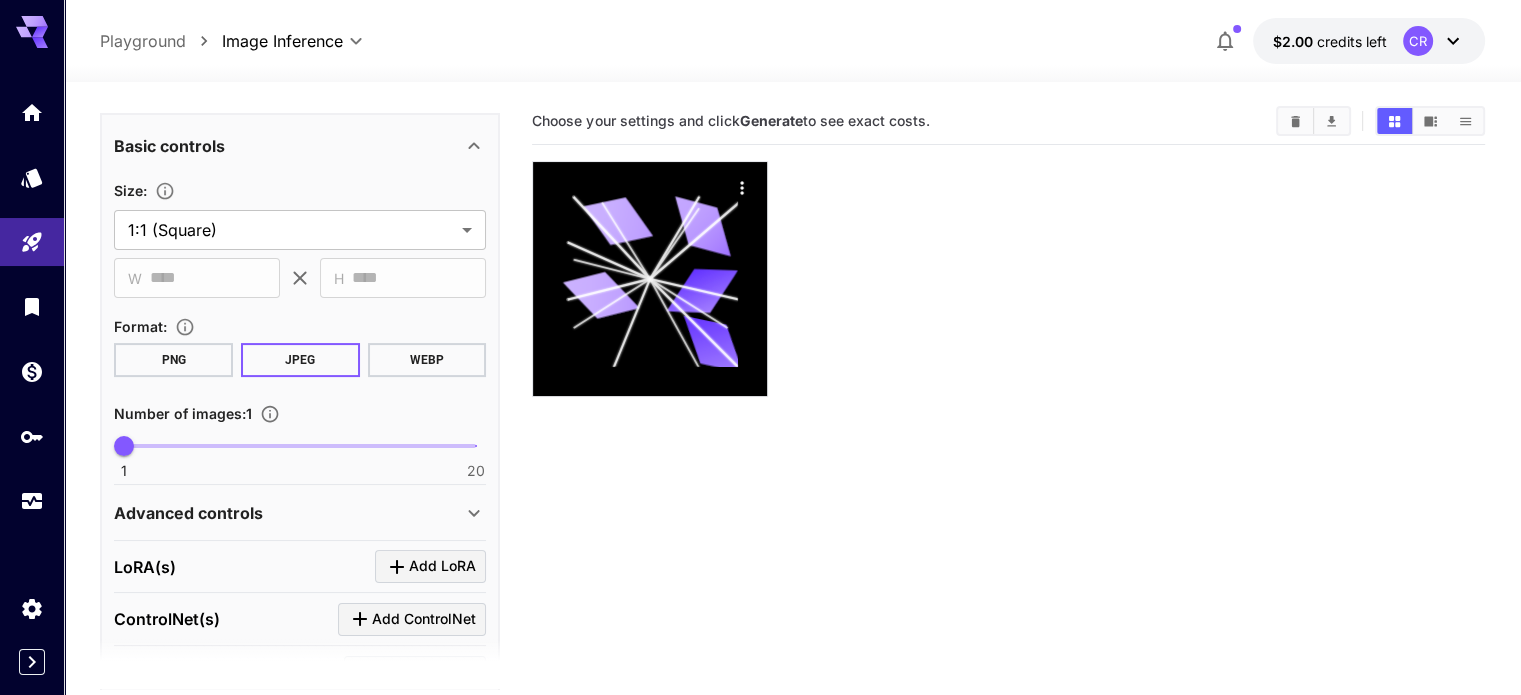 scroll, scrollTop: 356, scrollLeft: 0, axis: vertical 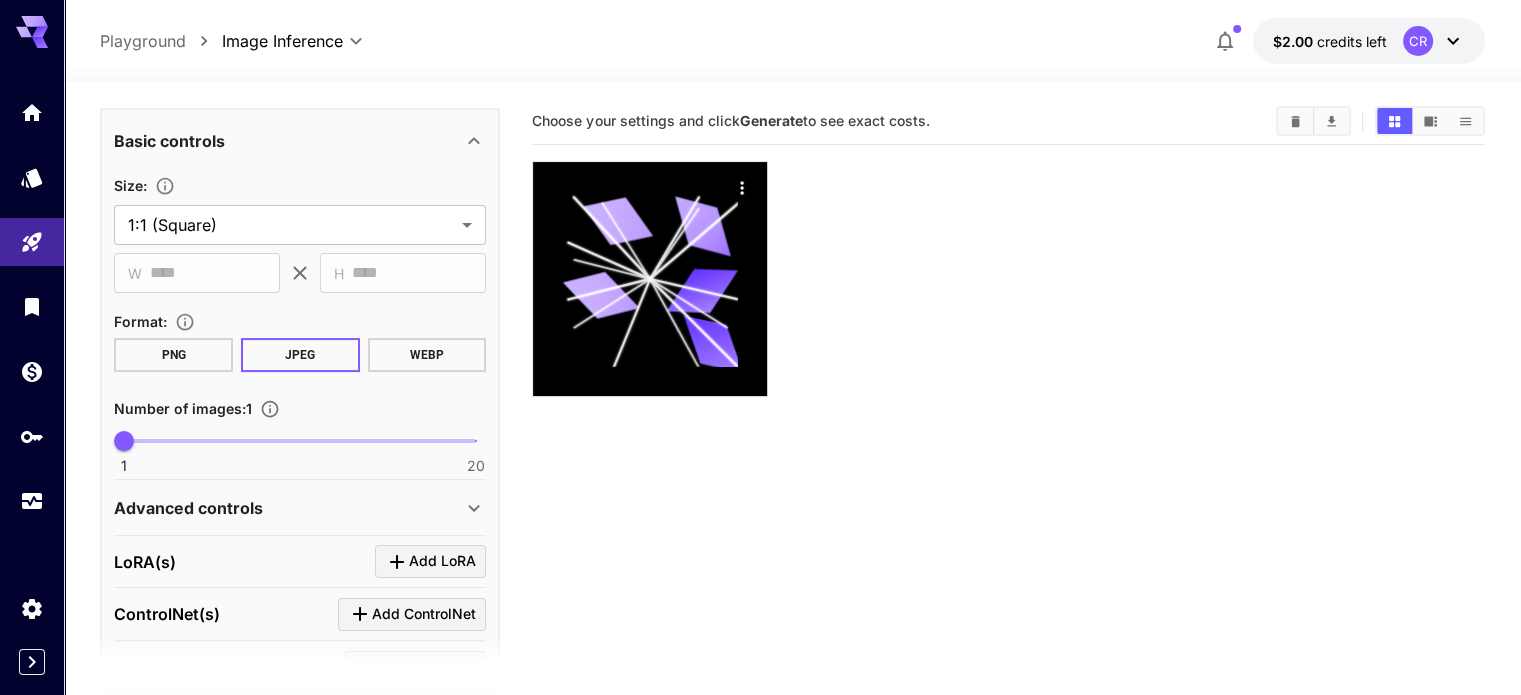 click on "PNG" at bounding box center [173, 355] 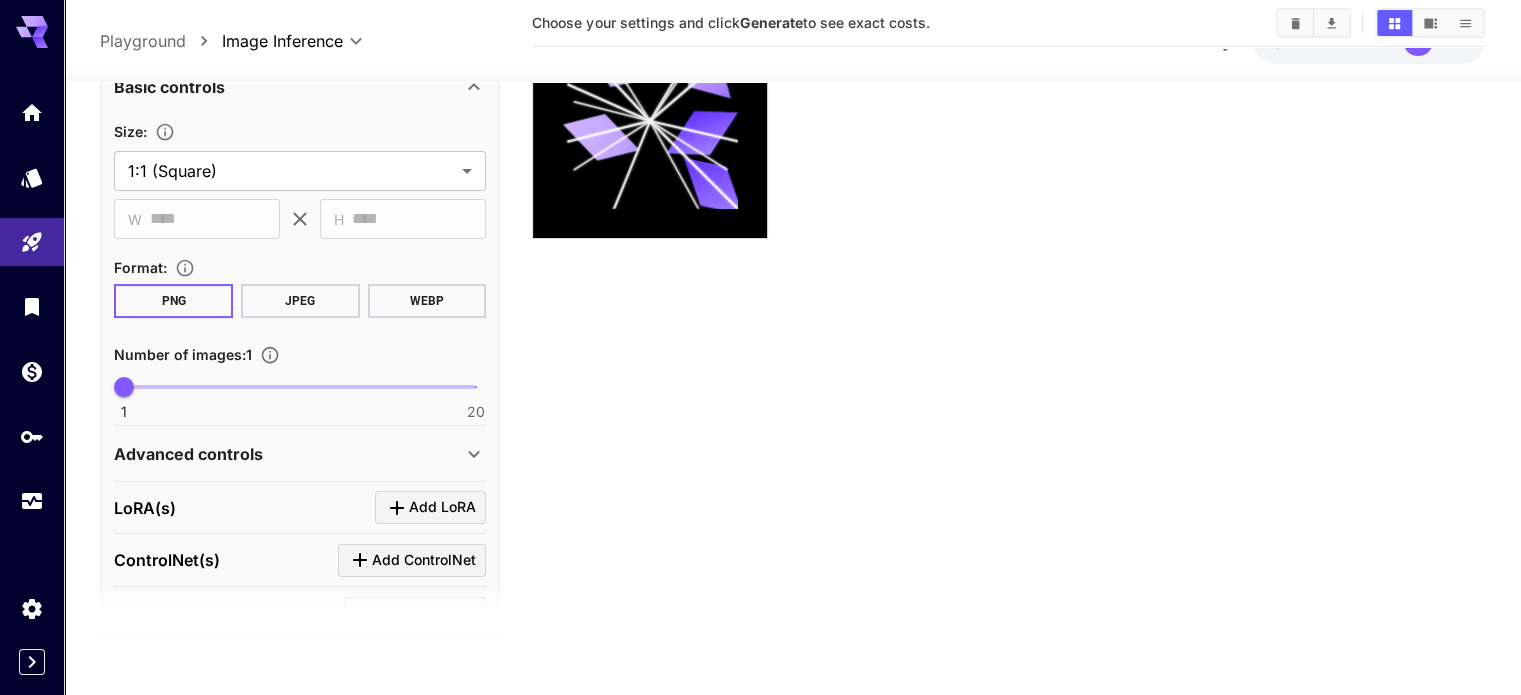 scroll, scrollTop: 0, scrollLeft: 0, axis: both 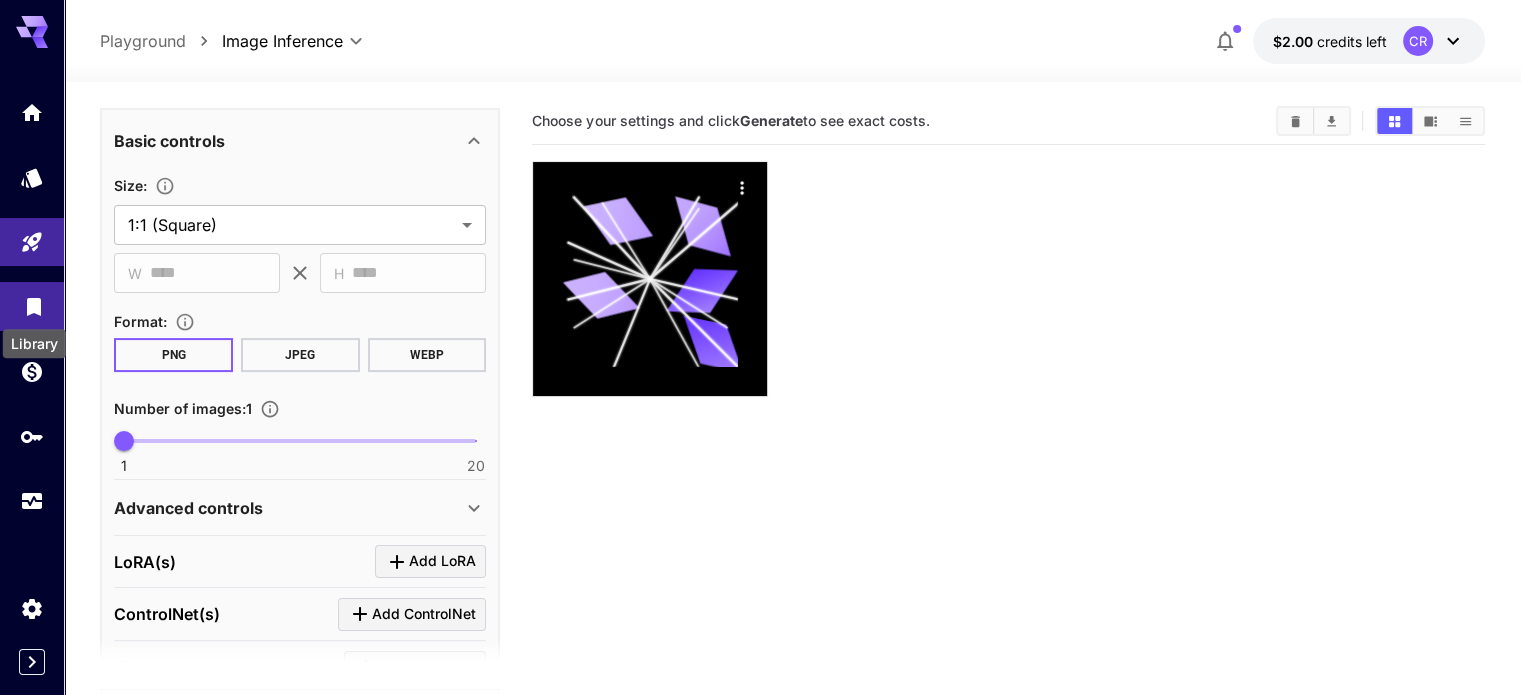 click 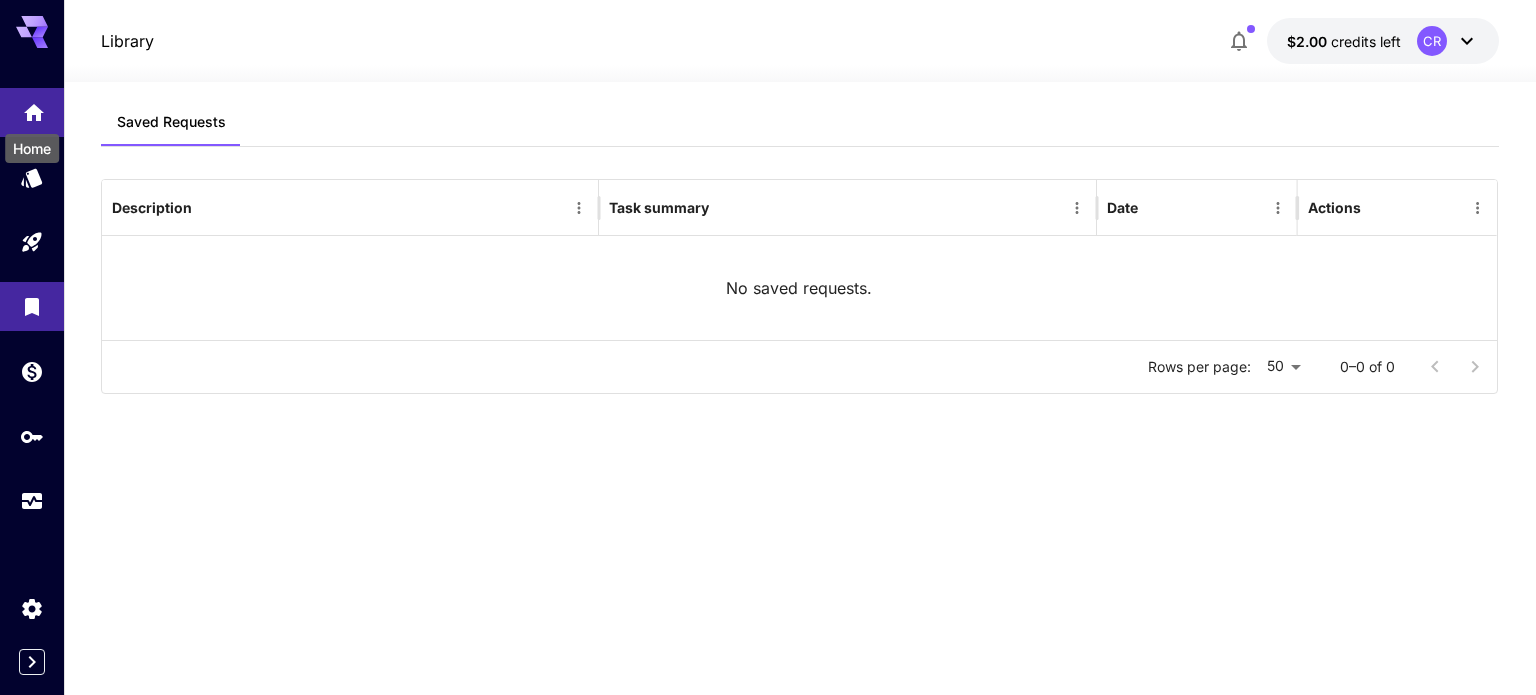 click 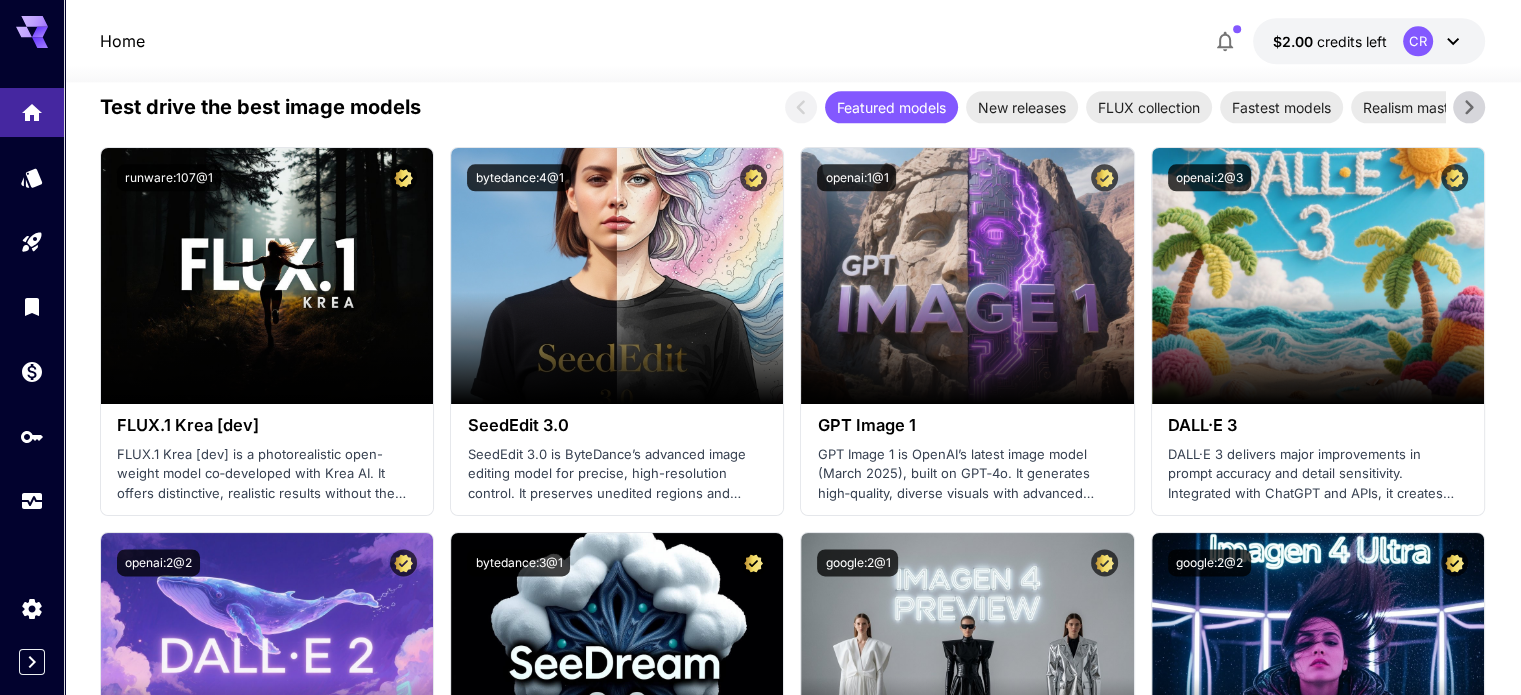 scroll, scrollTop: 2576, scrollLeft: 0, axis: vertical 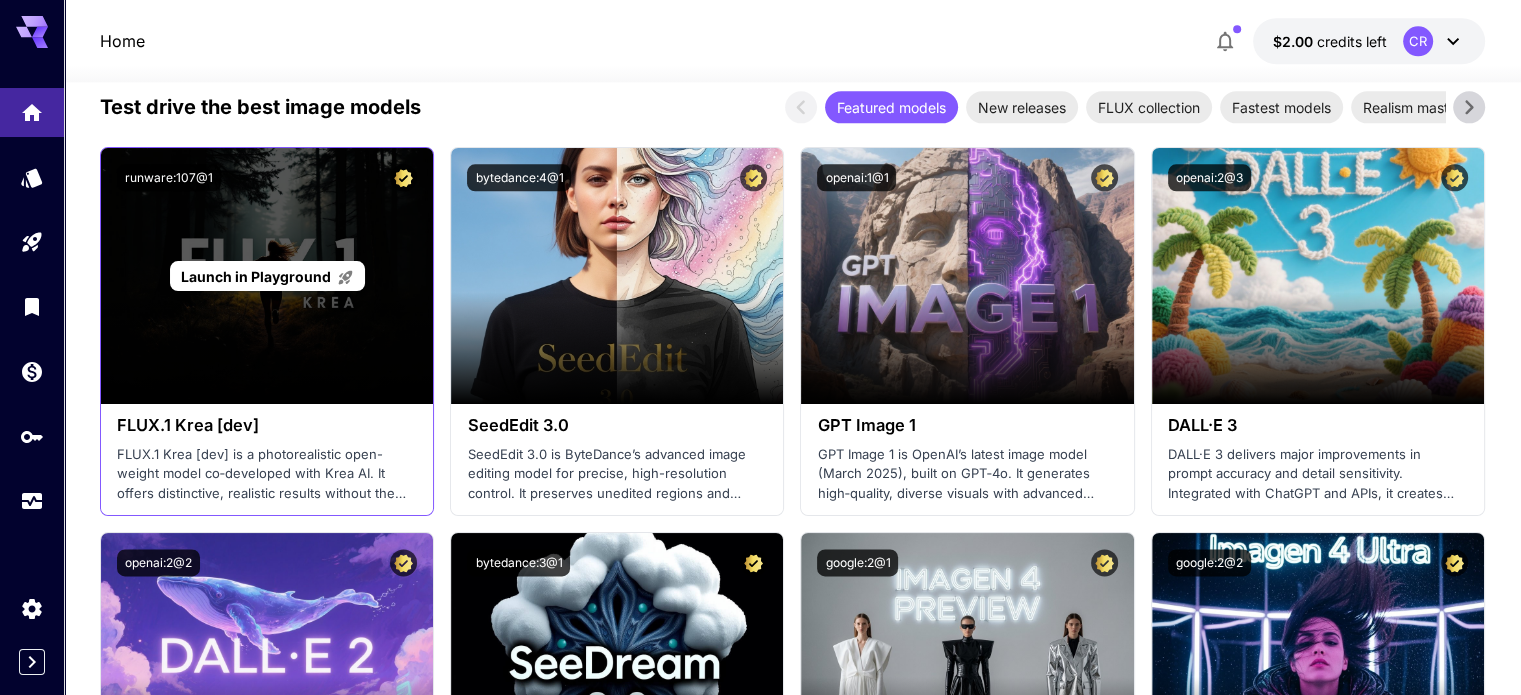 click on "Launch in Playground" at bounding box center (267, 276) 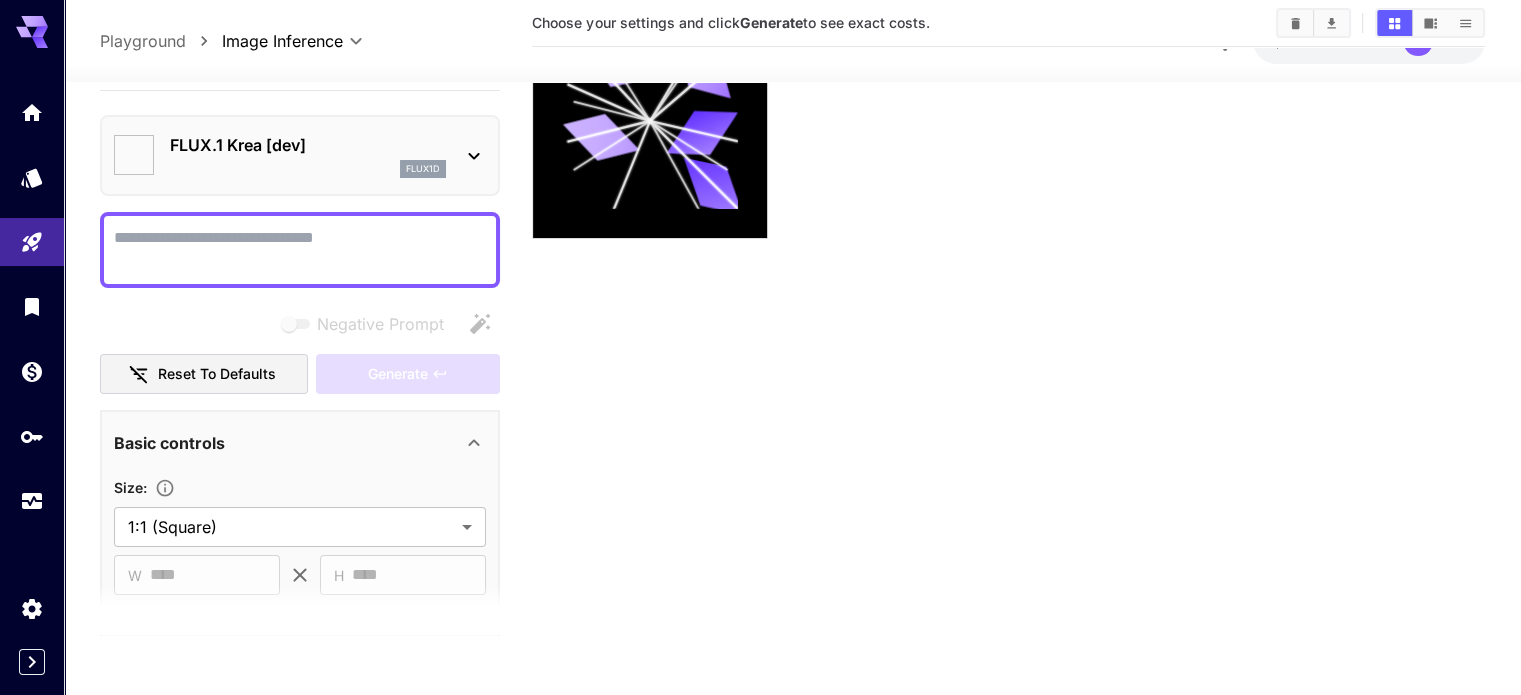 type on "*******" 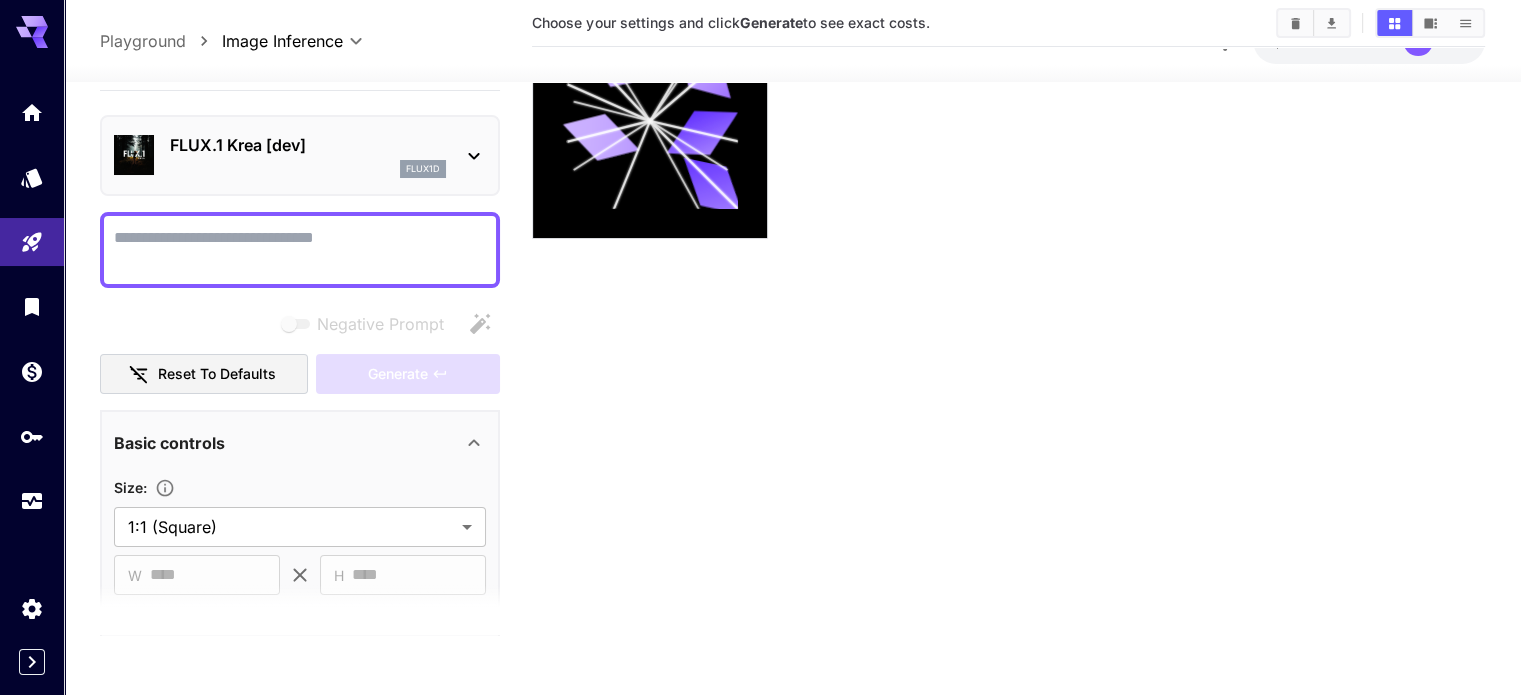 click on "Negative Prompt" at bounding box center [300, 250] 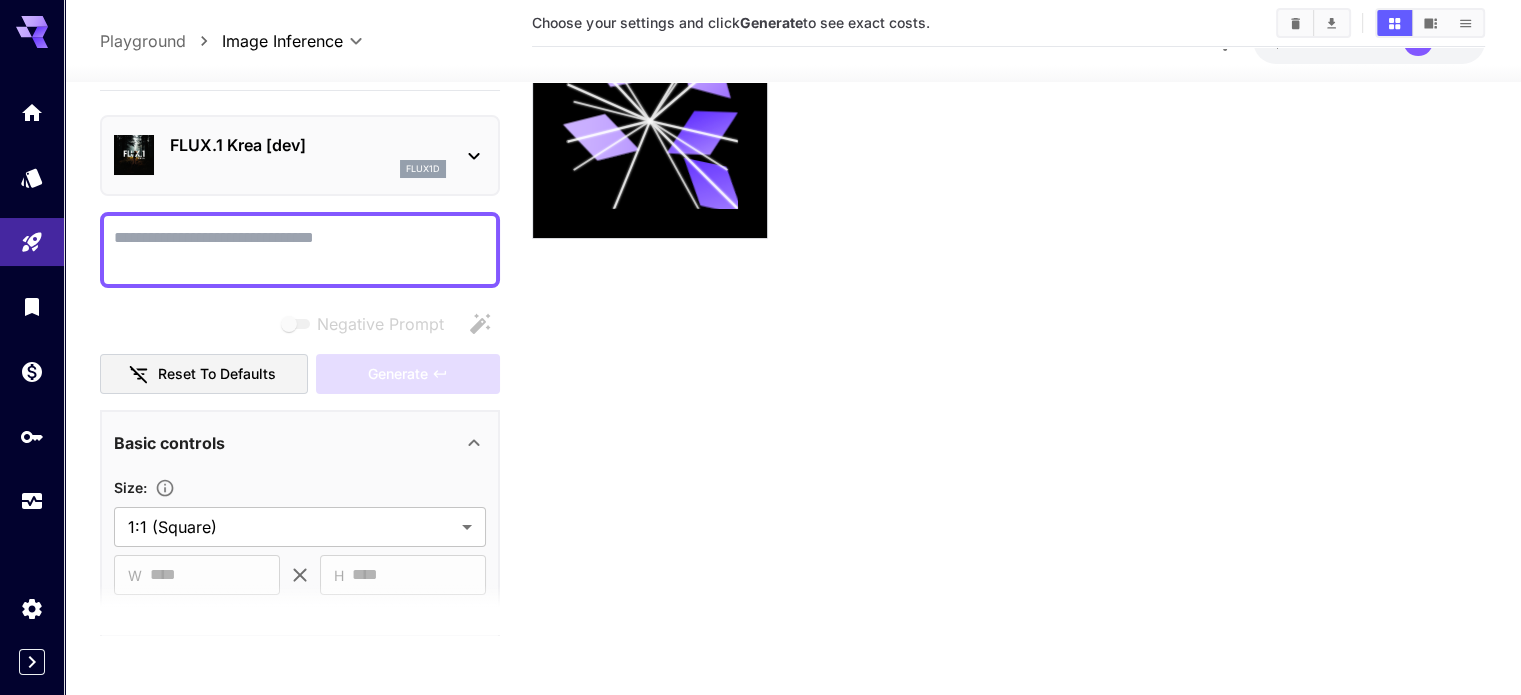 click on "Negative Prompt" at bounding box center (300, 250) 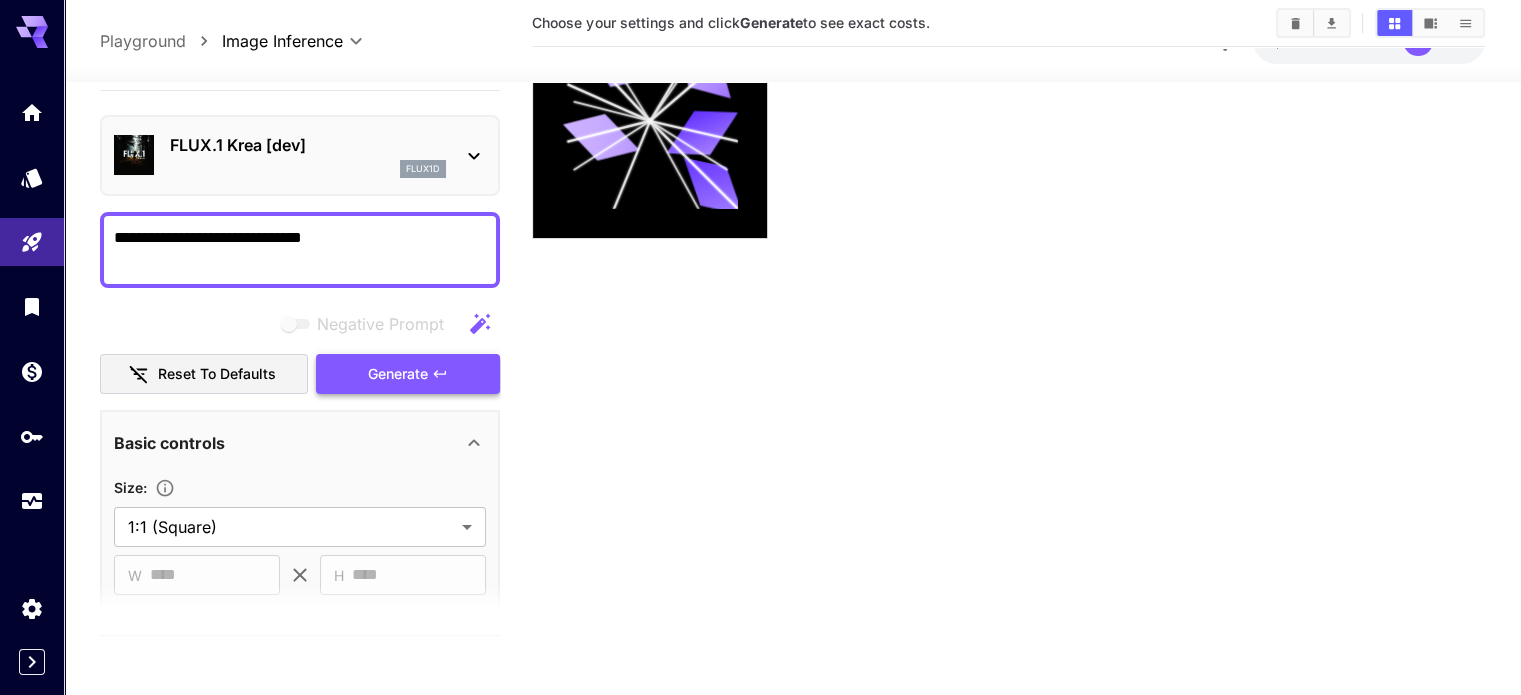 type on "**********" 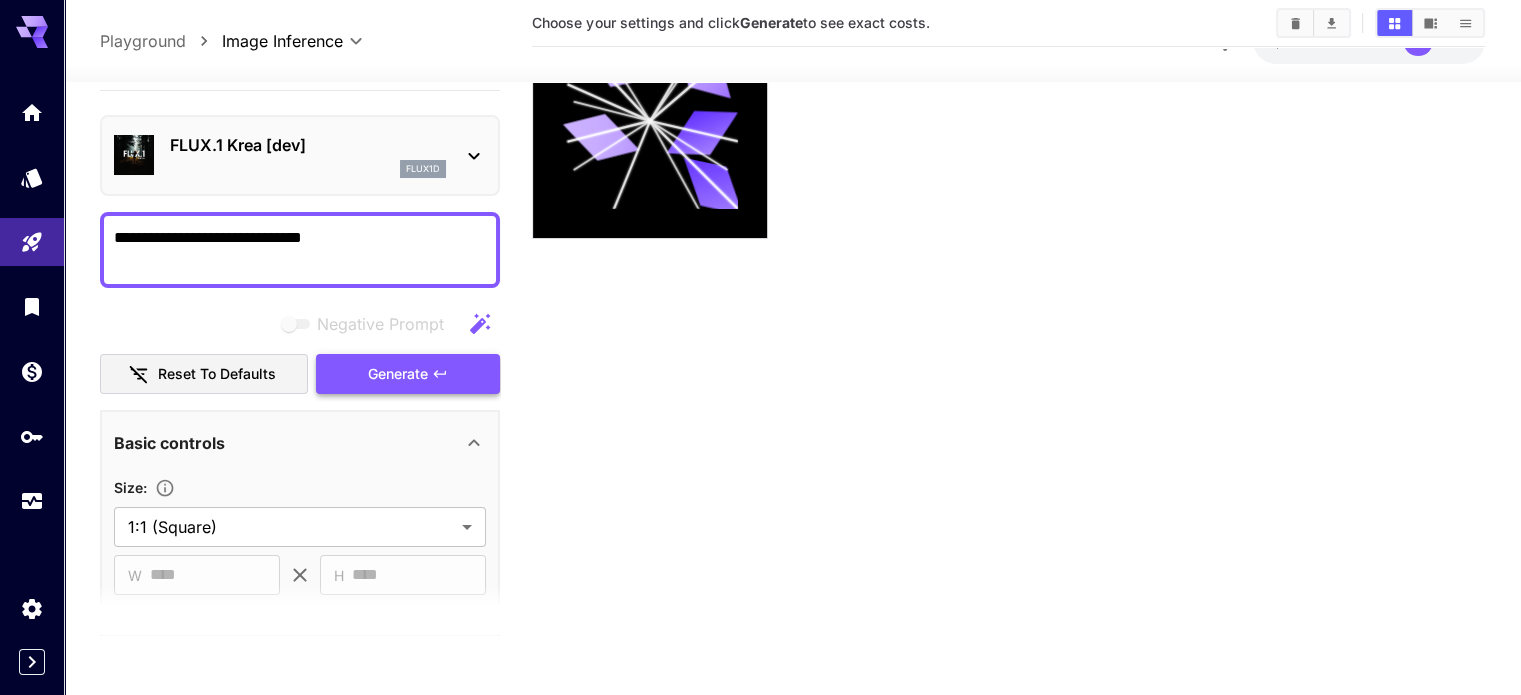 click on "Generate" at bounding box center [398, 374] 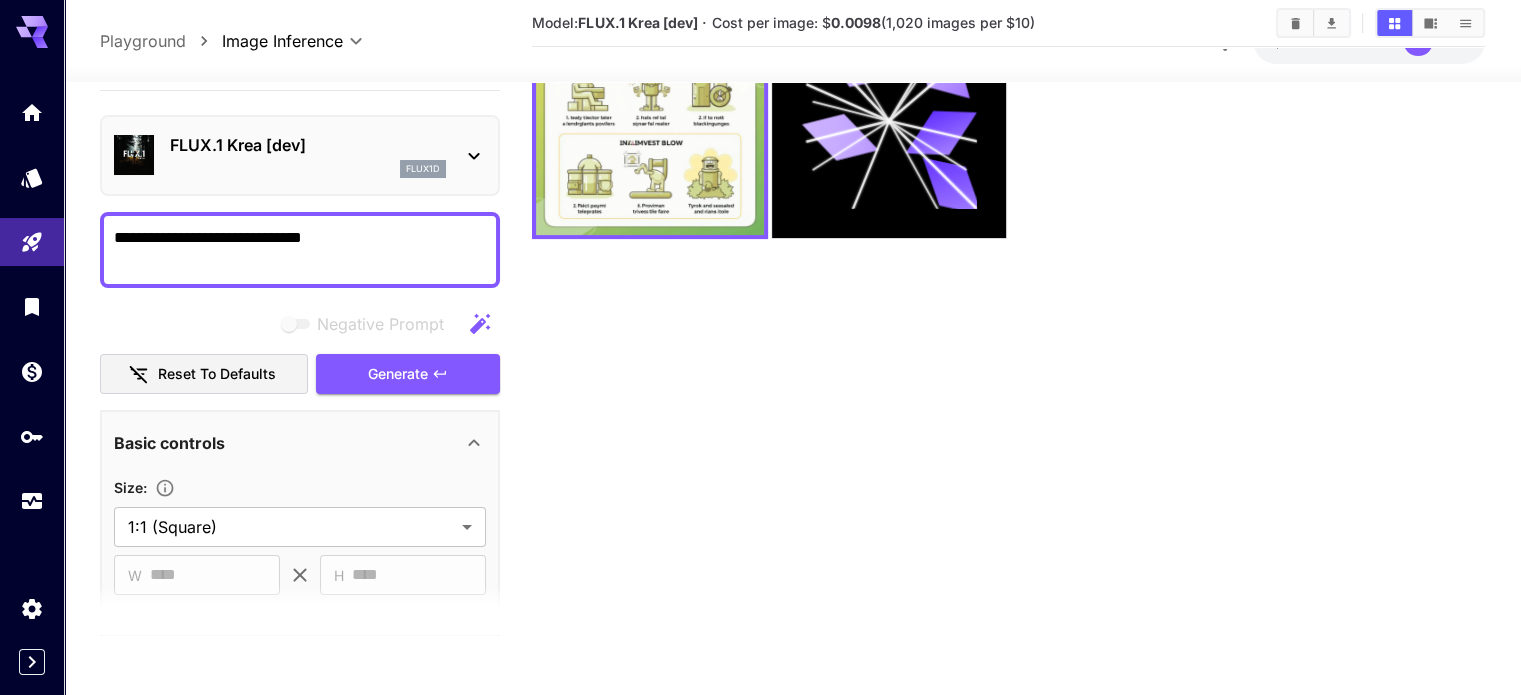 scroll, scrollTop: 0, scrollLeft: 0, axis: both 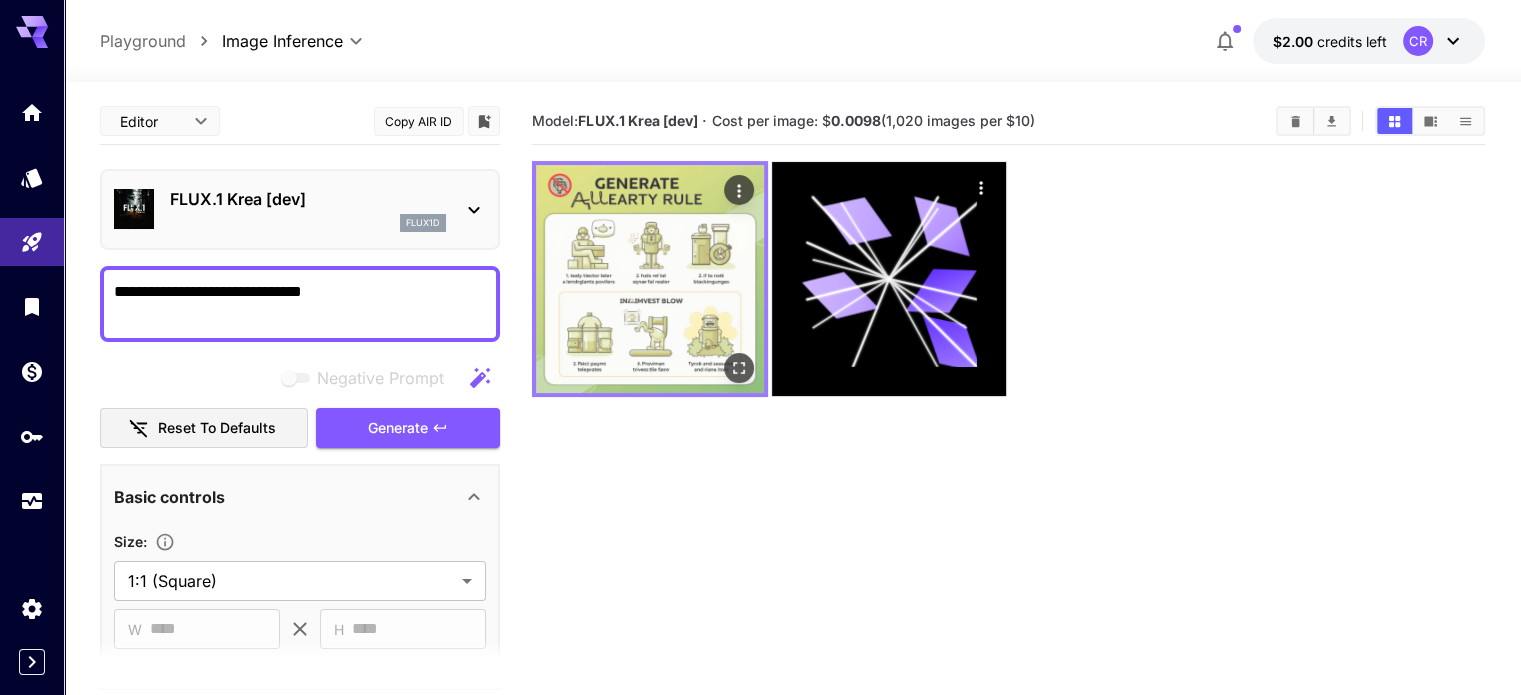 click at bounding box center [650, 279] 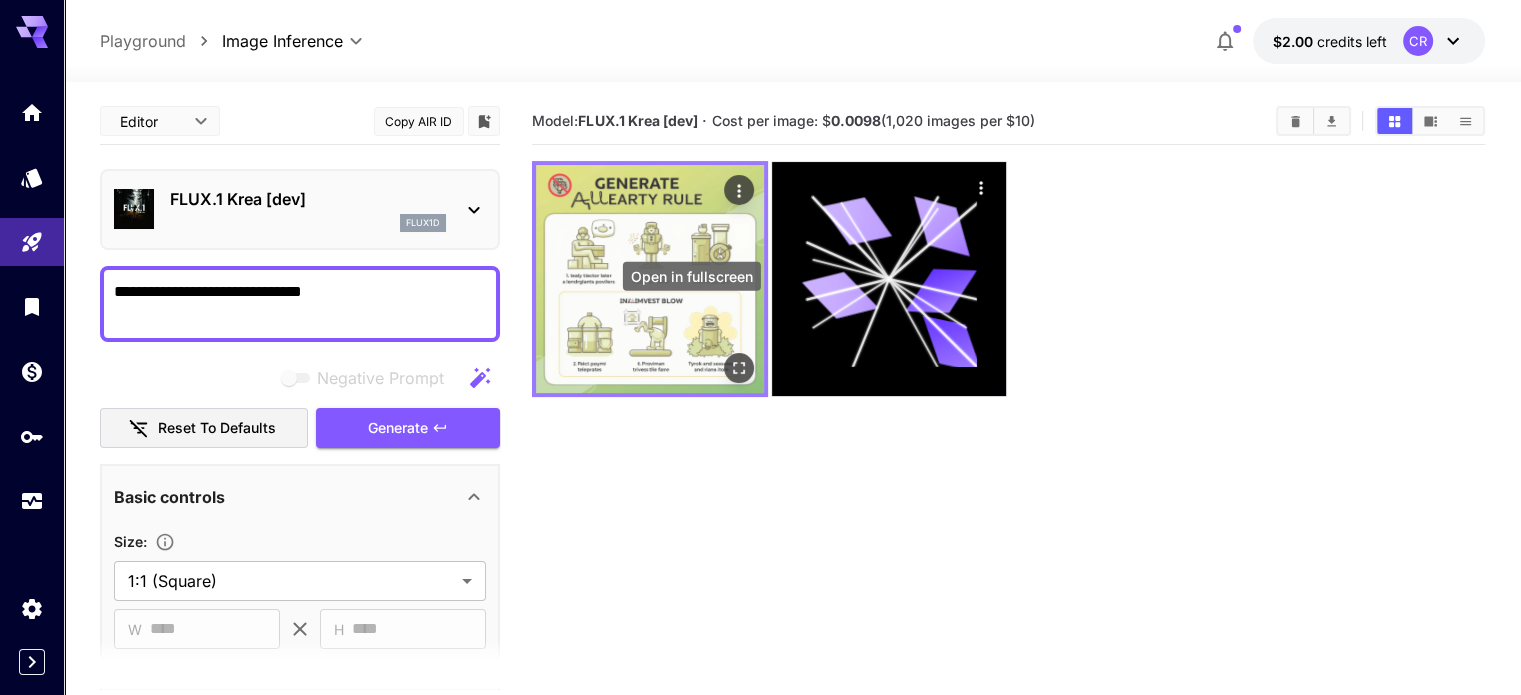 click 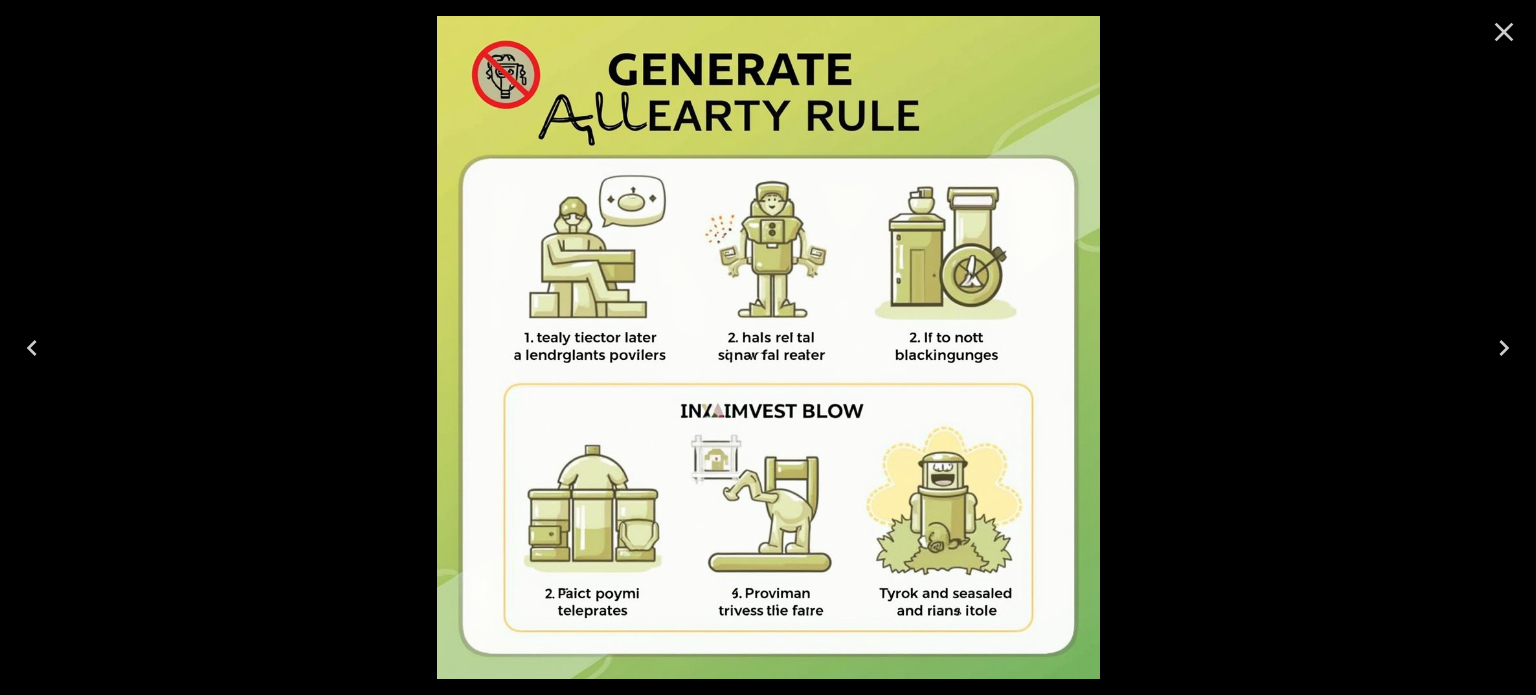 click 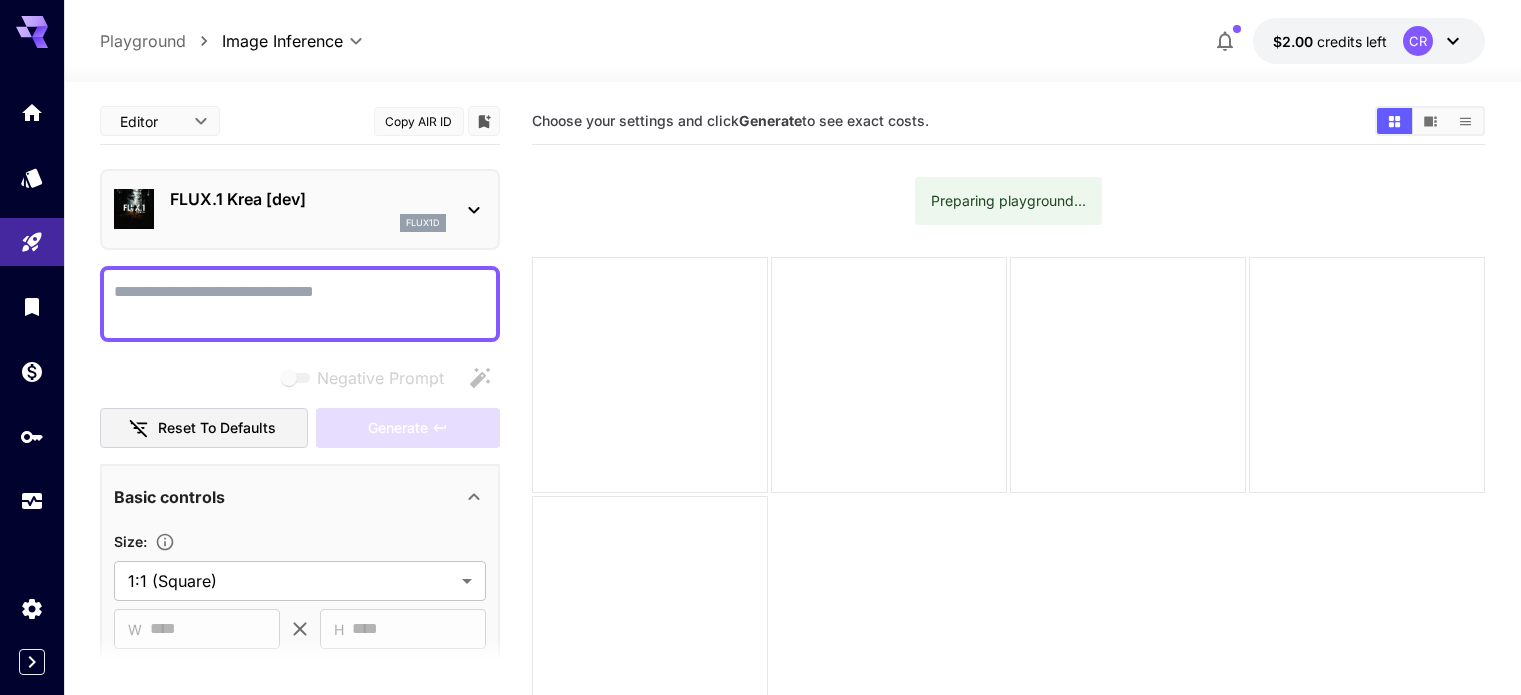 scroll, scrollTop: 0, scrollLeft: 0, axis: both 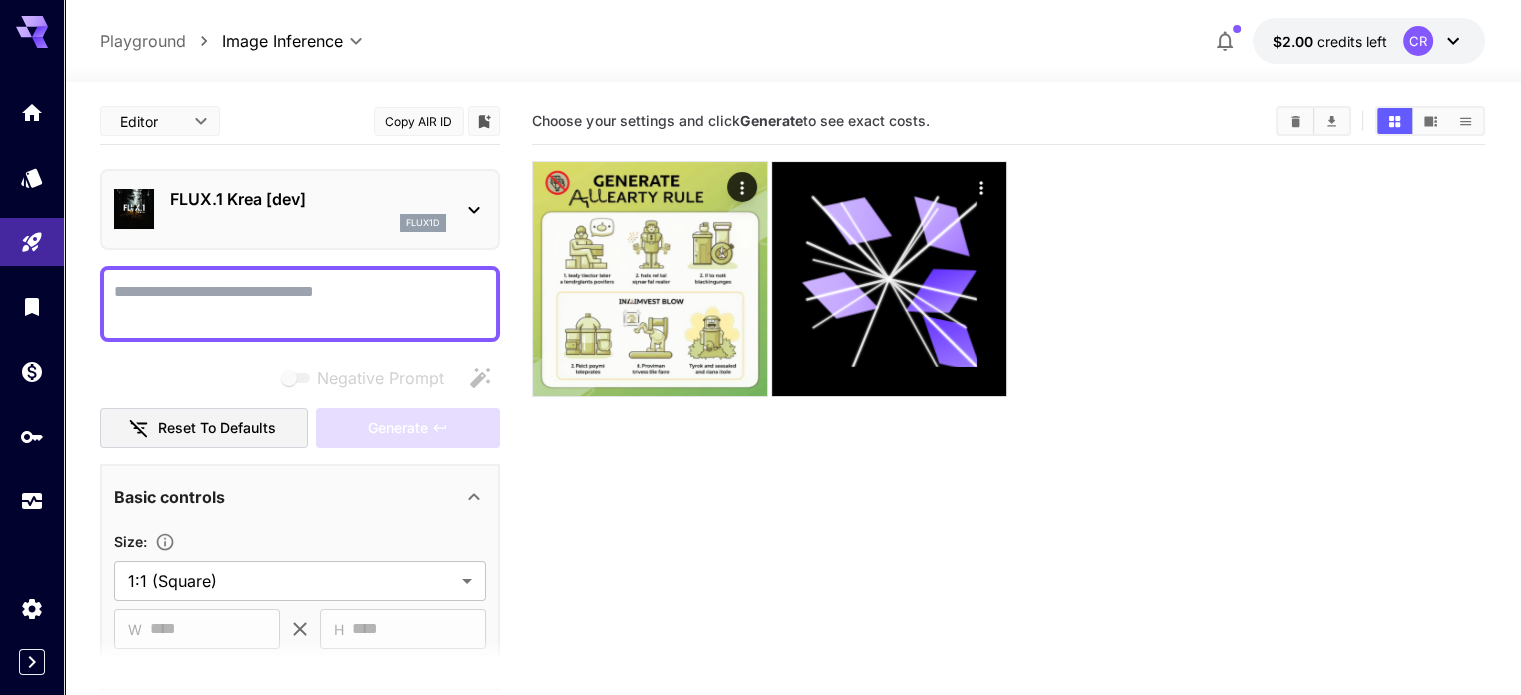 click on "Negative Prompt" at bounding box center [300, 304] 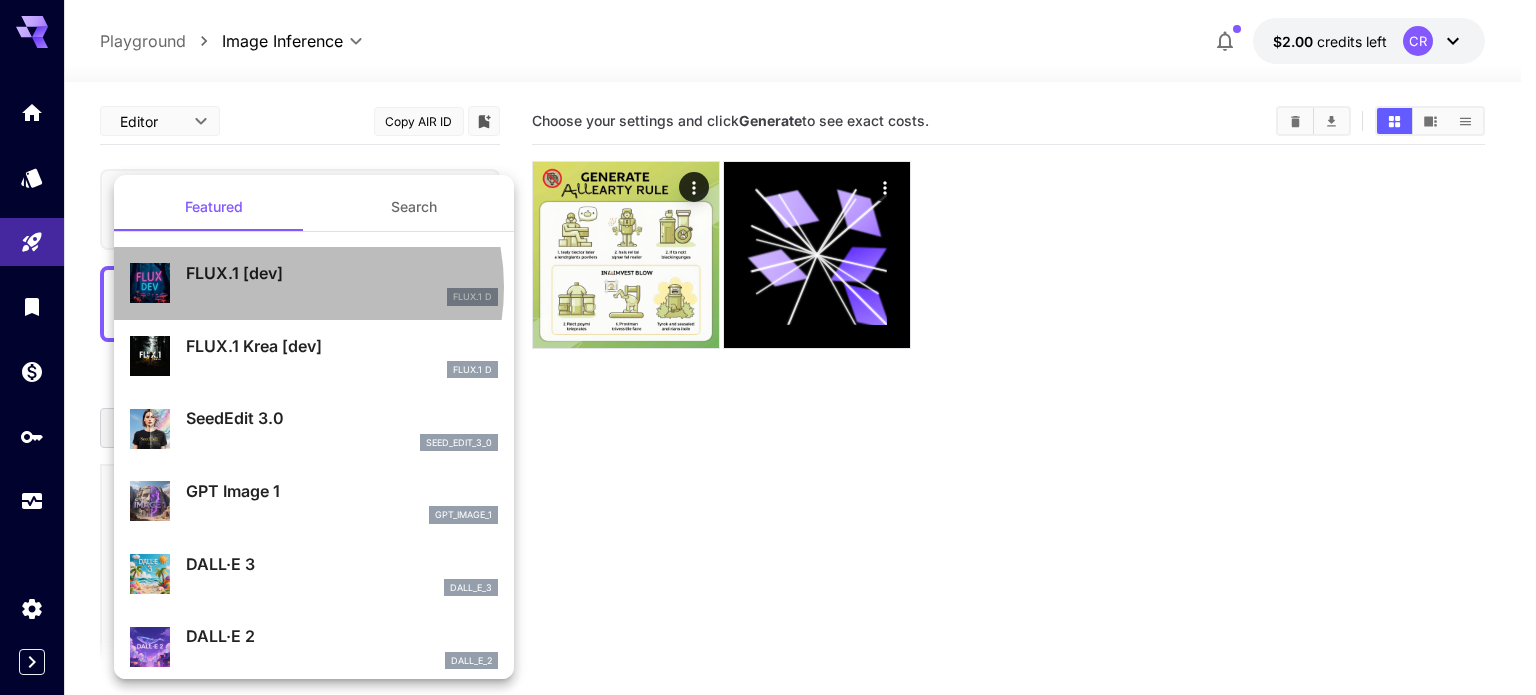click on "FLUX.1 [dev] FLUX.1 D" at bounding box center [342, 283] 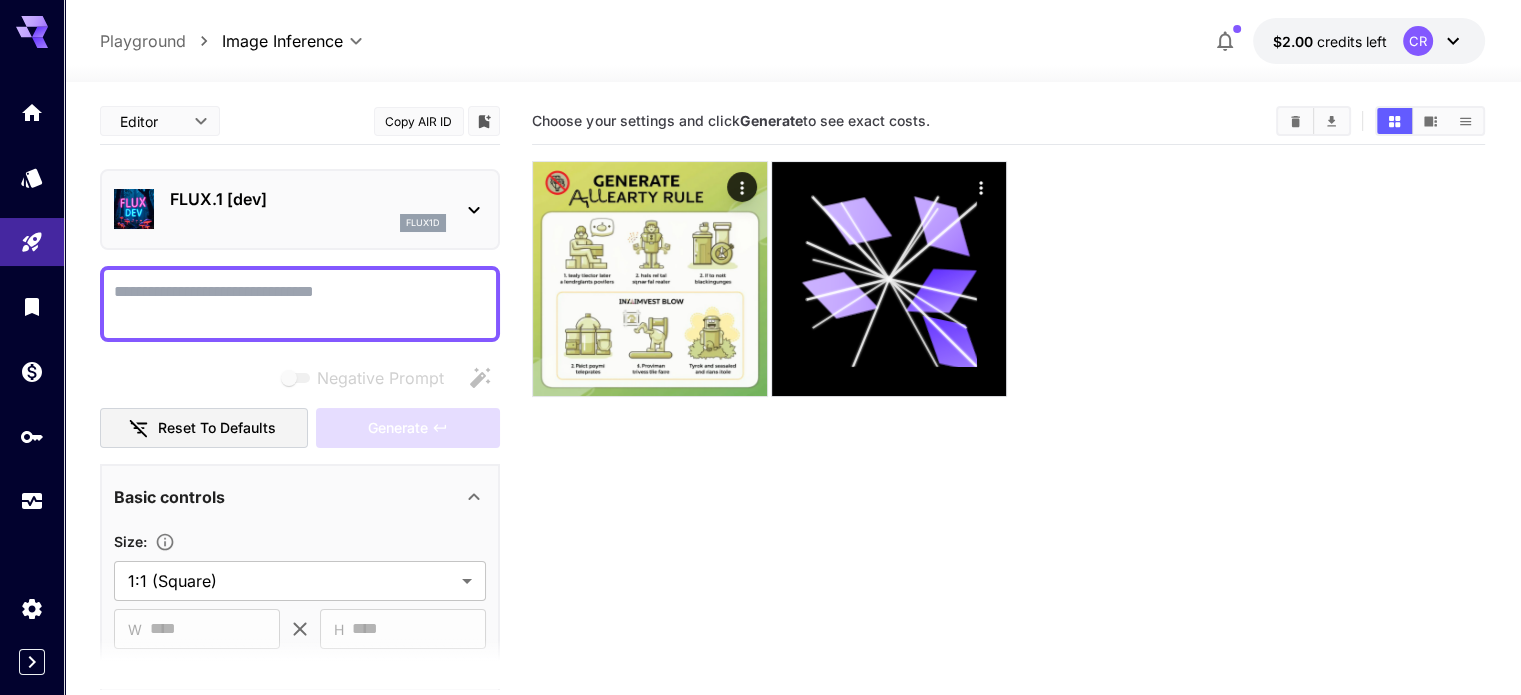 click on "Negative Prompt" at bounding box center [300, 304] 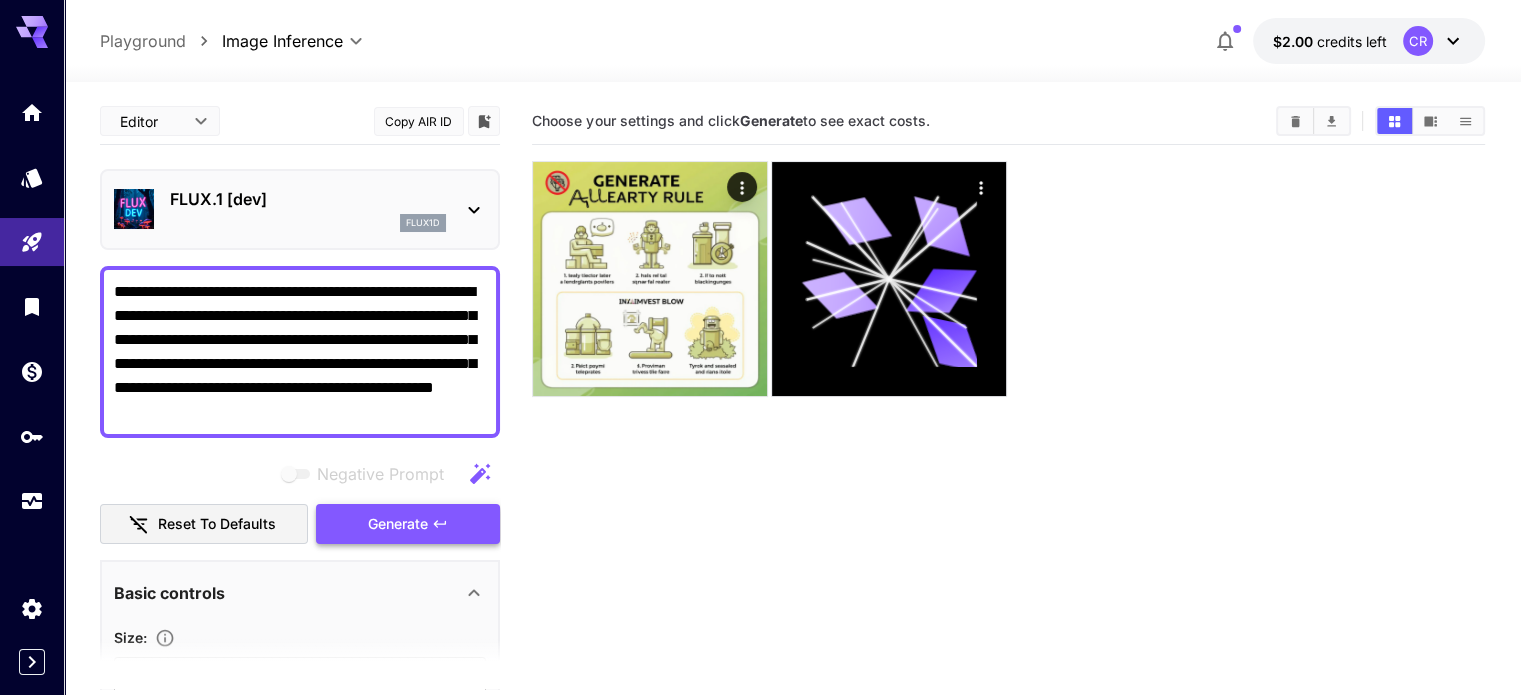 click on "Generate" at bounding box center (398, 524) 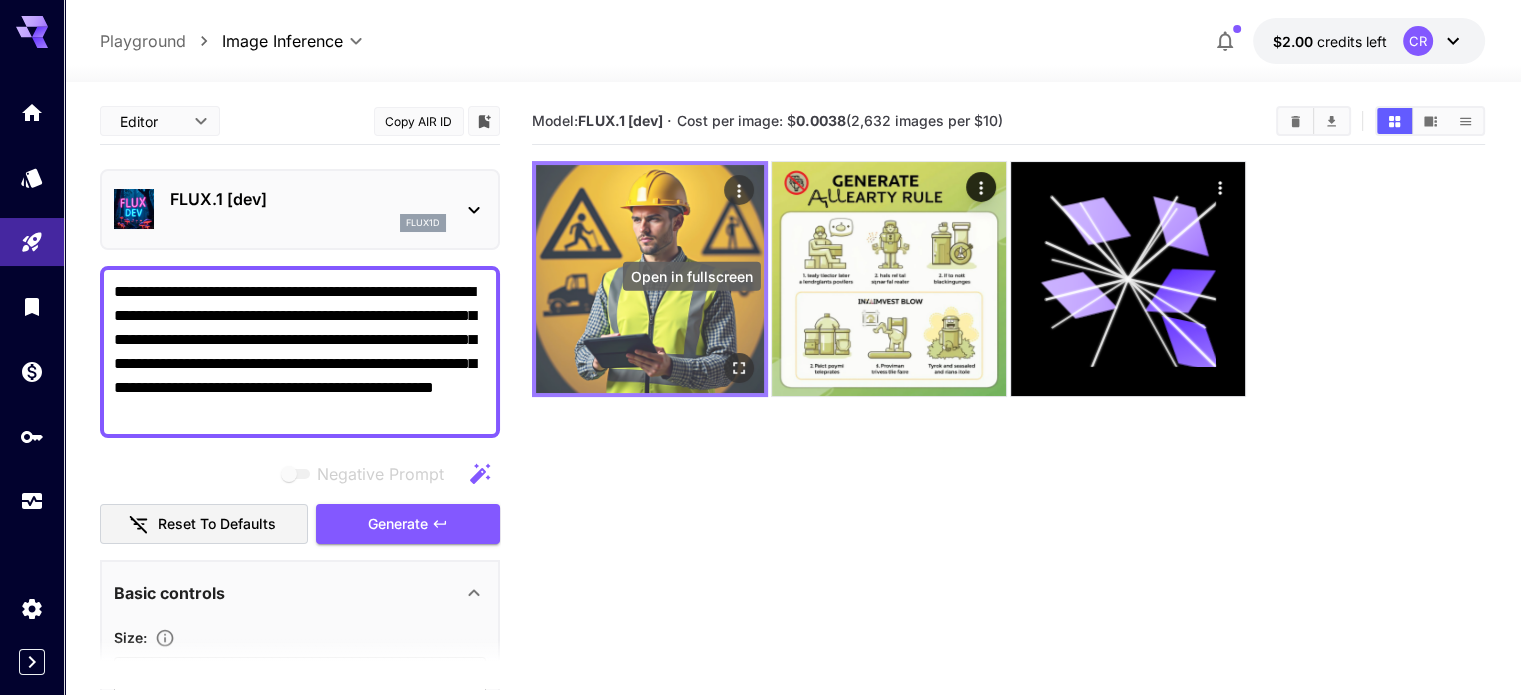 click 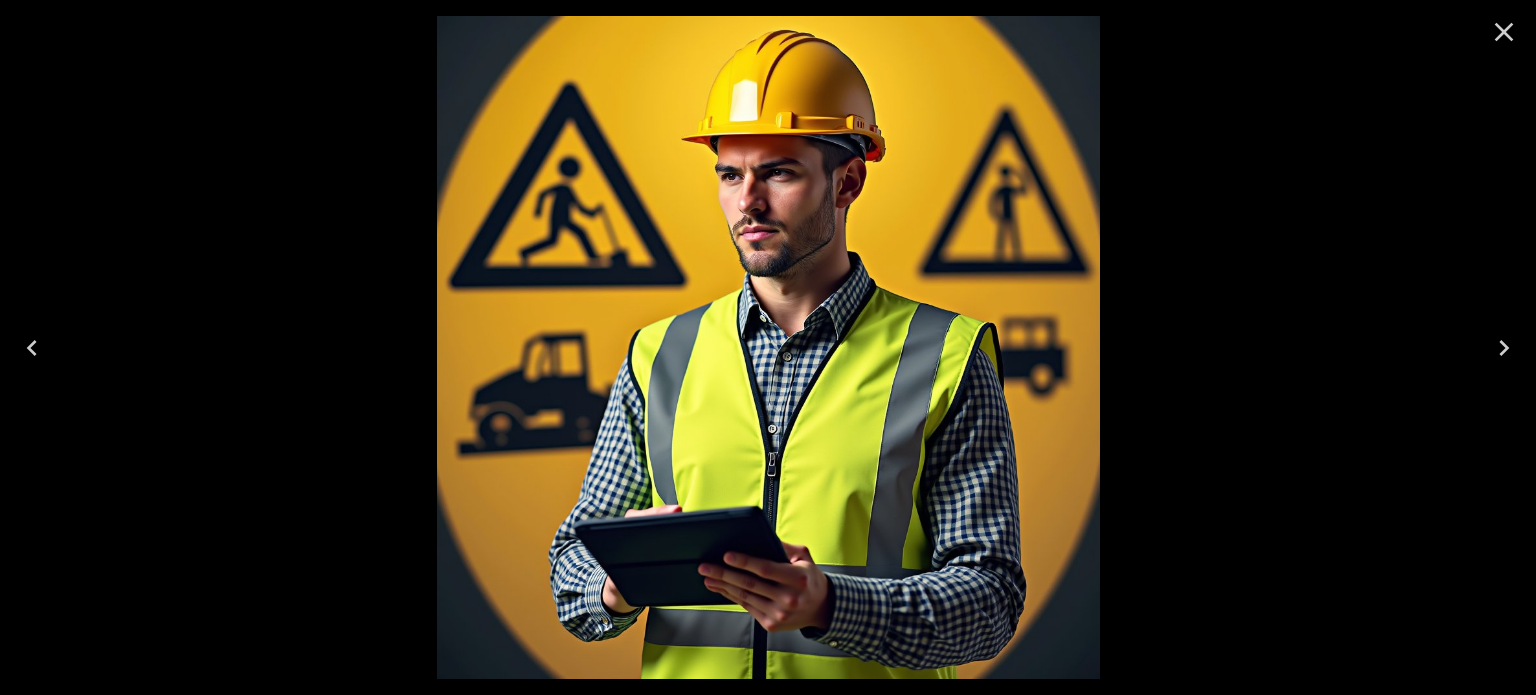 click 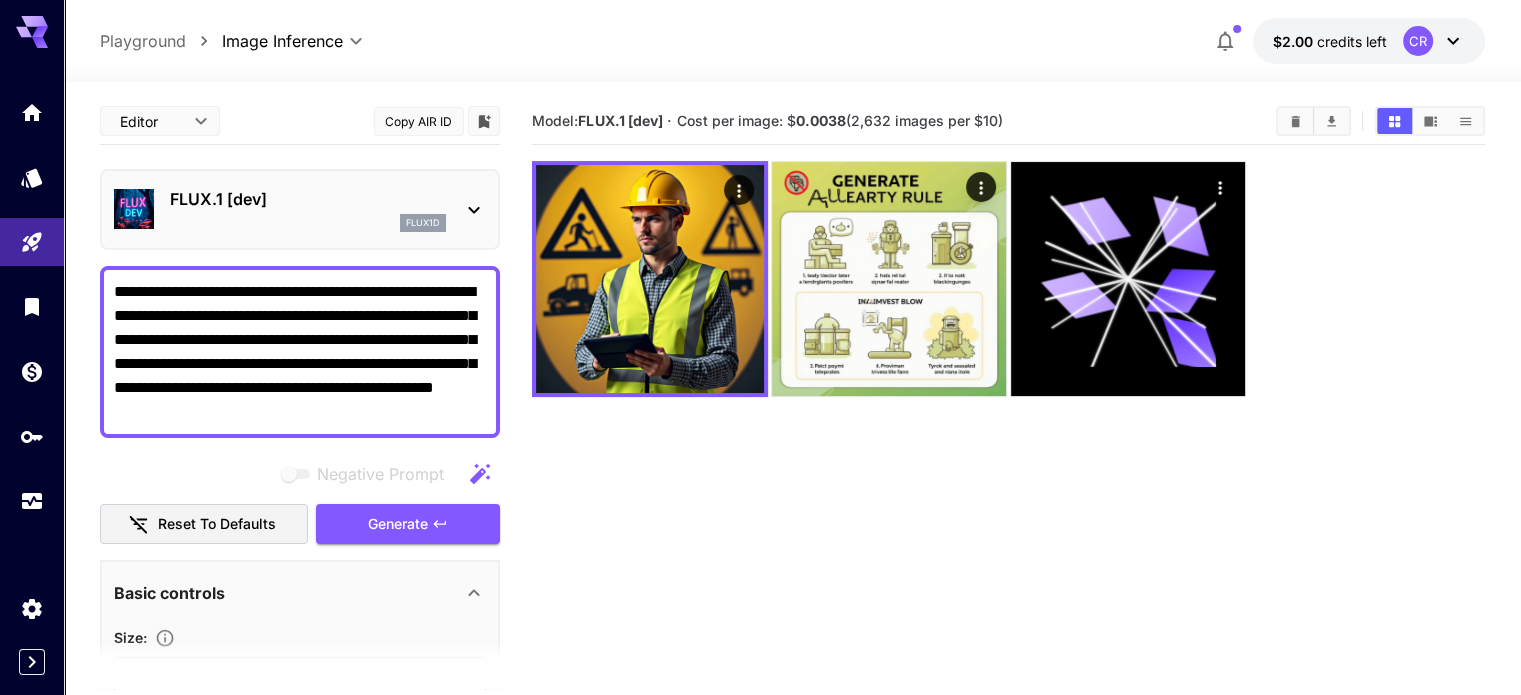 click on "**********" at bounding box center (300, 352) 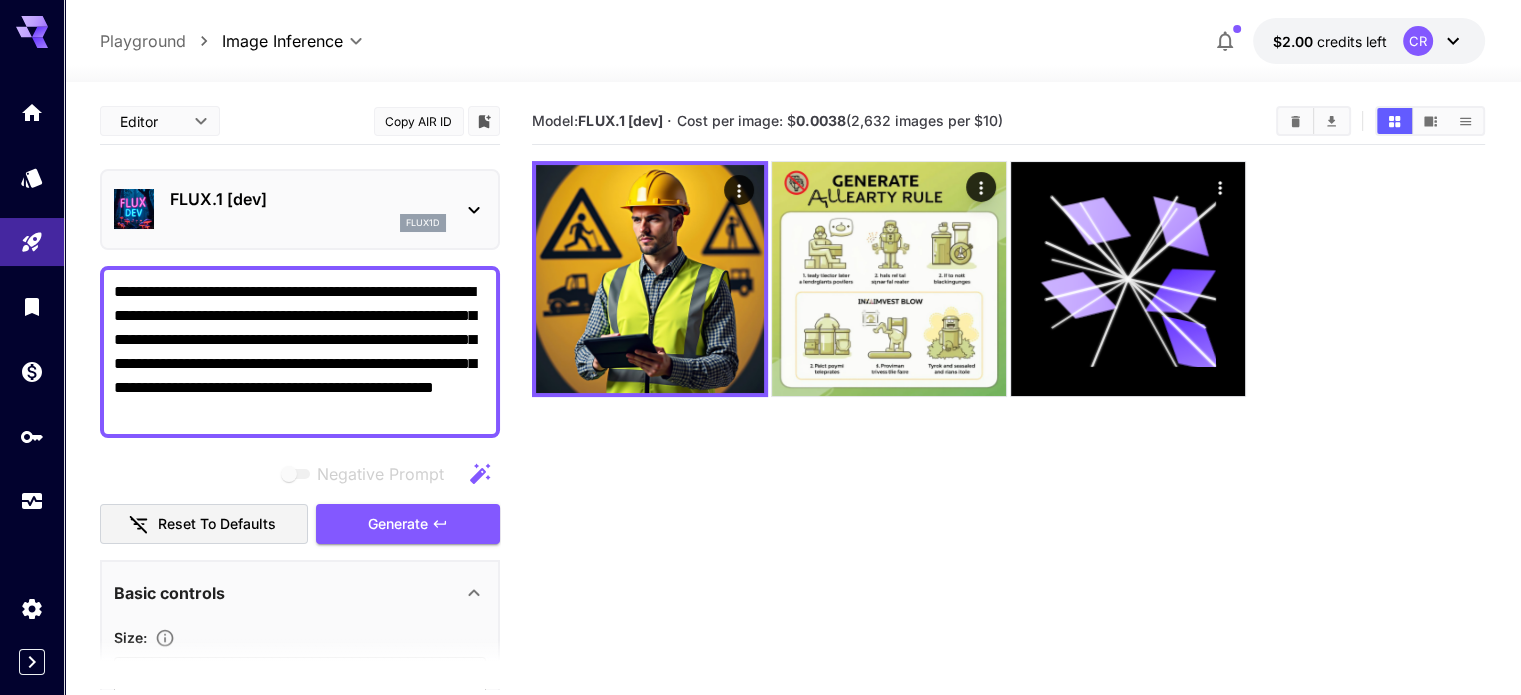 paste 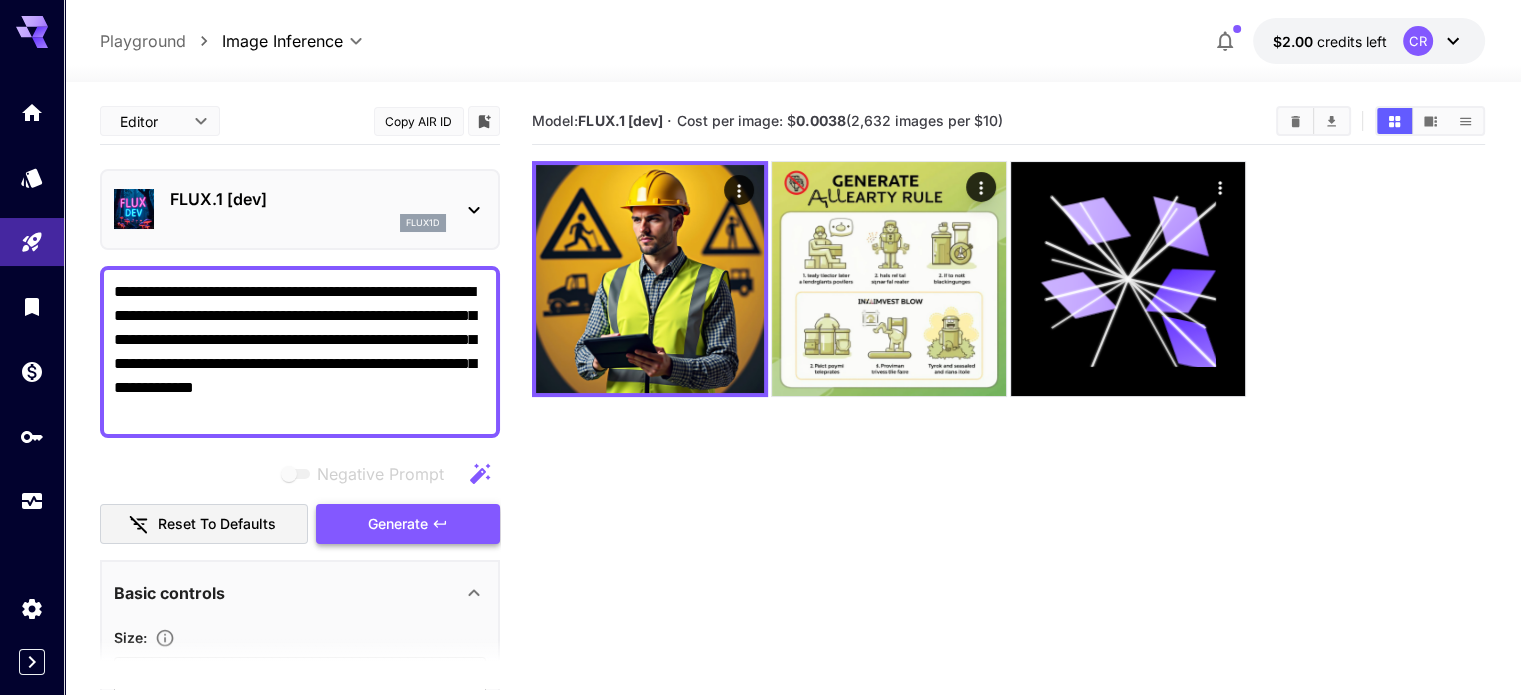 click on "Generate" at bounding box center [398, 524] 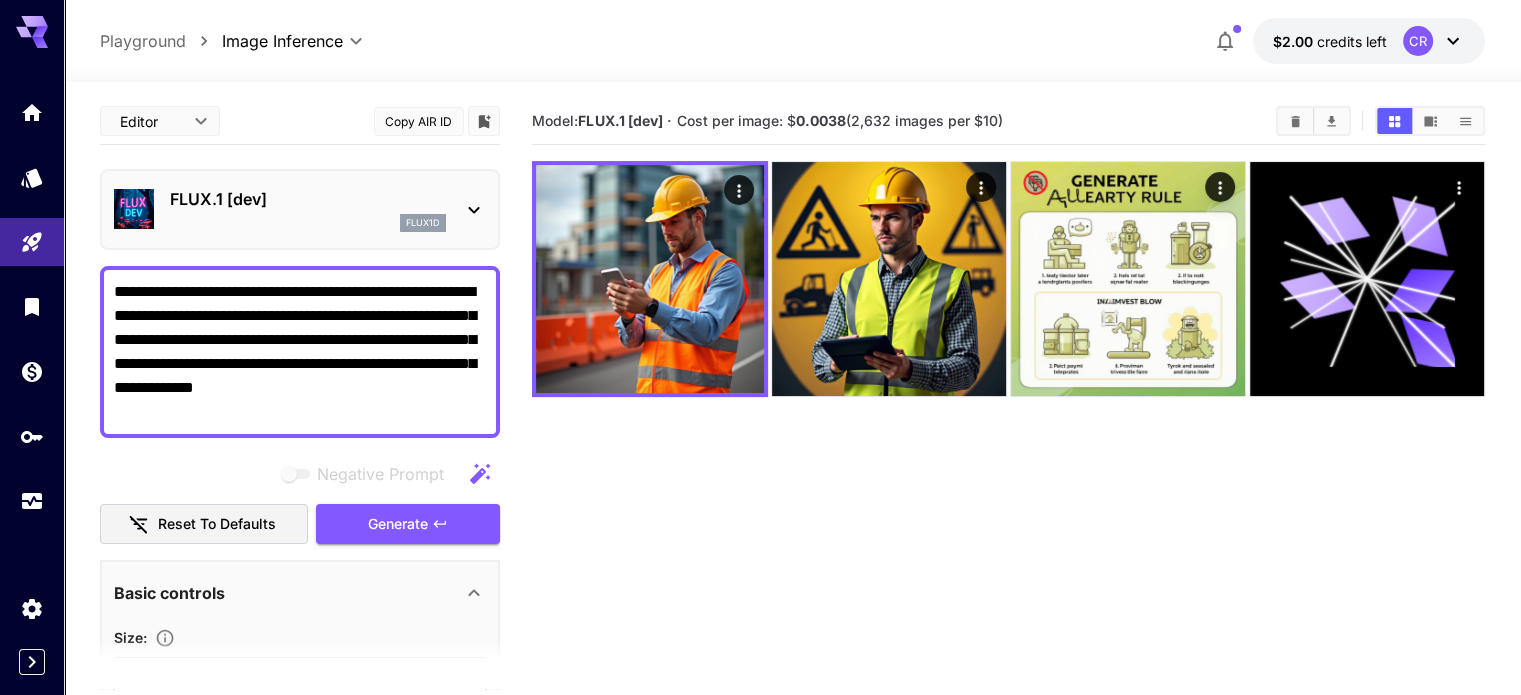 click on "**********" at bounding box center (300, 352) 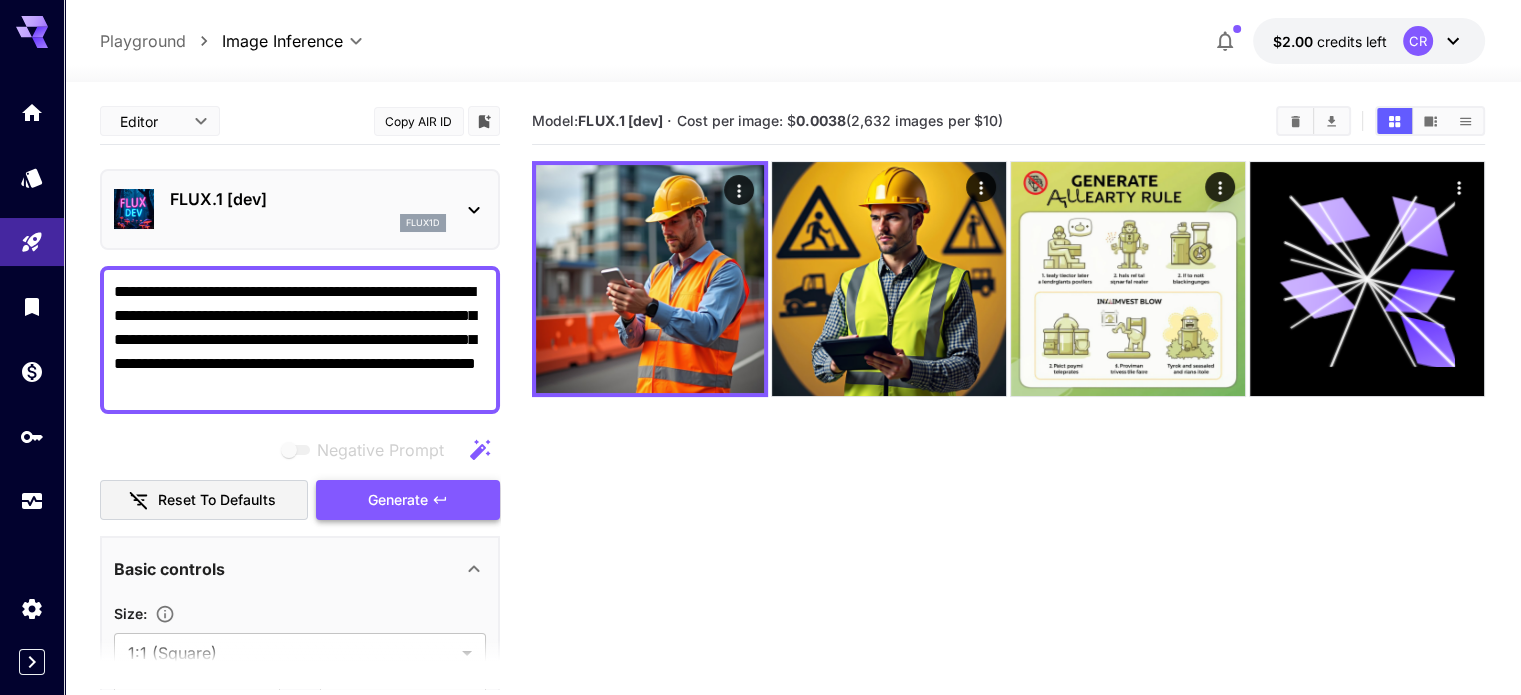 click on "Generate" at bounding box center (398, 500) 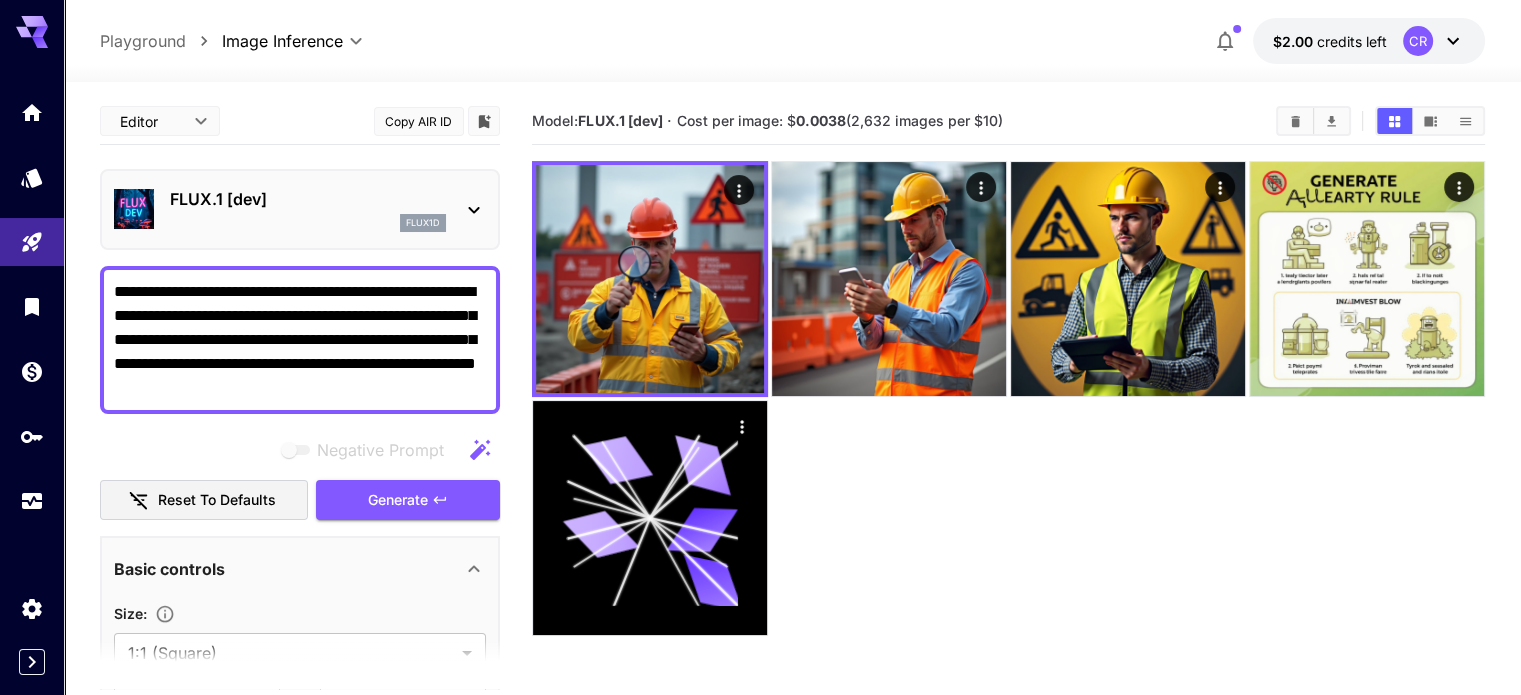 click on "**********" at bounding box center (300, 340) 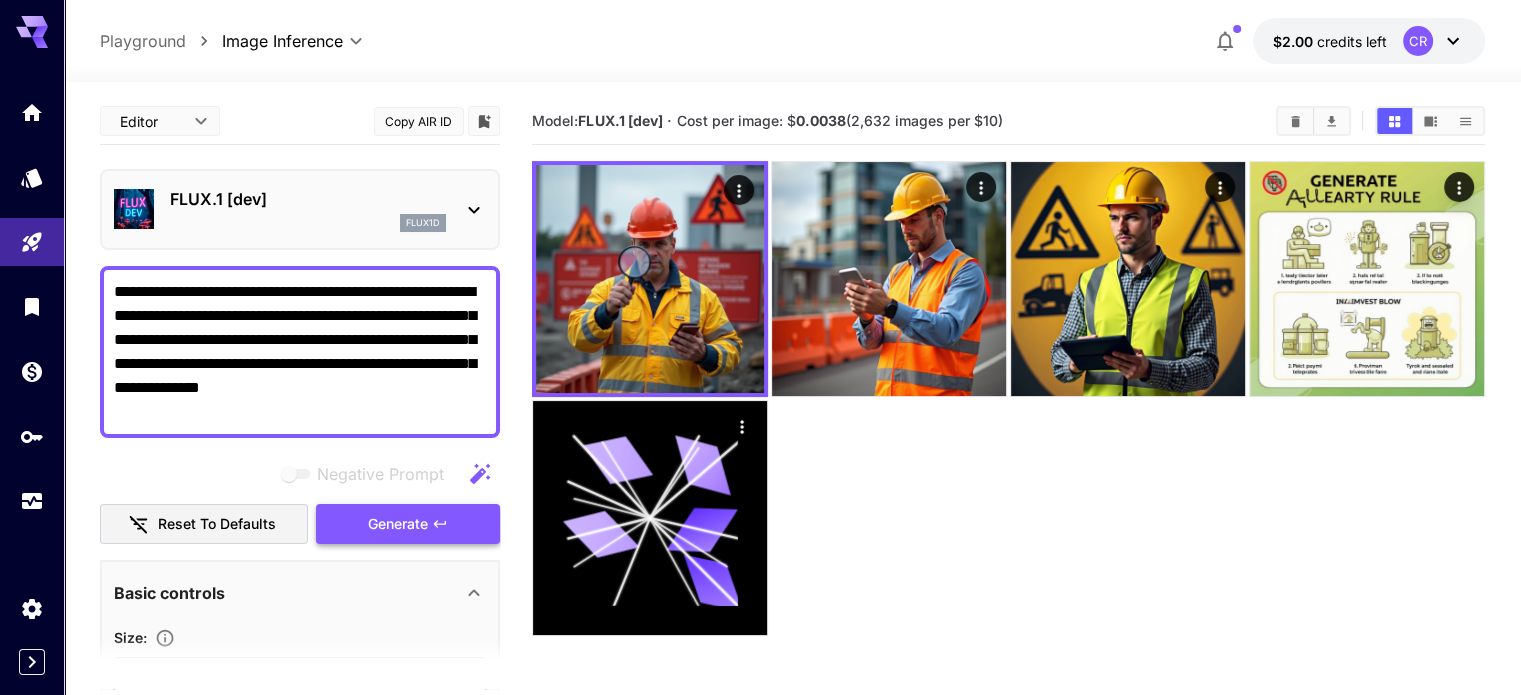 click on "Generate" at bounding box center [398, 524] 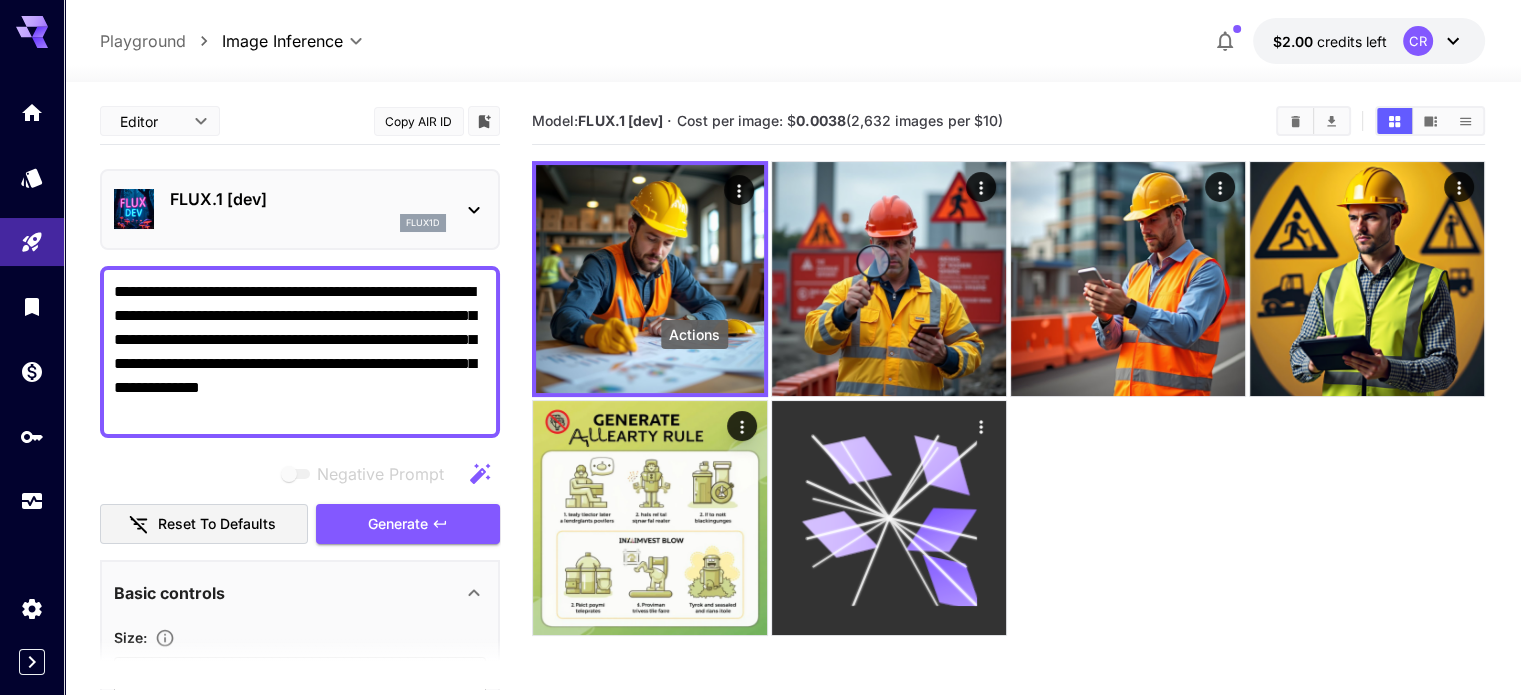 click 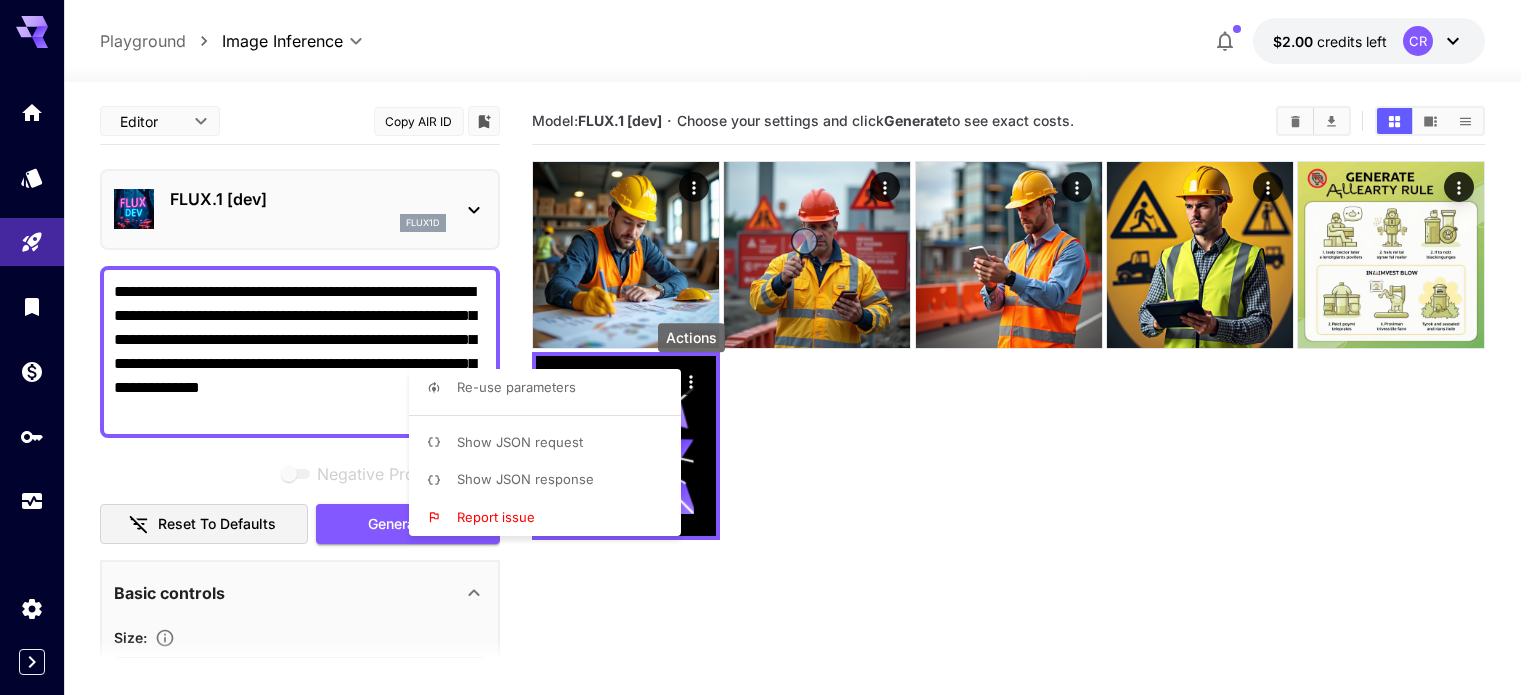 click at bounding box center [768, 347] 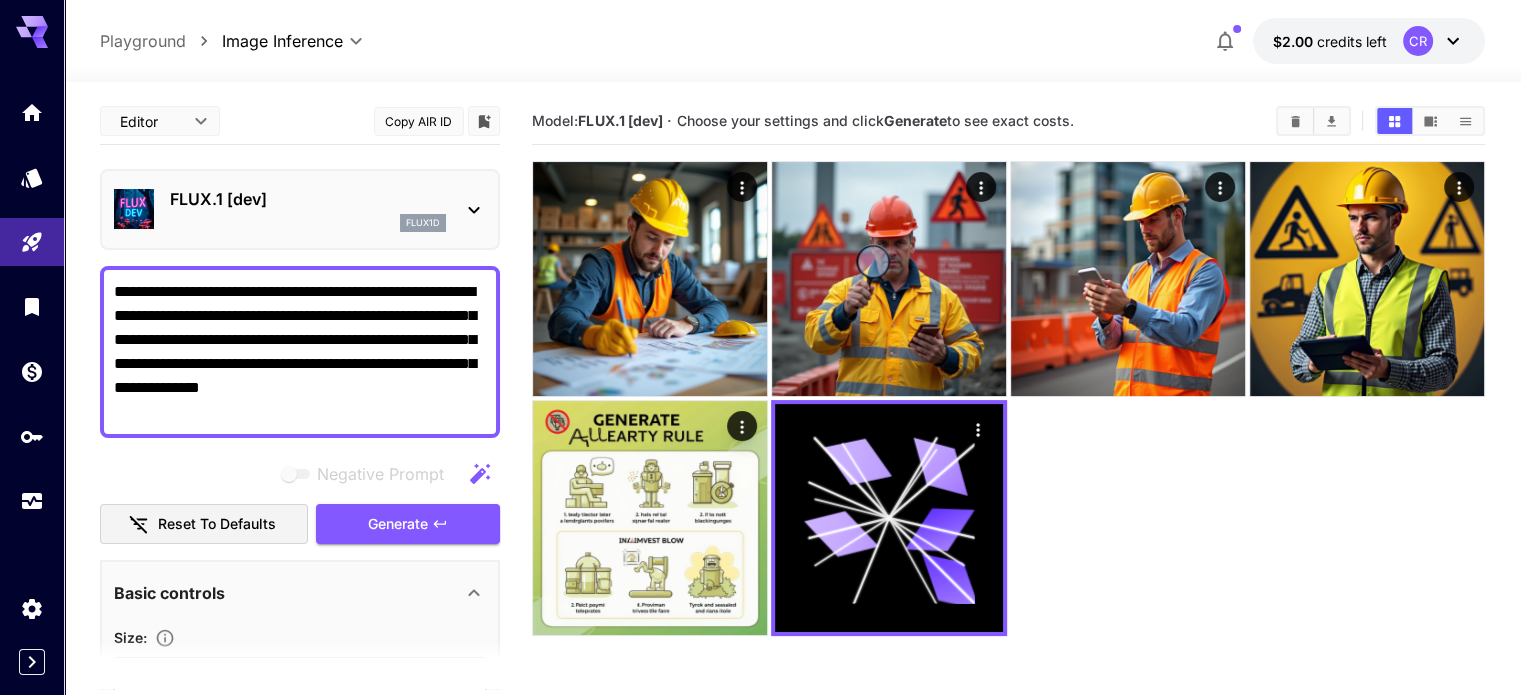 click on "**********" at bounding box center (300, 352) 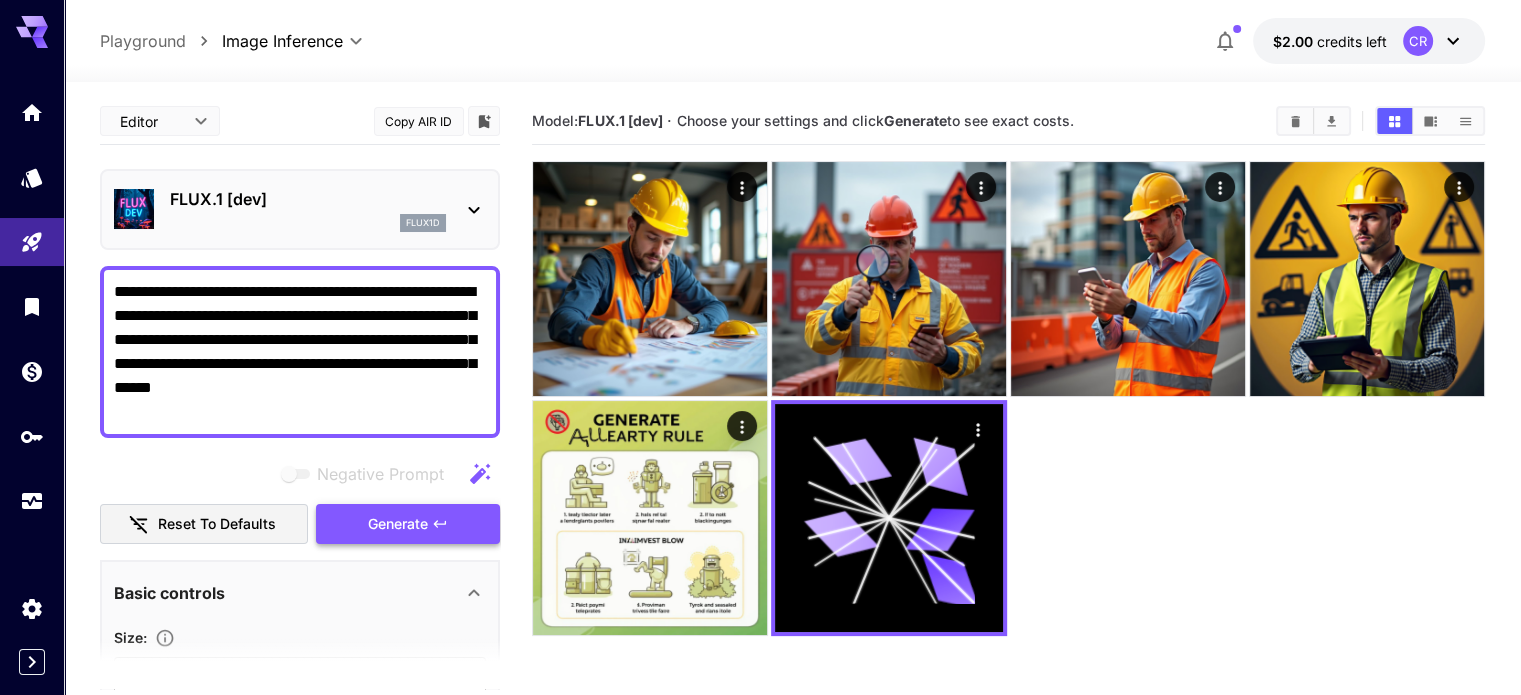 click 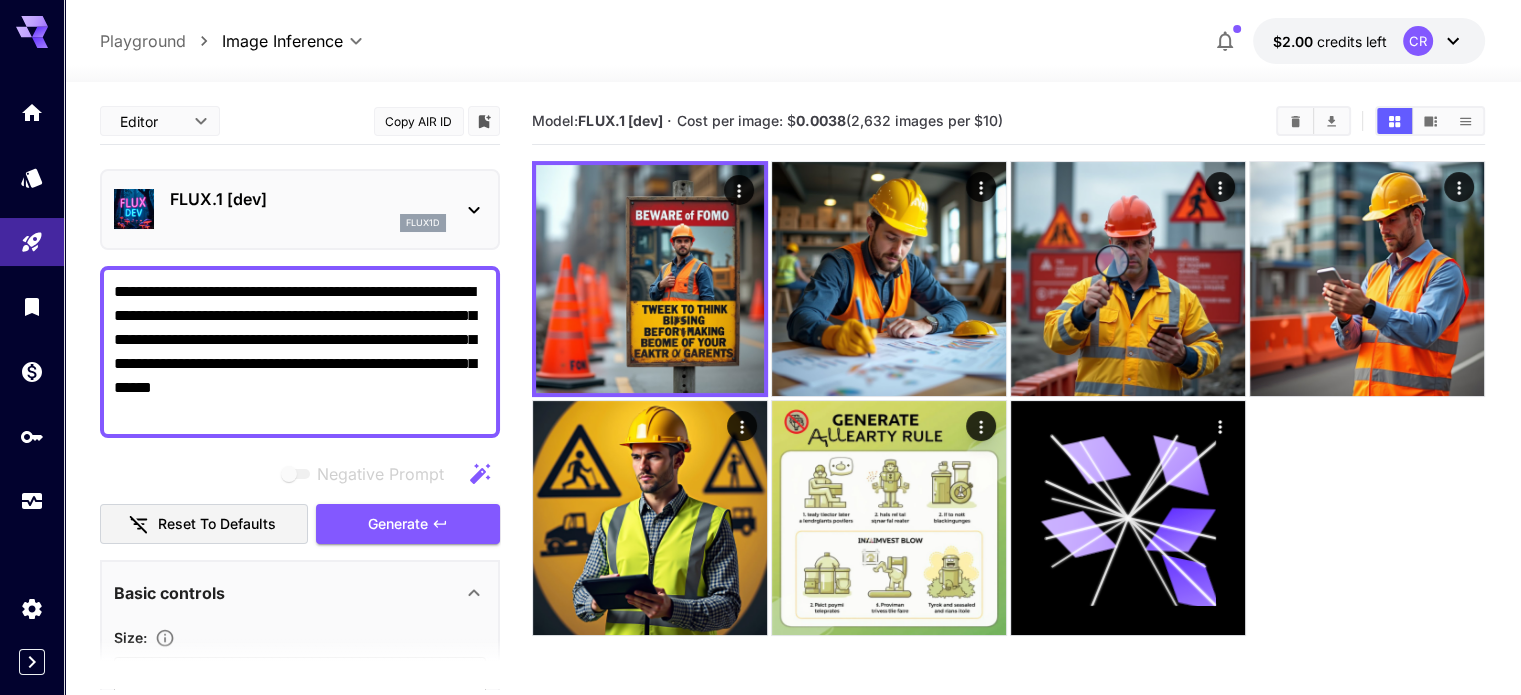 click on "**********" at bounding box center (300, 352) 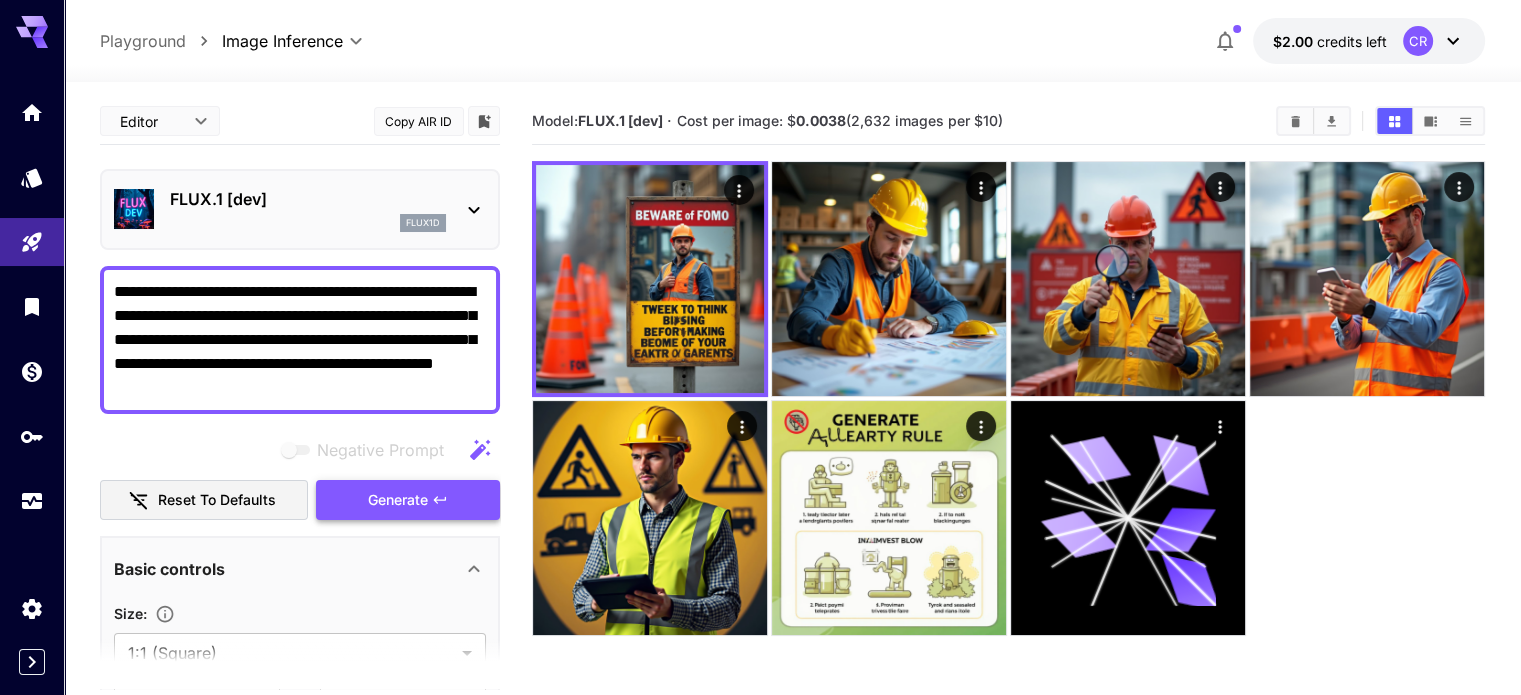 click on "Generate" at bounding box center [408, 500] 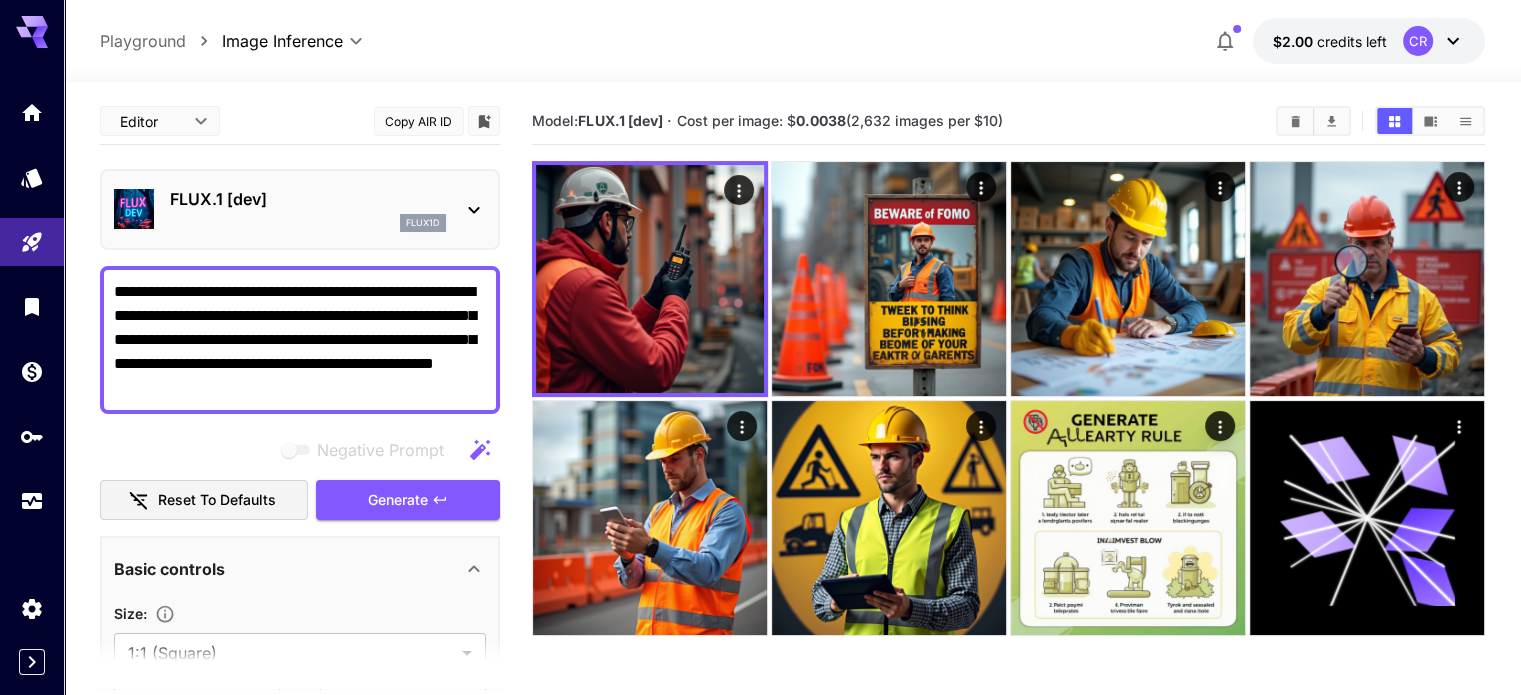 click on "**********" at bounding box center (300, 340) 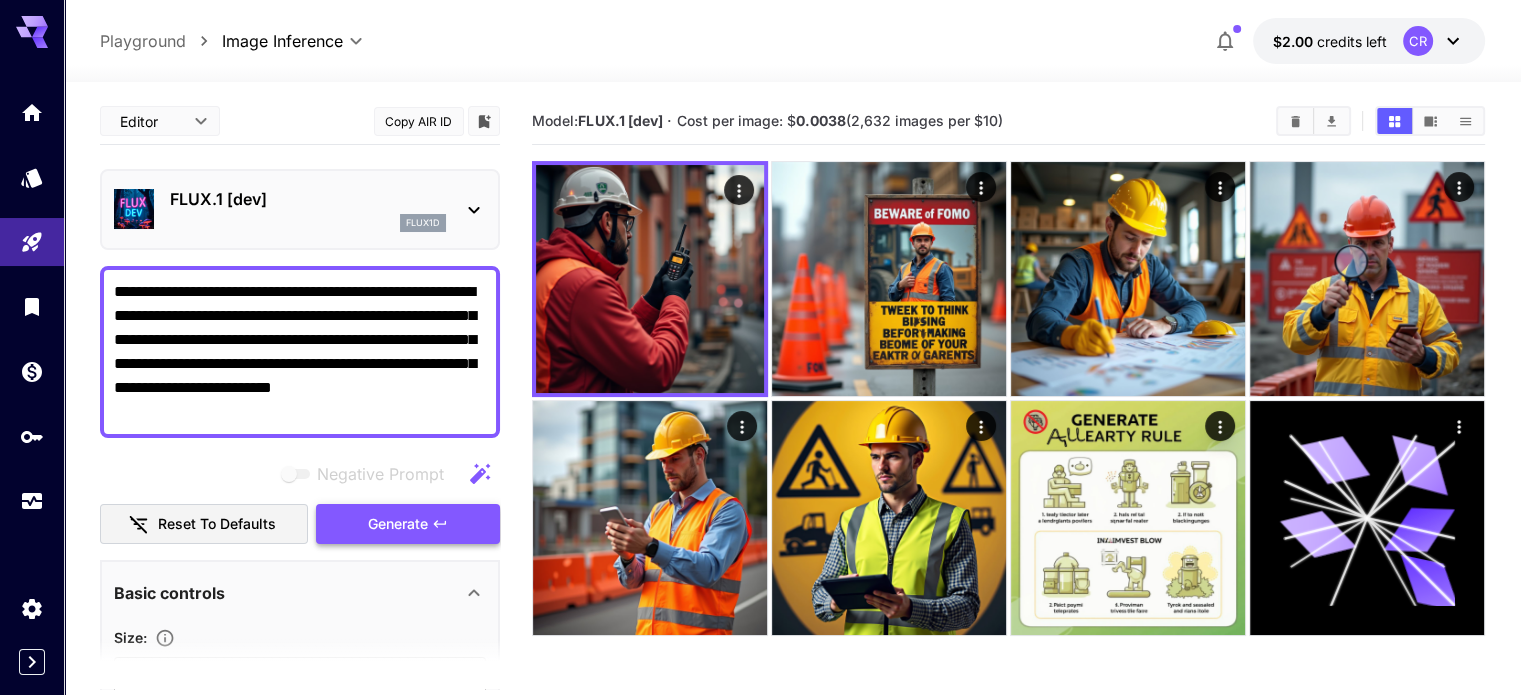 type on "**********" 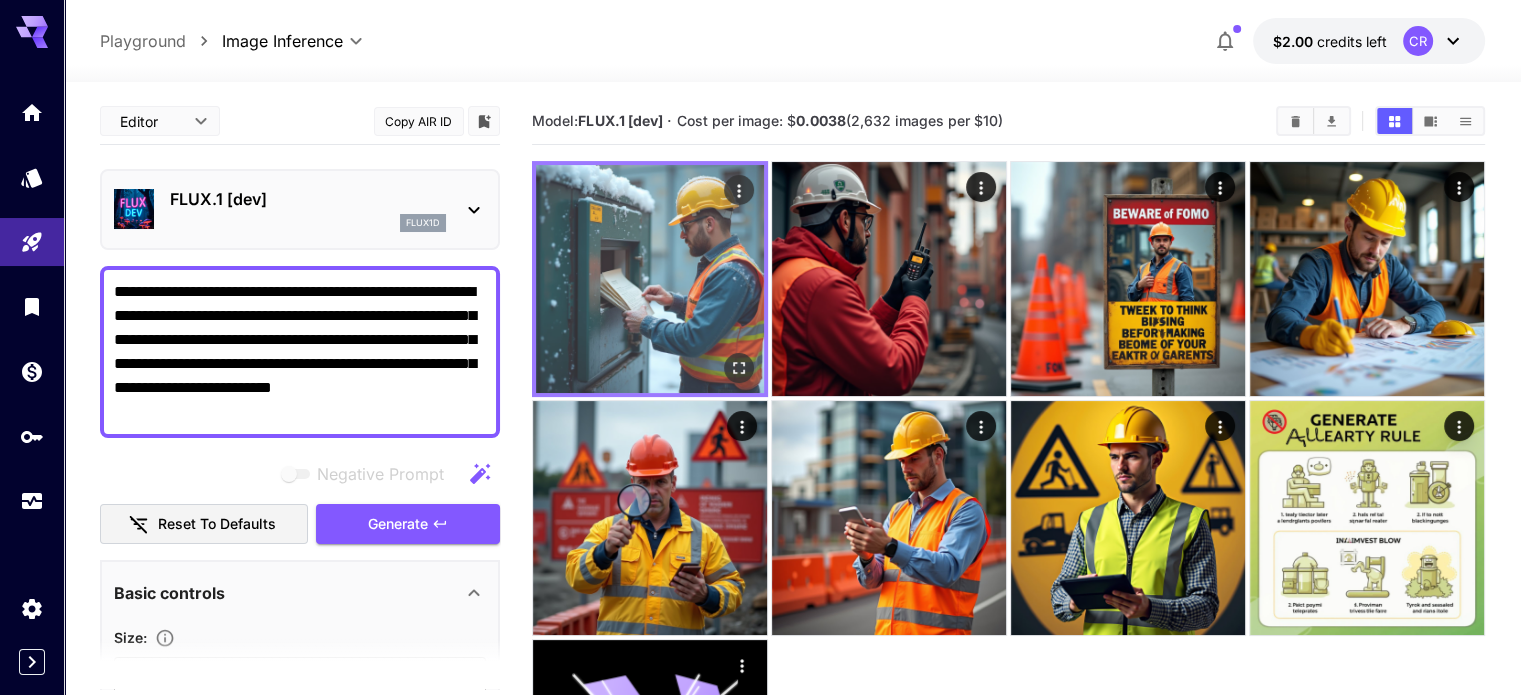 click at bounding box center [650, 279] 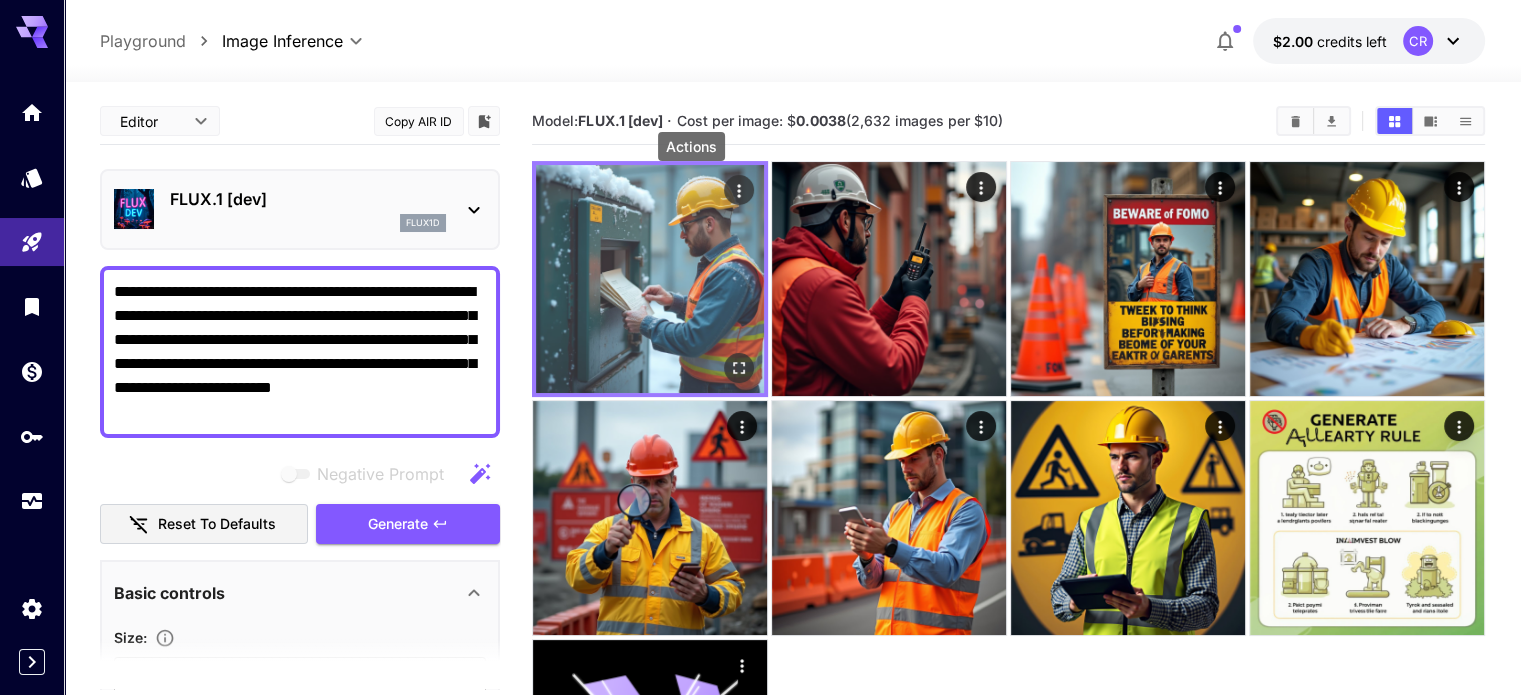 click 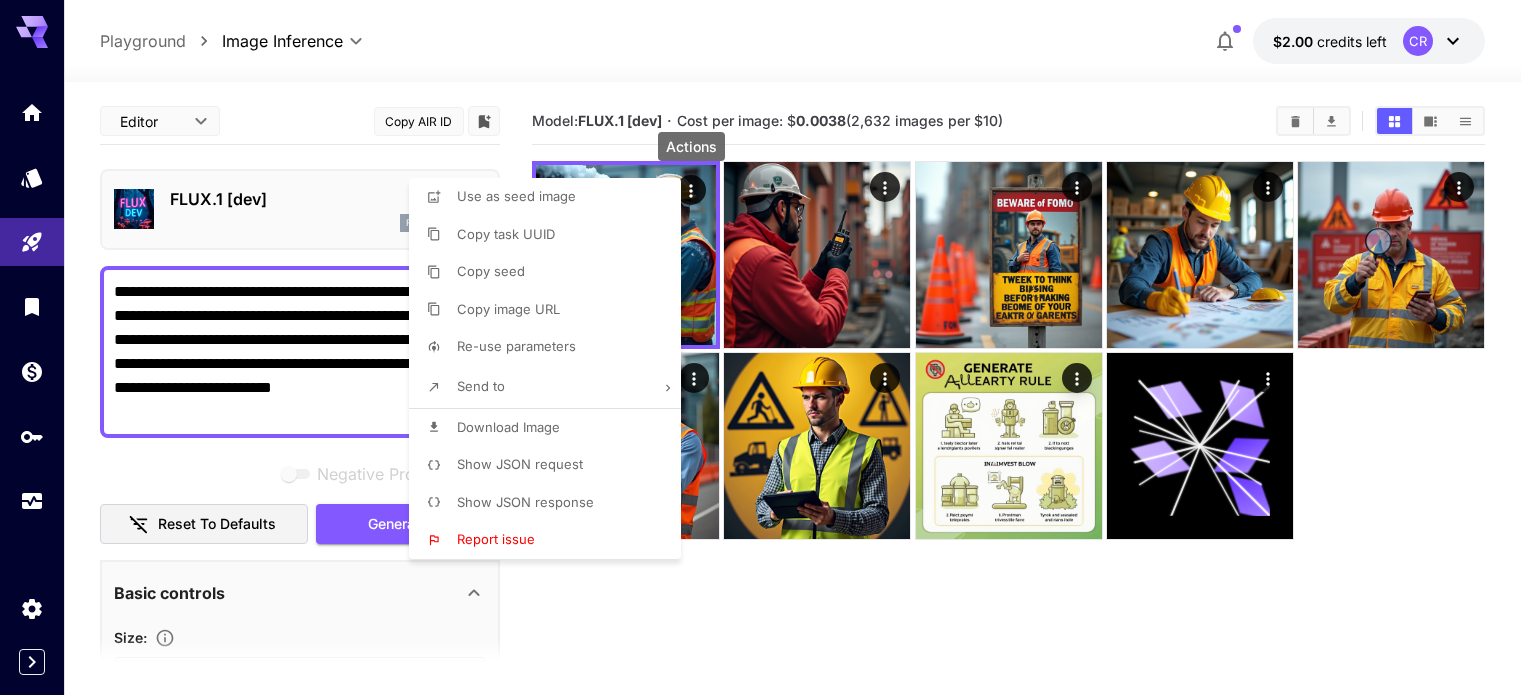 click at bounding box center (768, 347) 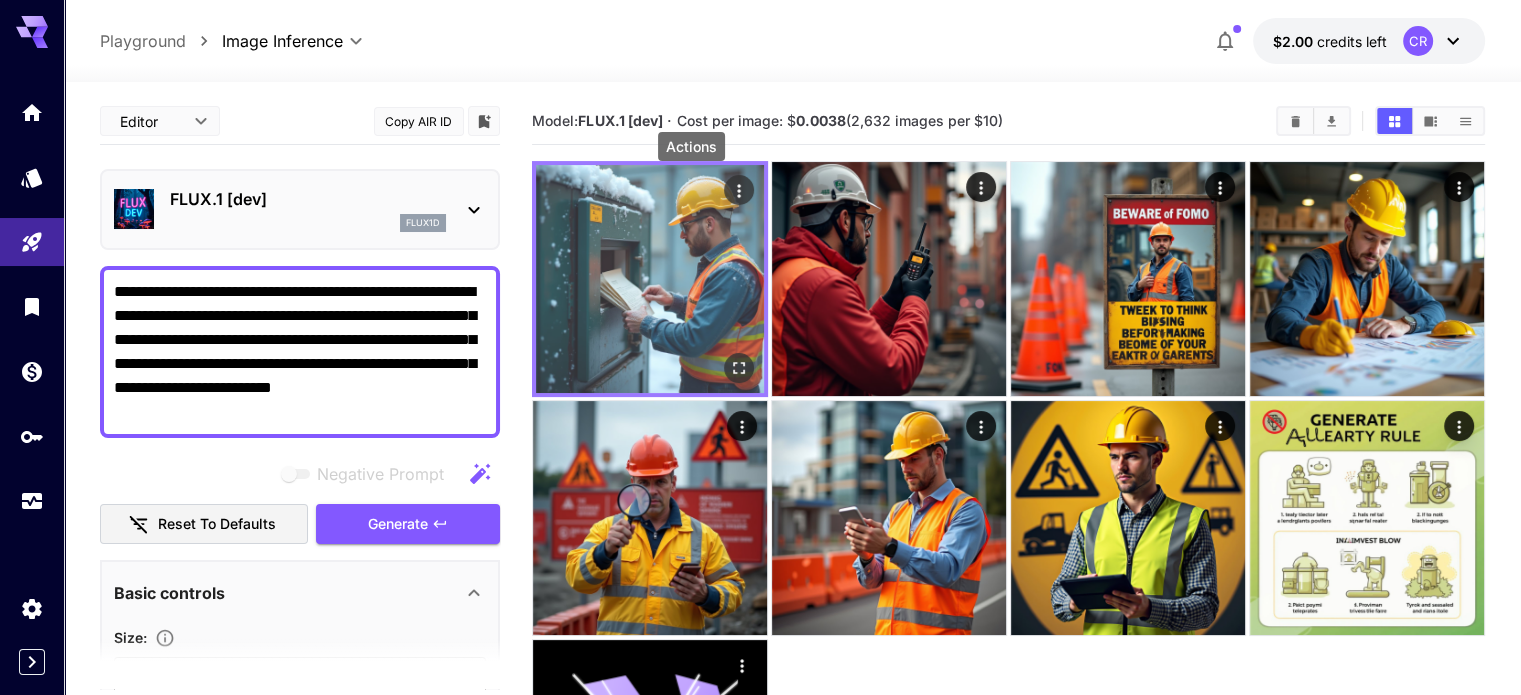 click 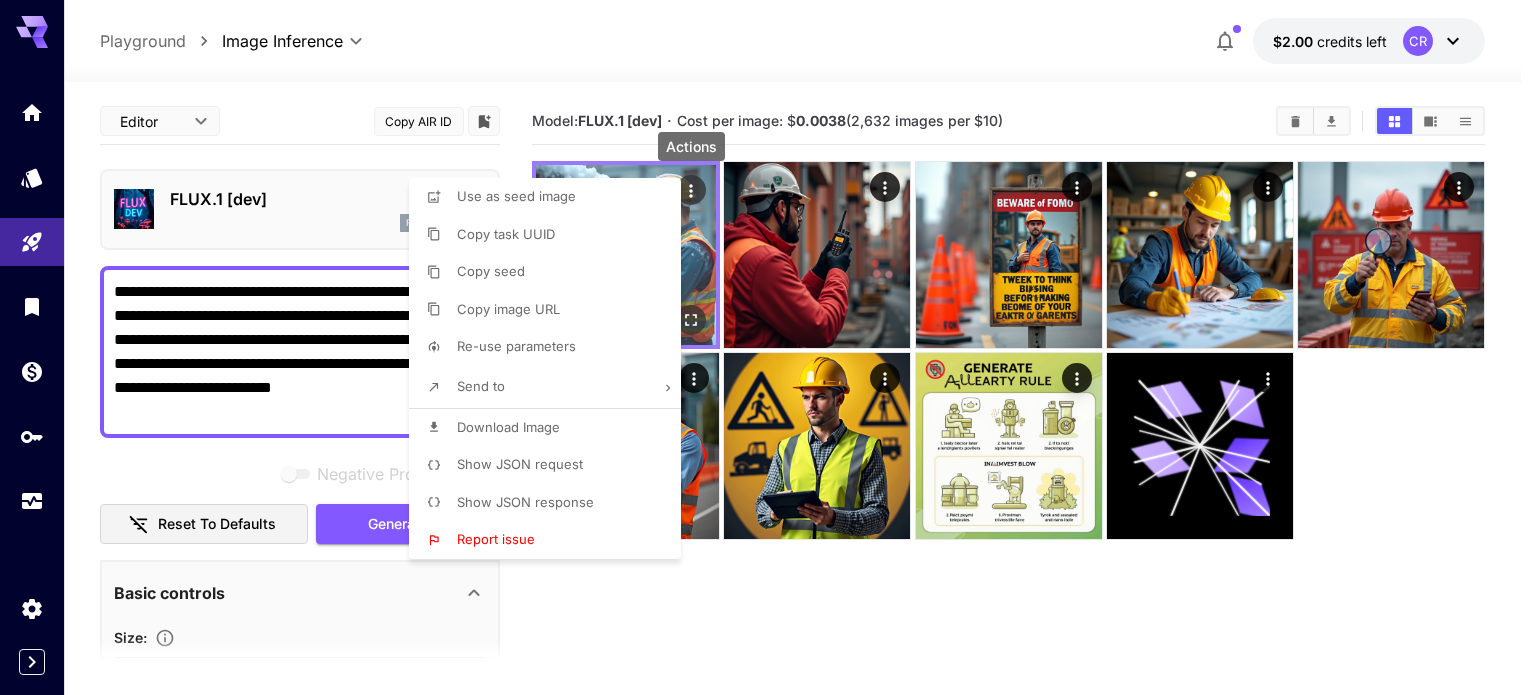 click at bounding box center (768, 347) 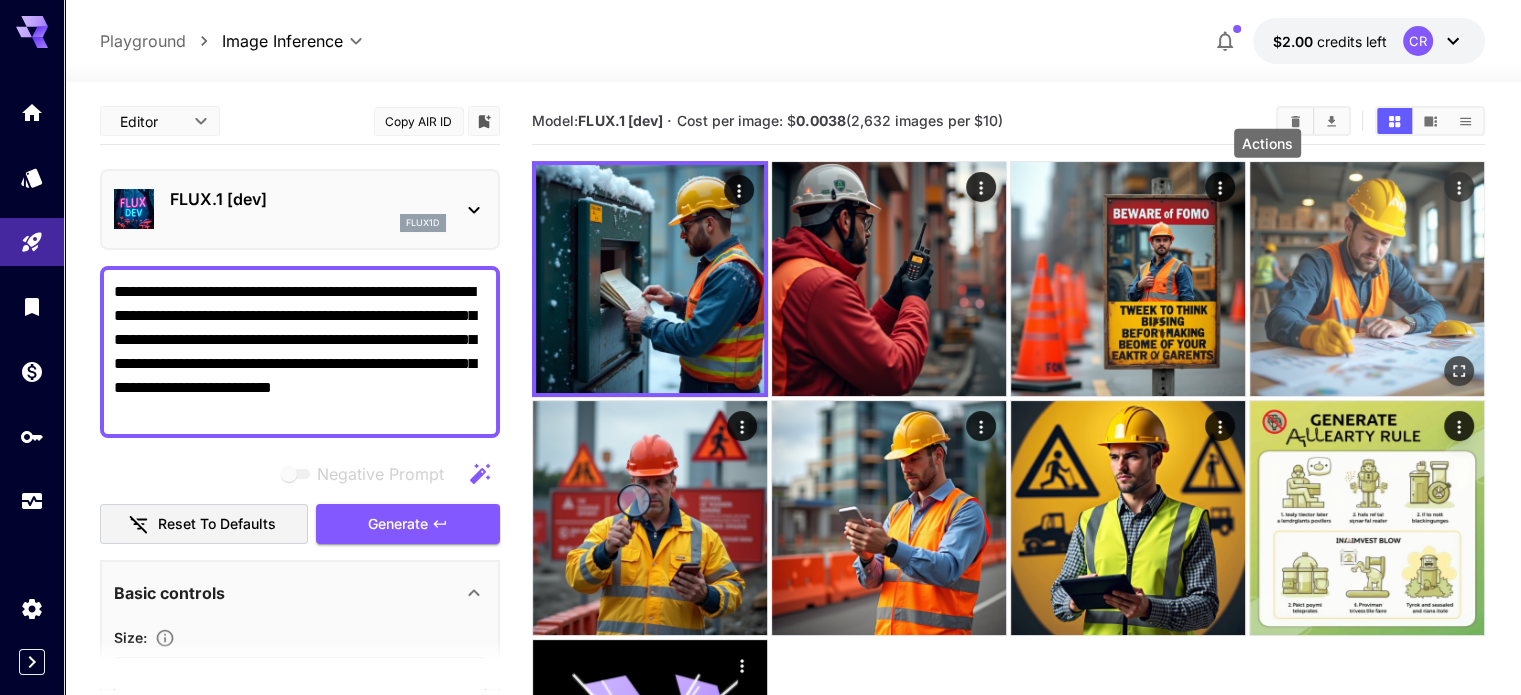 click 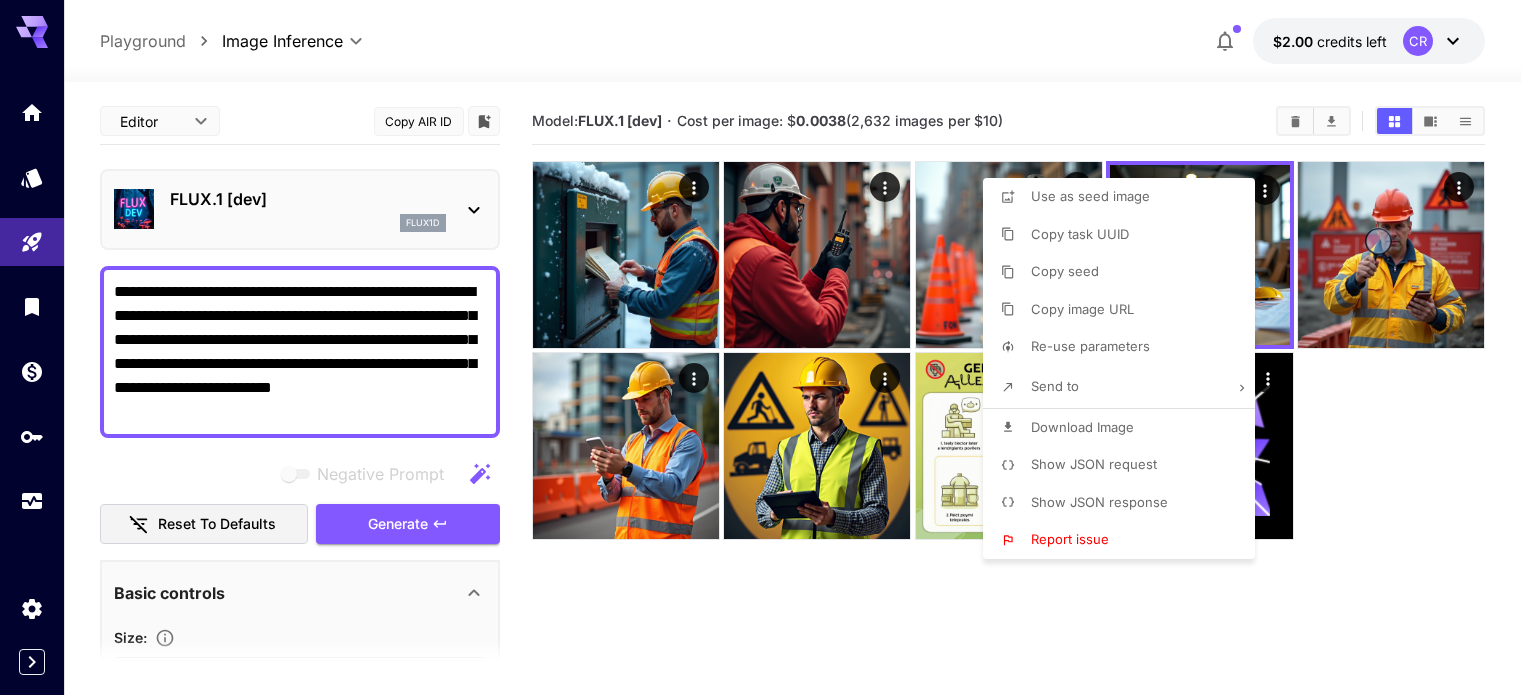 click at bounding box center [768, 347] 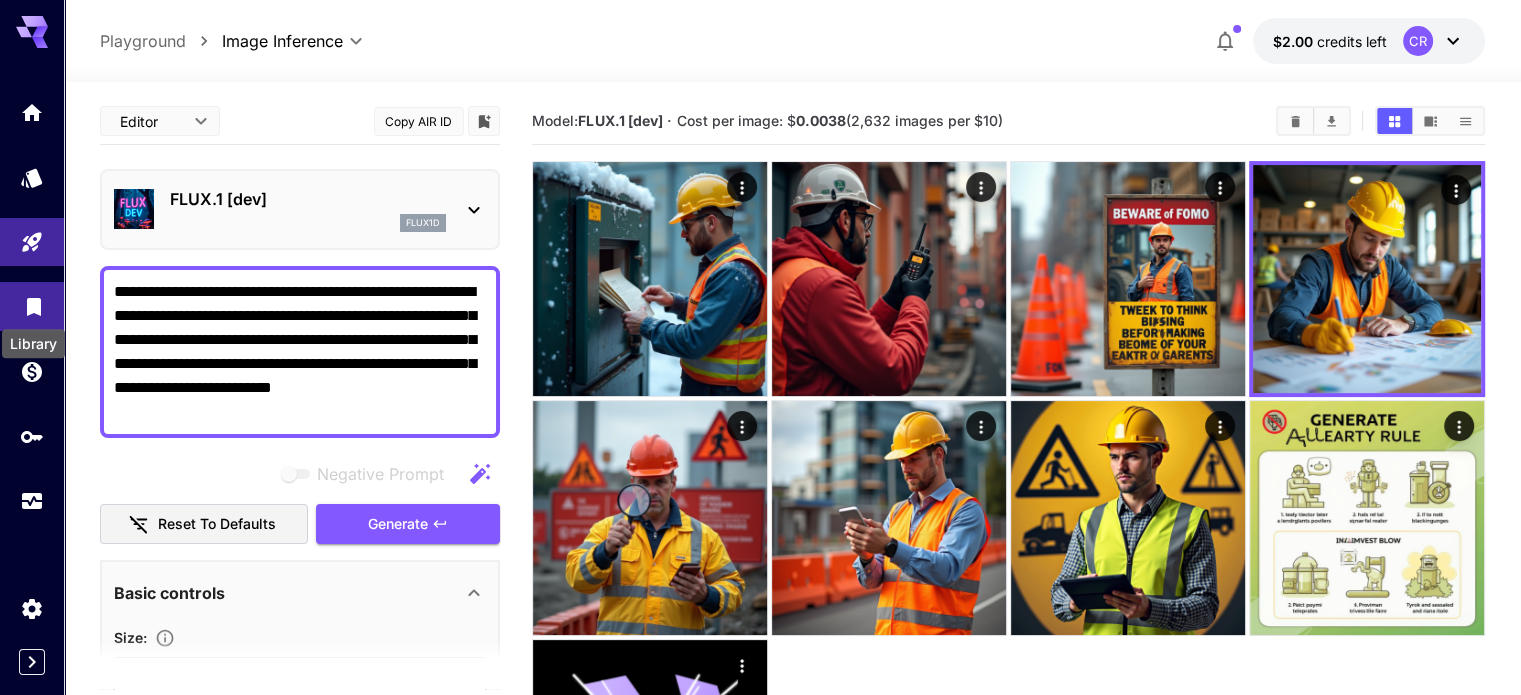 click 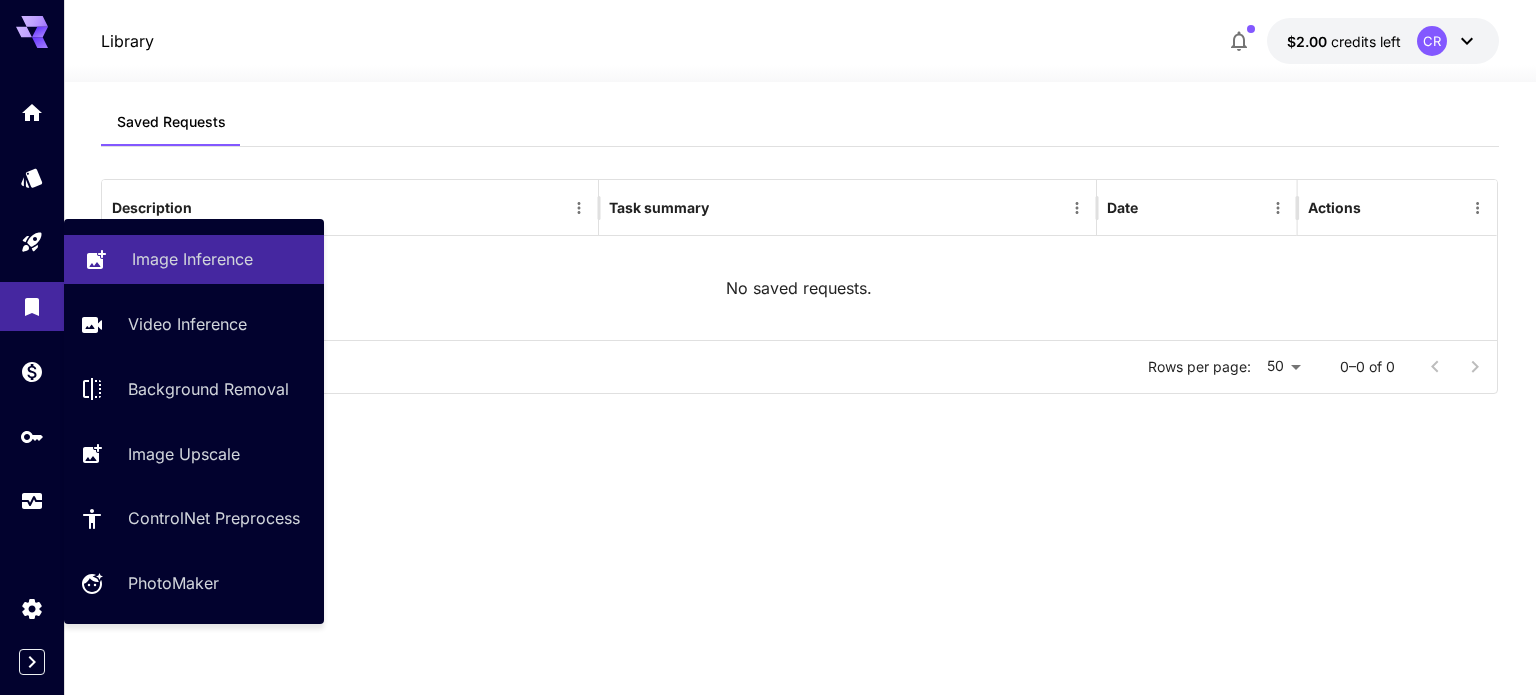 click on "Image Inference" at bounding box center (192, 259) 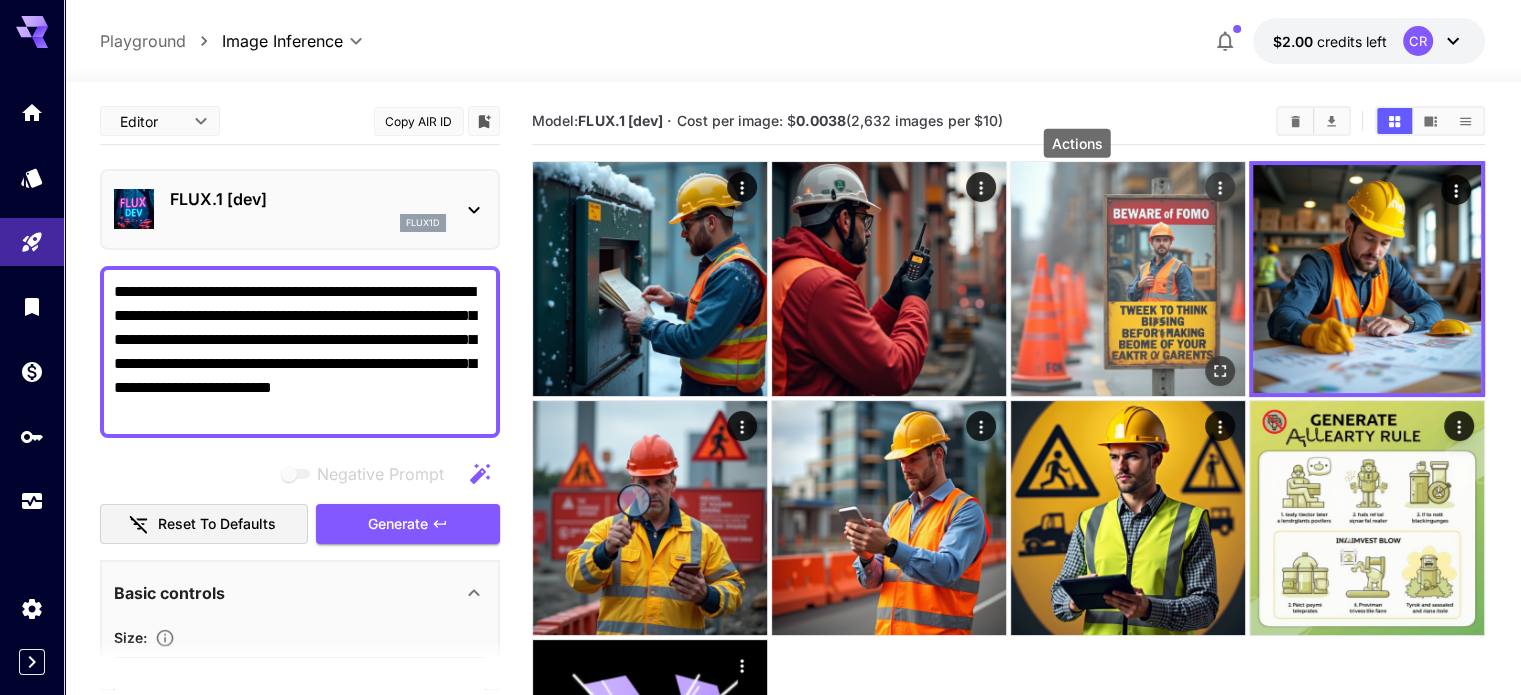 click 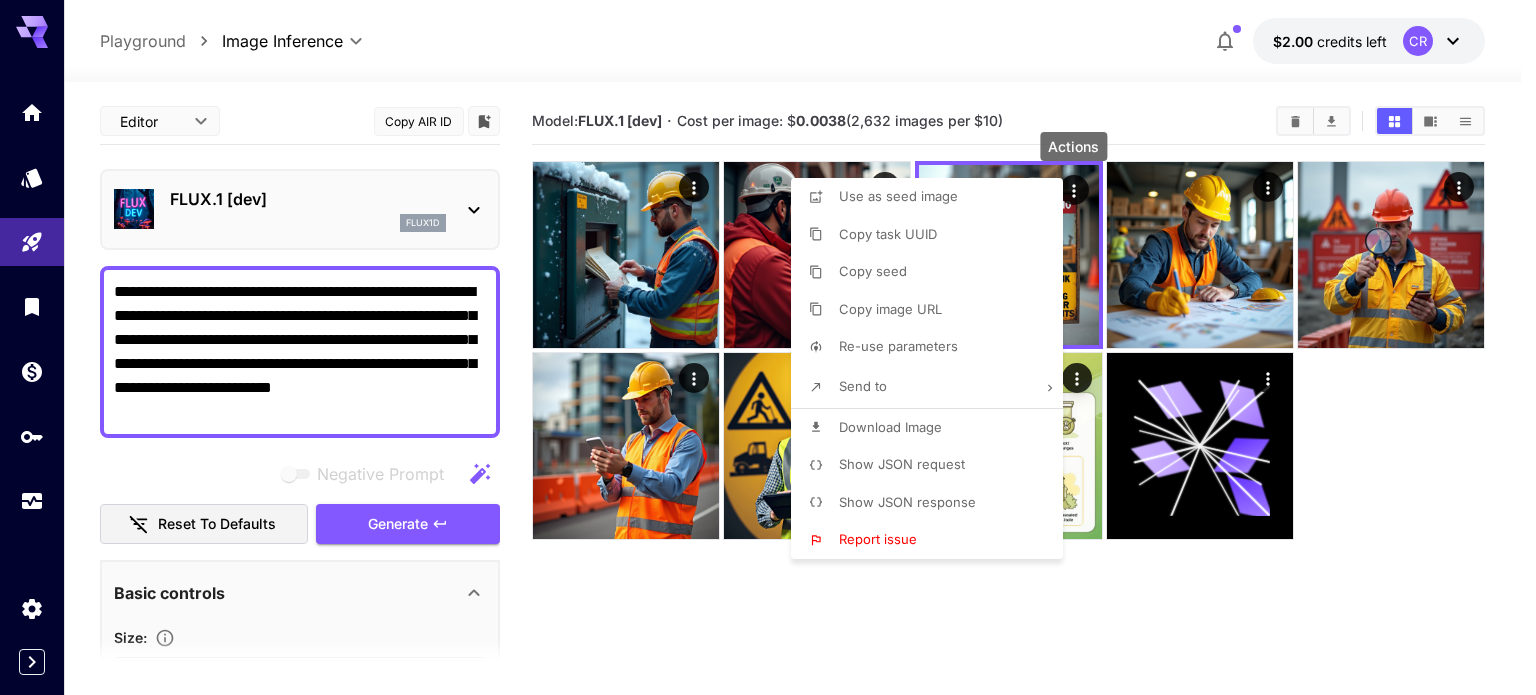 click on "Download Image" at bounding box center [890, 427] 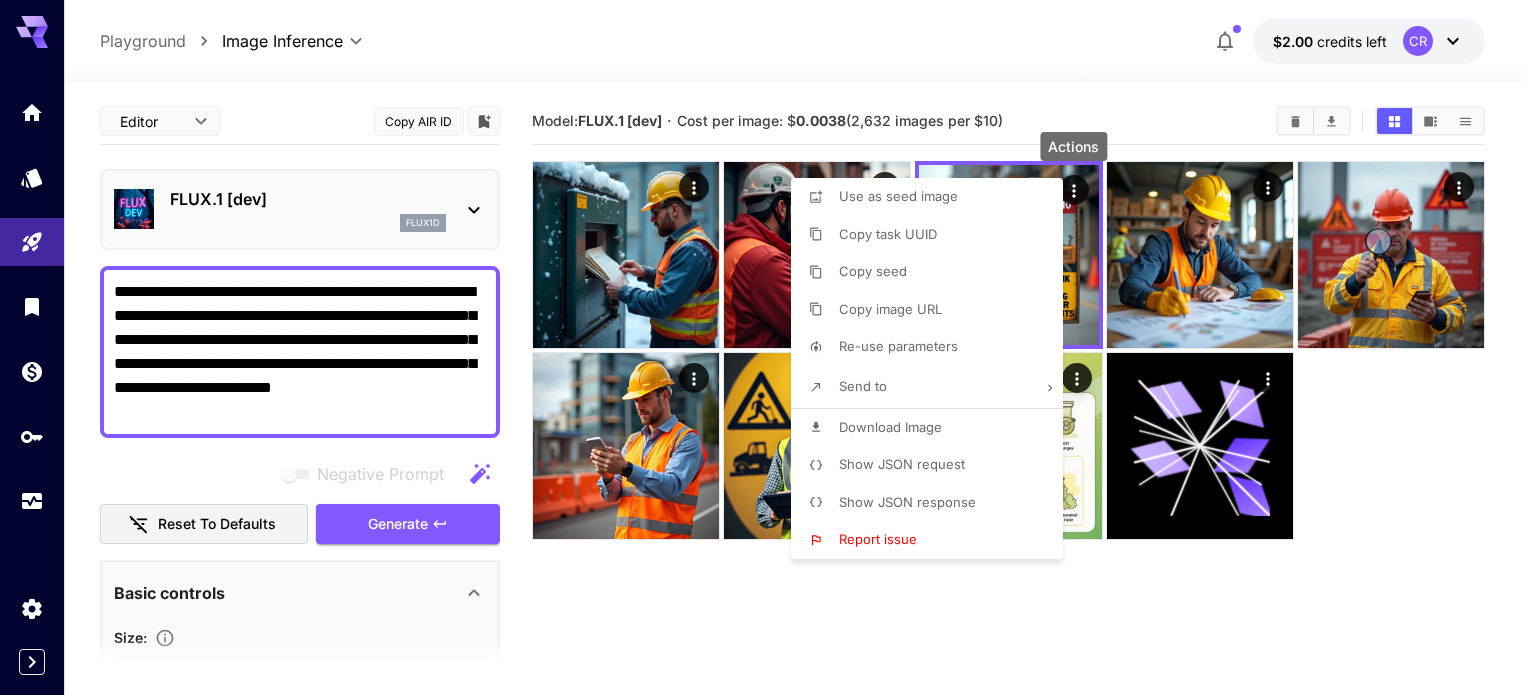 click at bounding box center [768, 347] 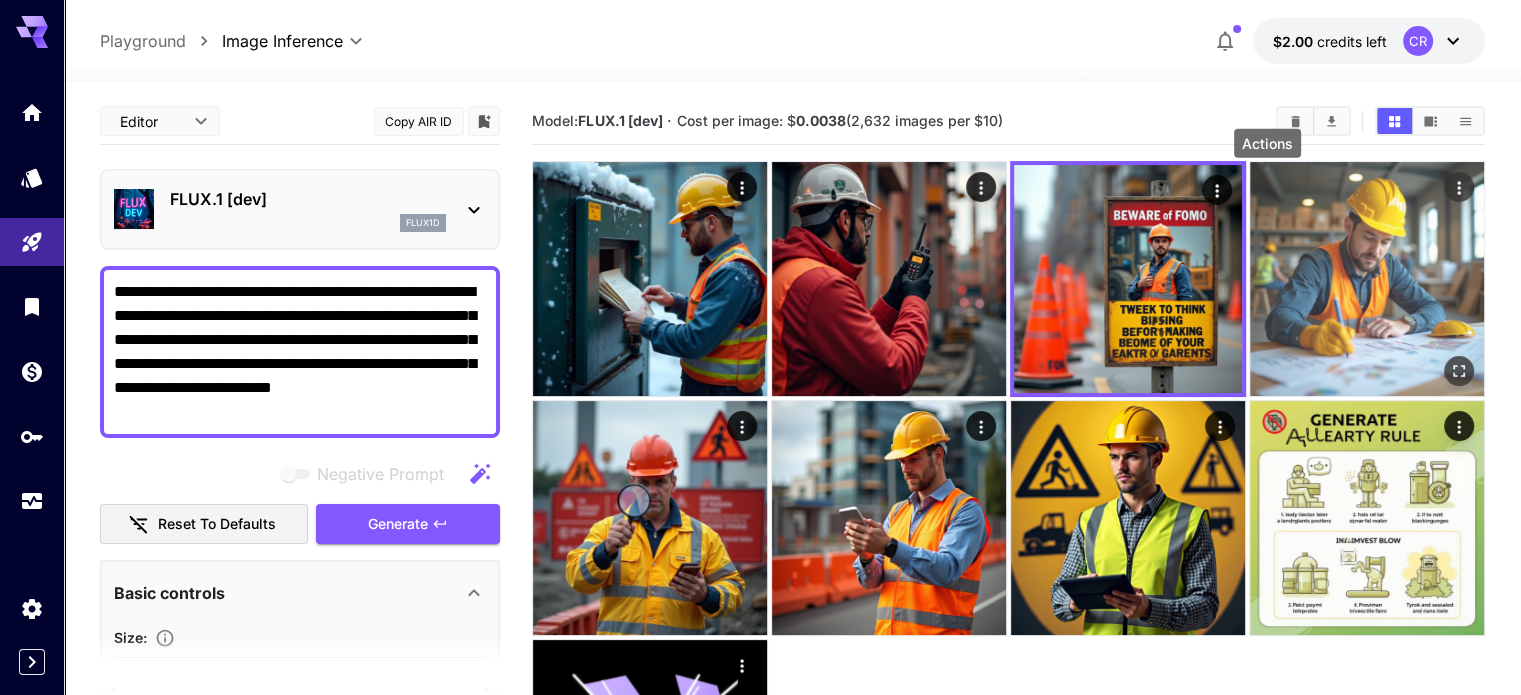 click 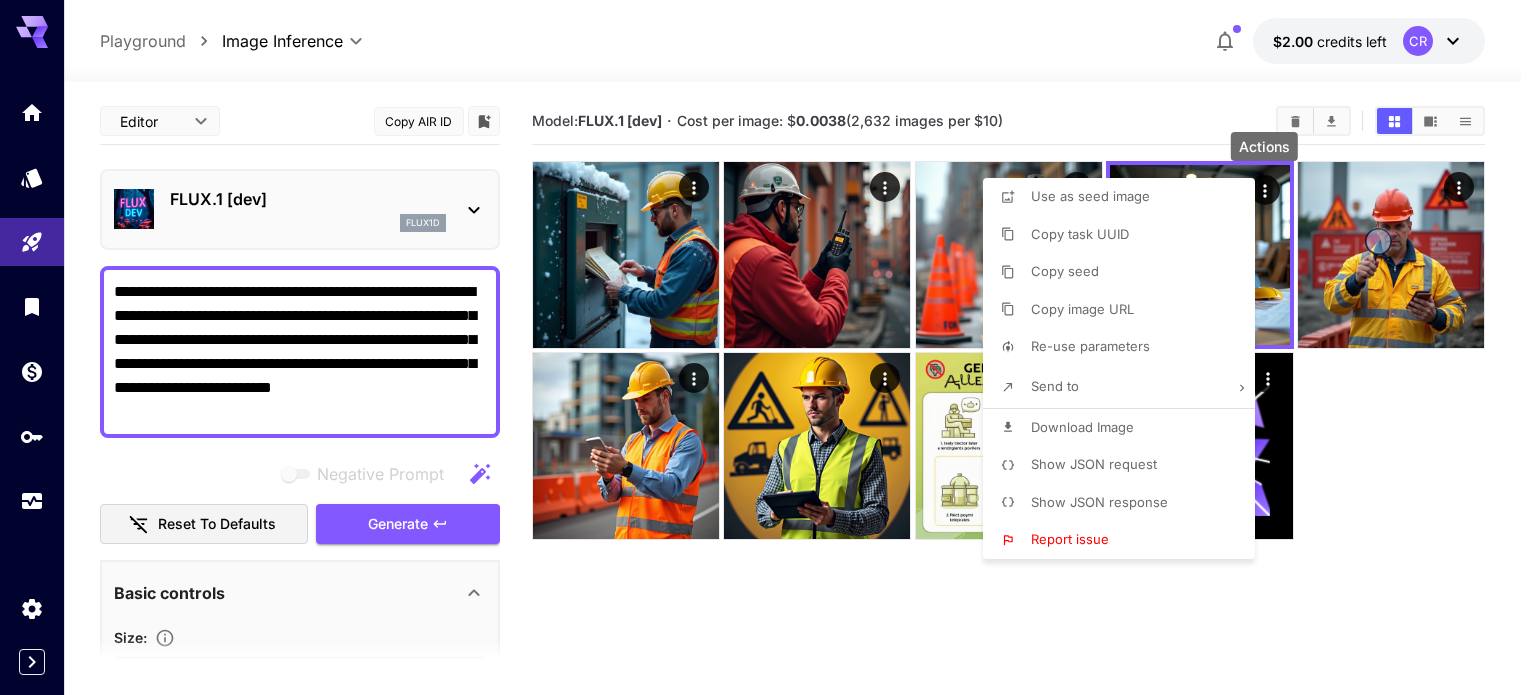 click on "Download Image" at bounding box center (1082, 427) 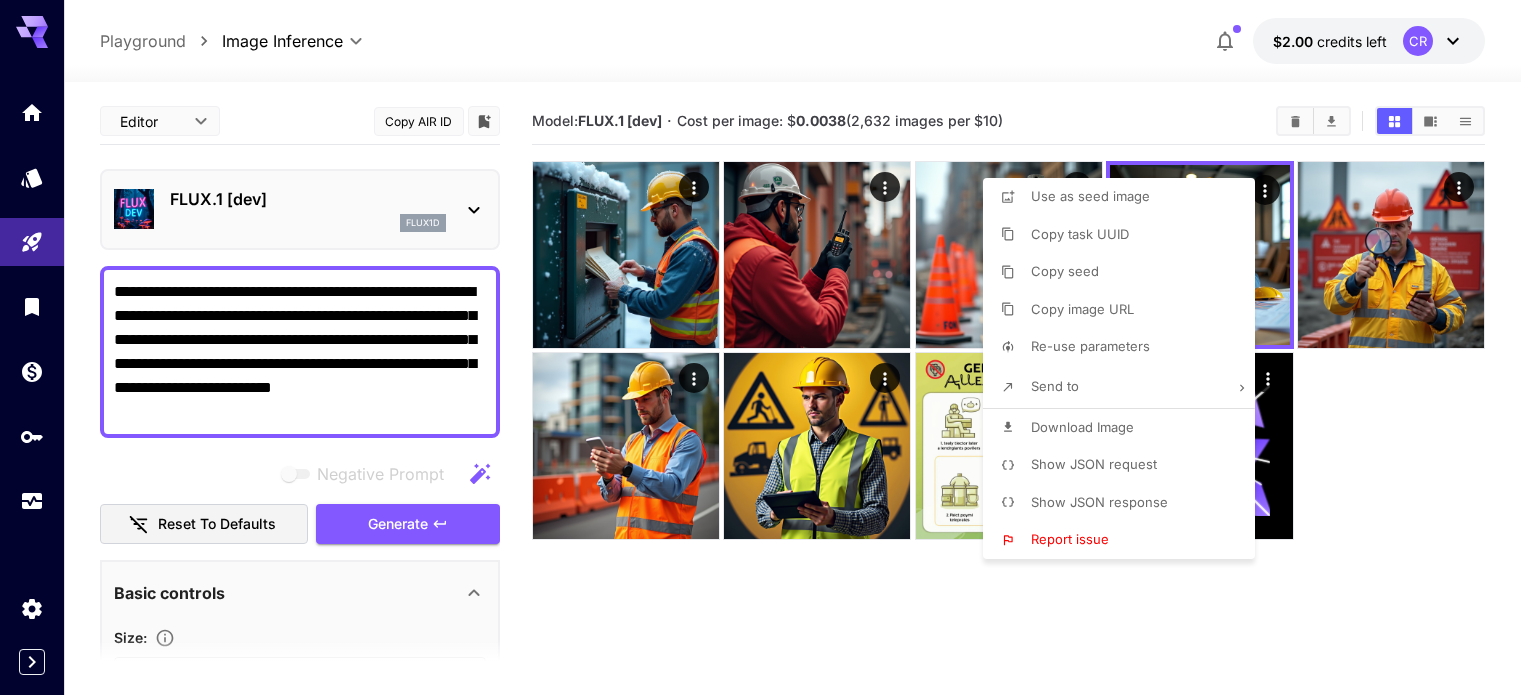click at bounding box center [768, 347] 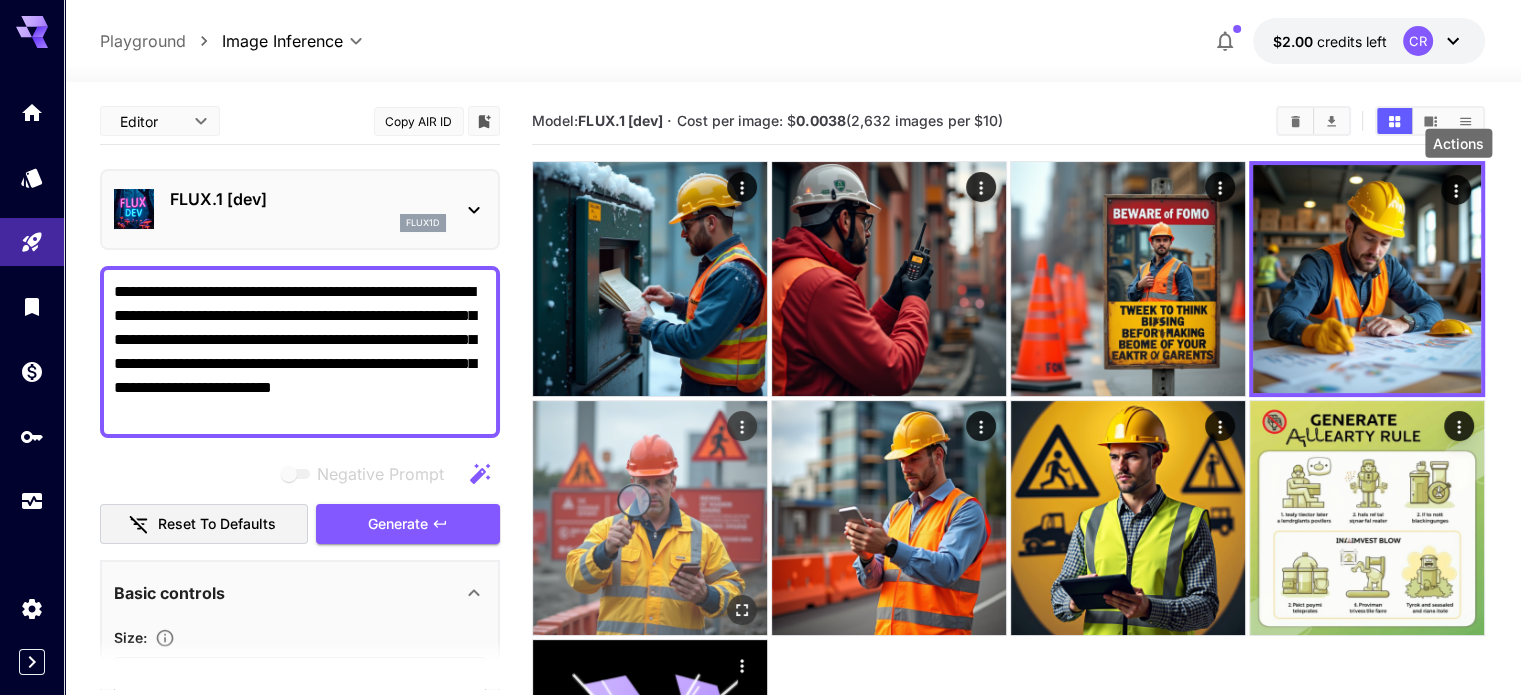 click 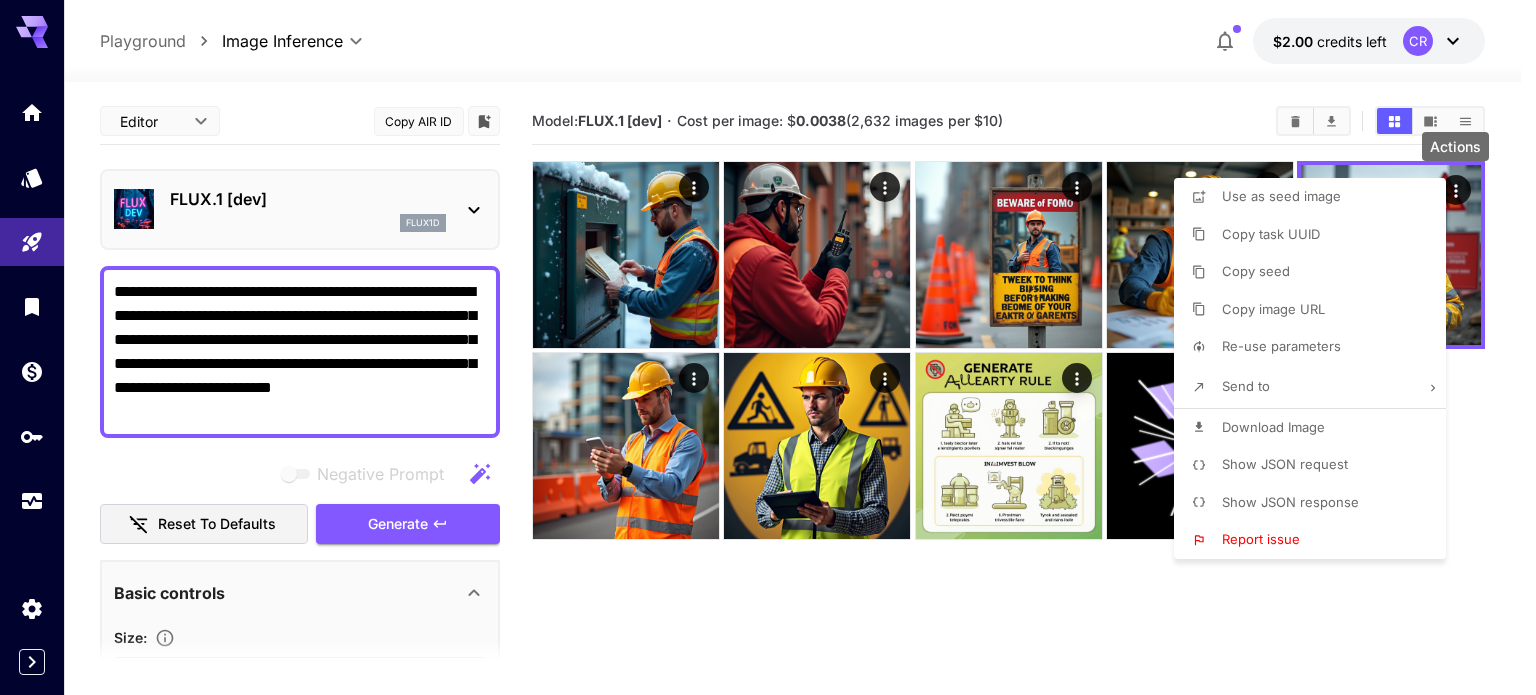 click on "Download Image" at bounding box center [1273, 427] 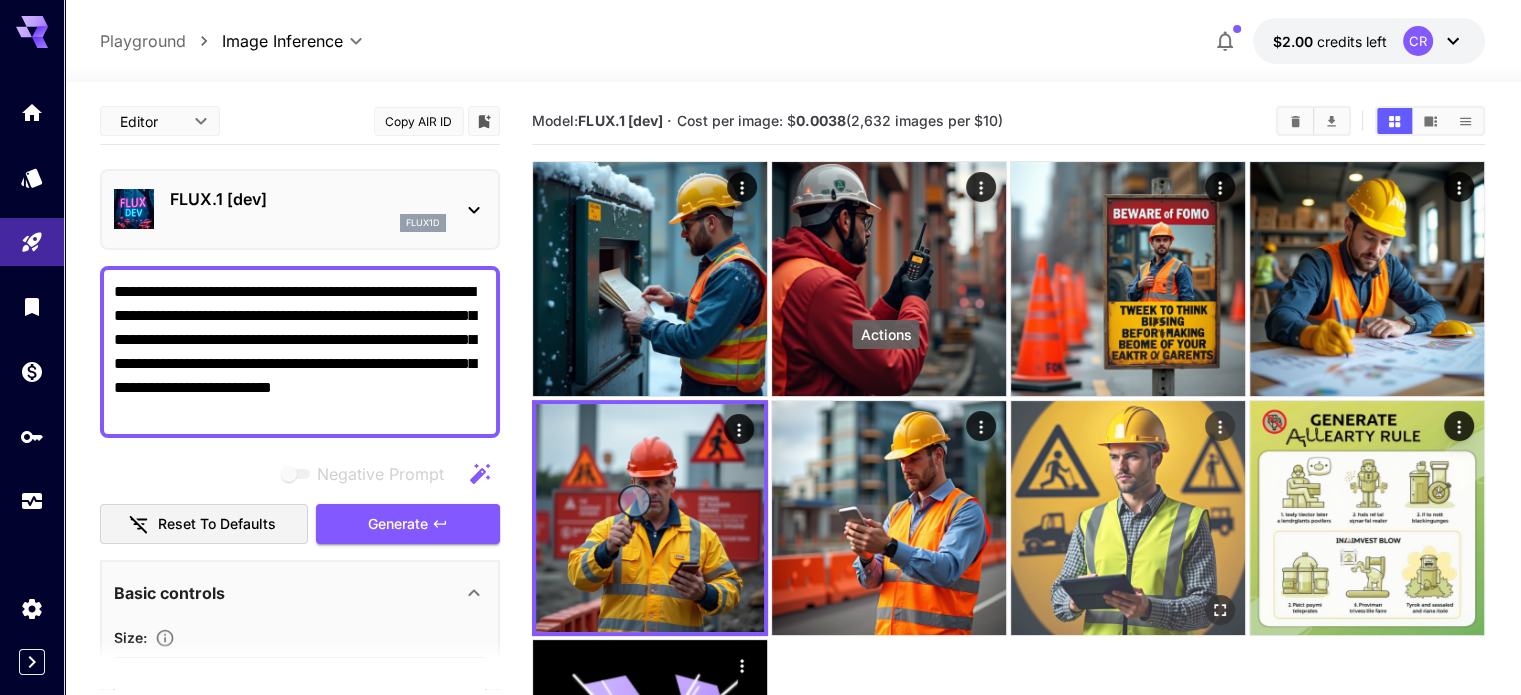 click 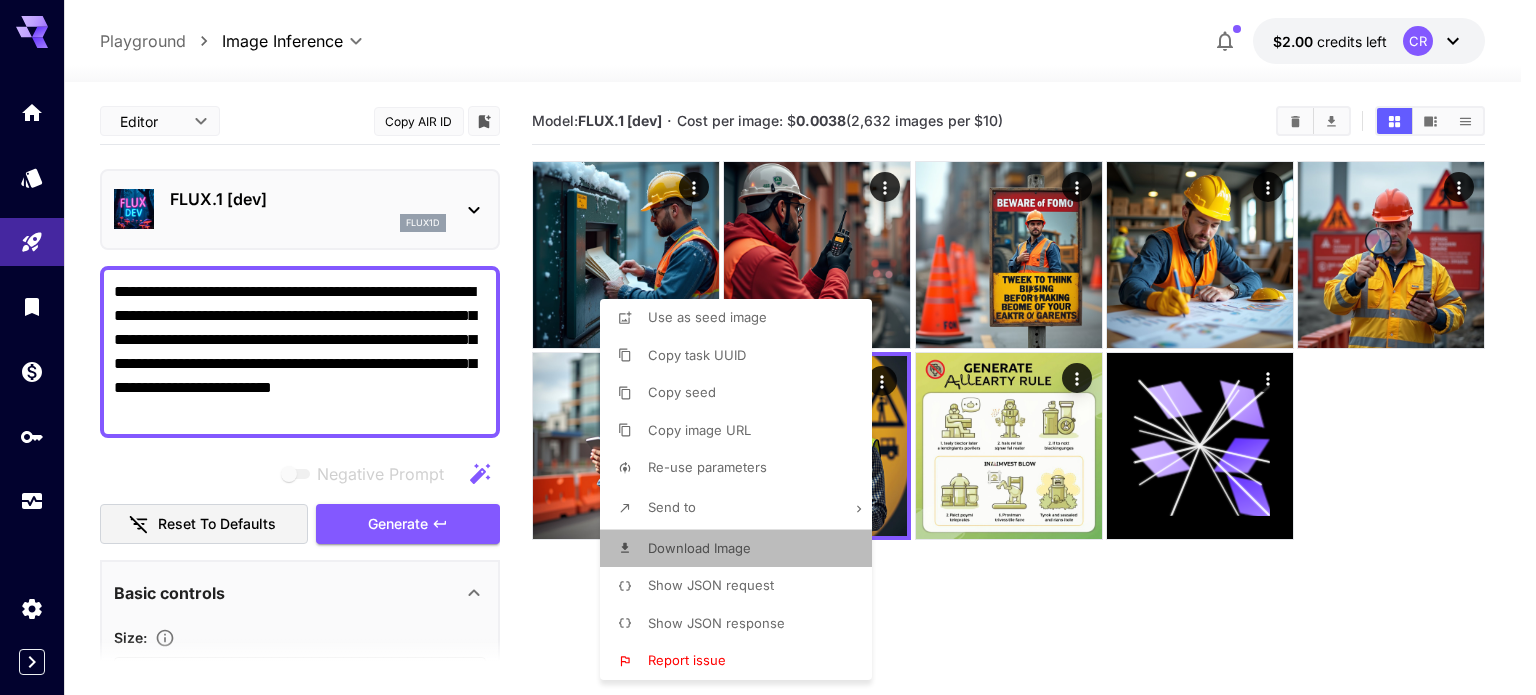 click on "Download Image" at bounding box center [699, 548] 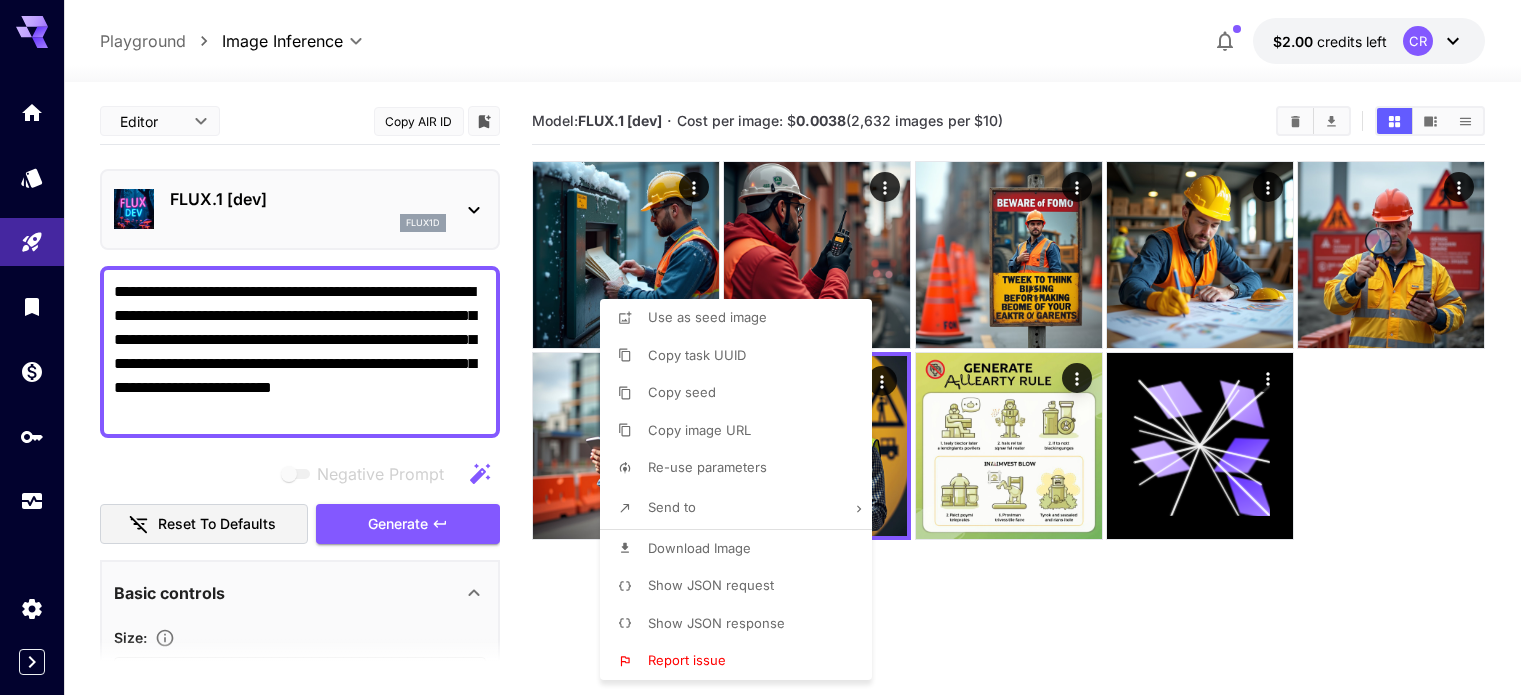 click at bounding box center (768, 347) 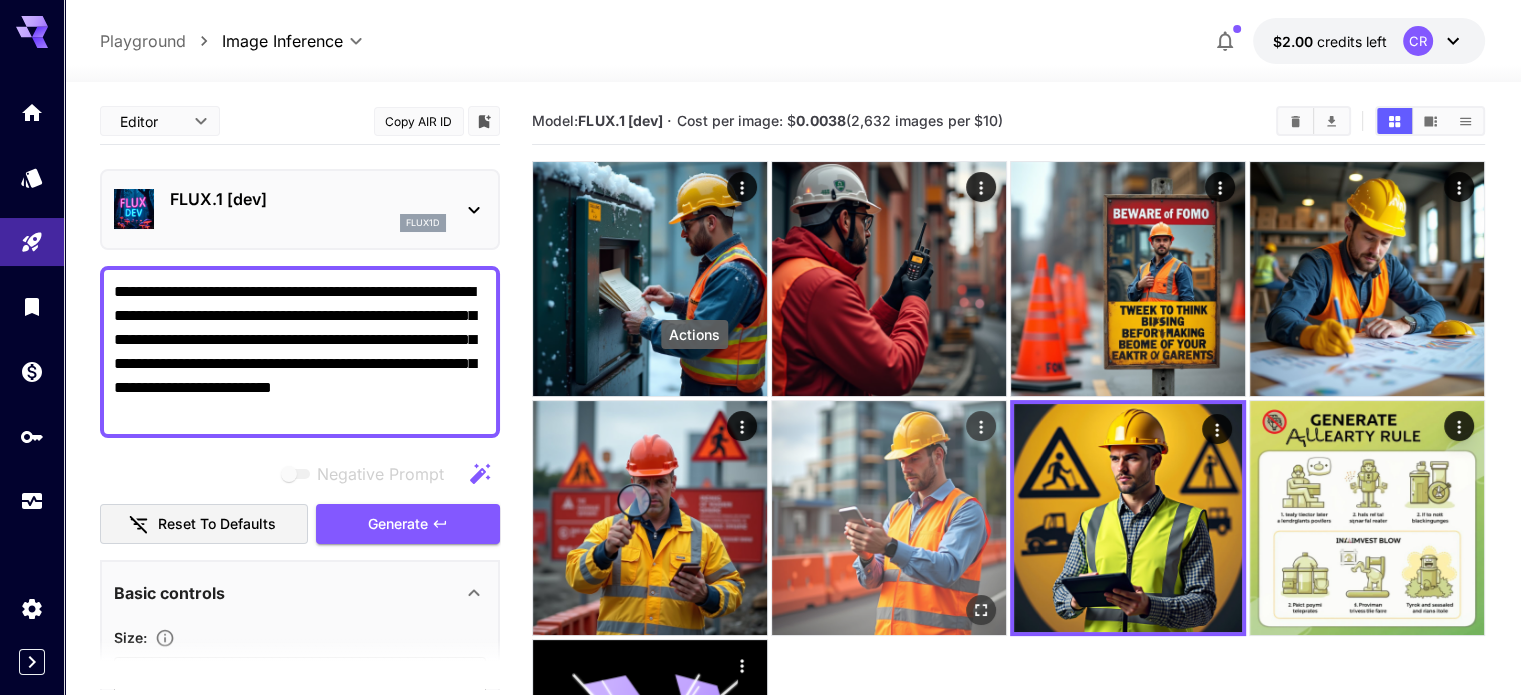 click 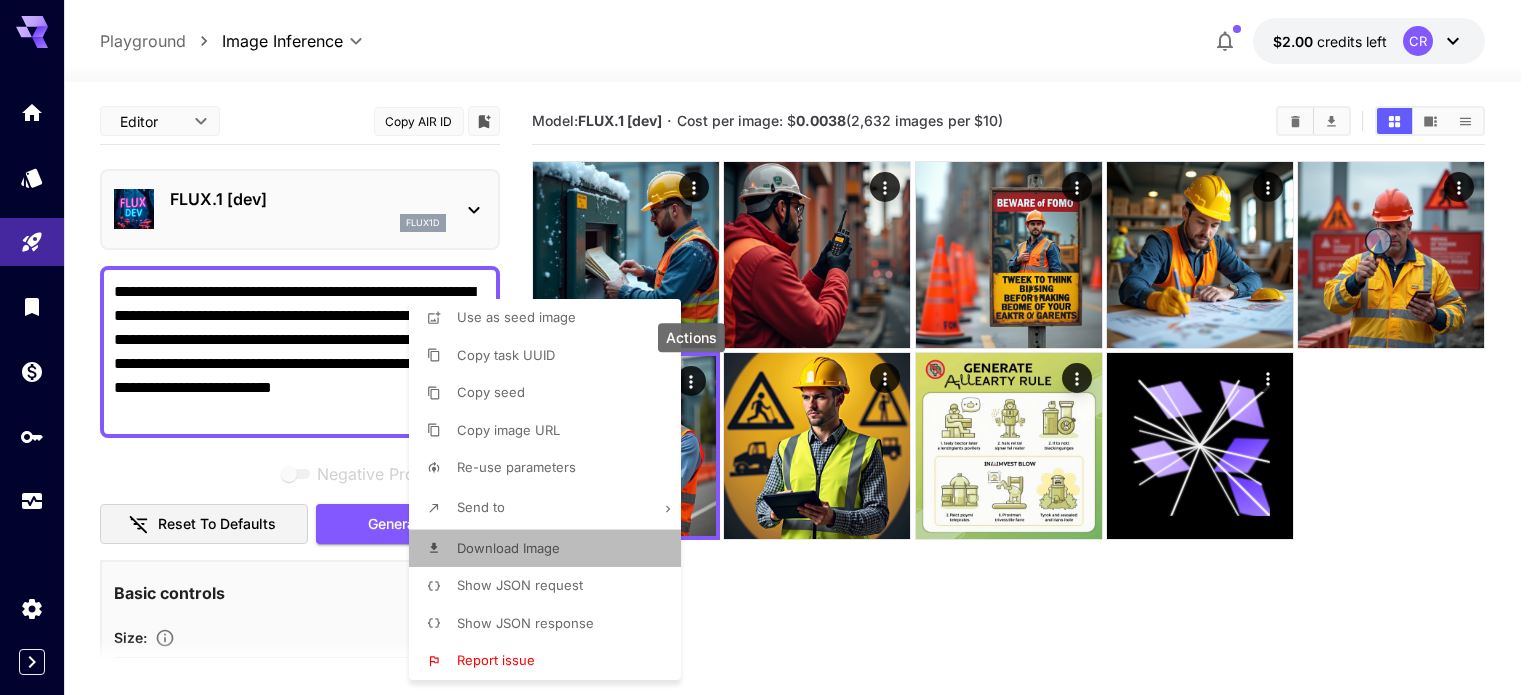 click on "Download Image" at bounding box center (508, 548) 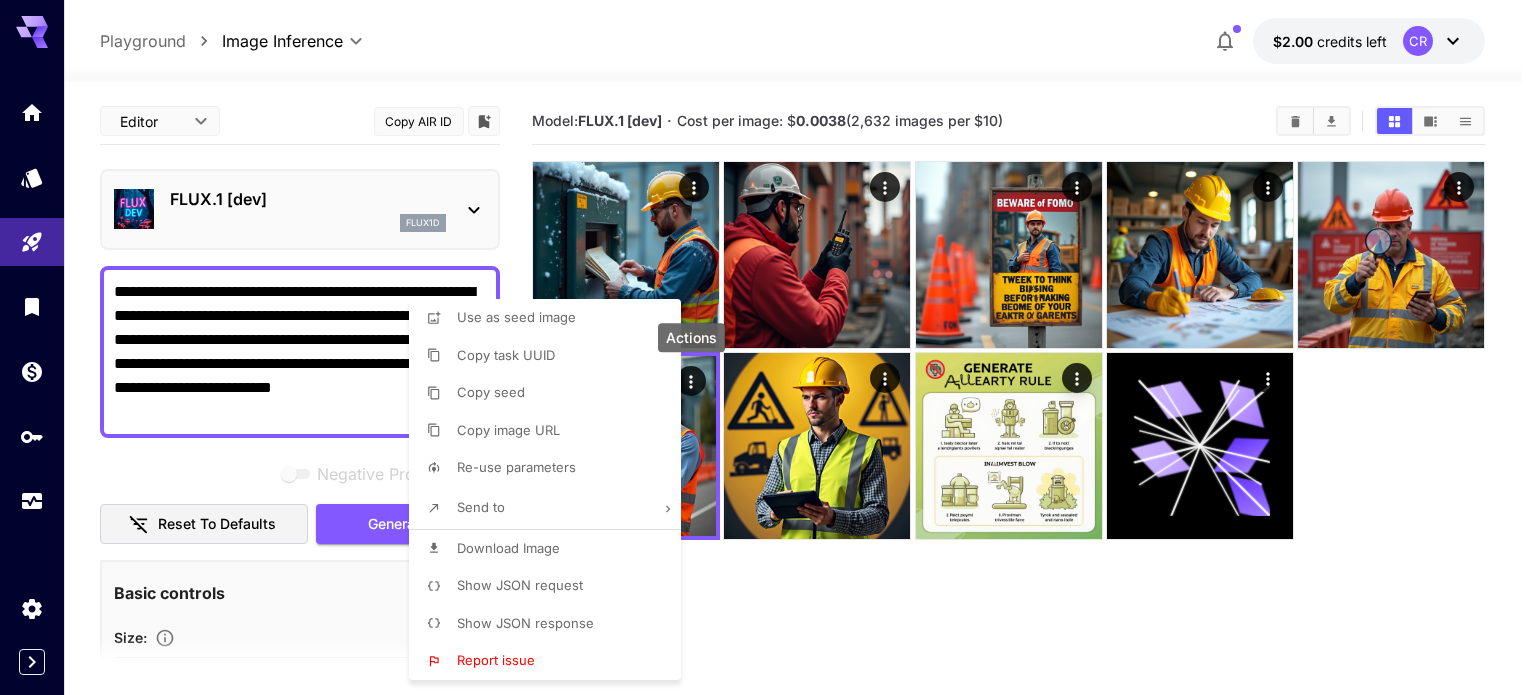 click at bounding box center [768, 347] 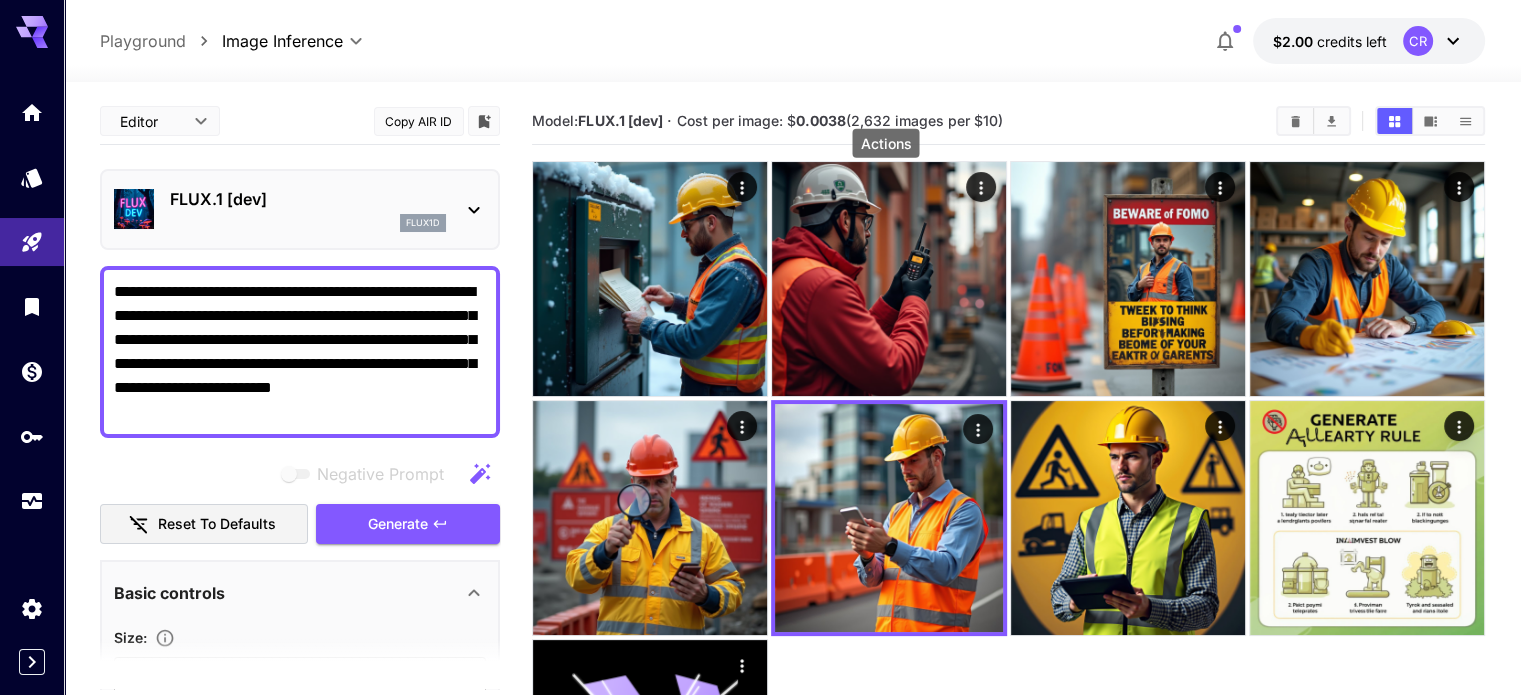 click 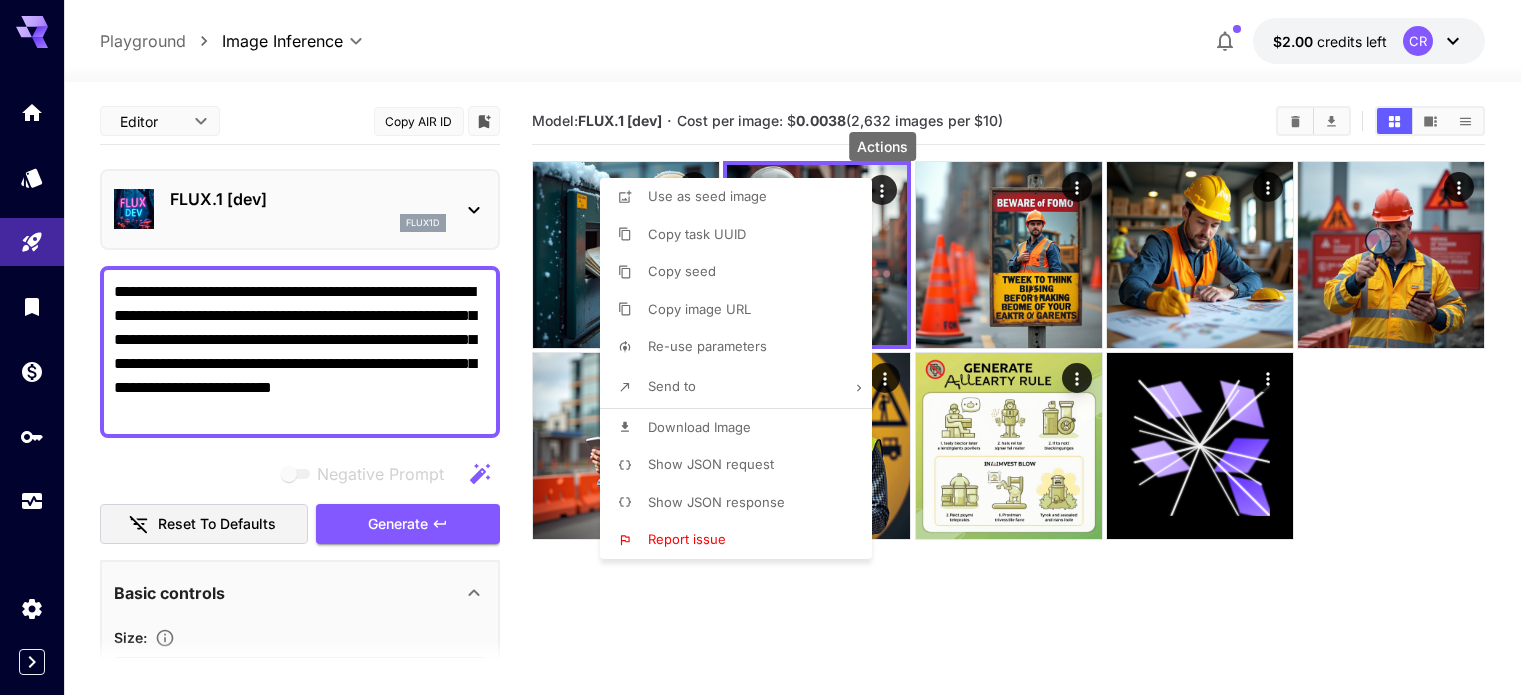 click on "Download Image" at bounding box center (699, 427) 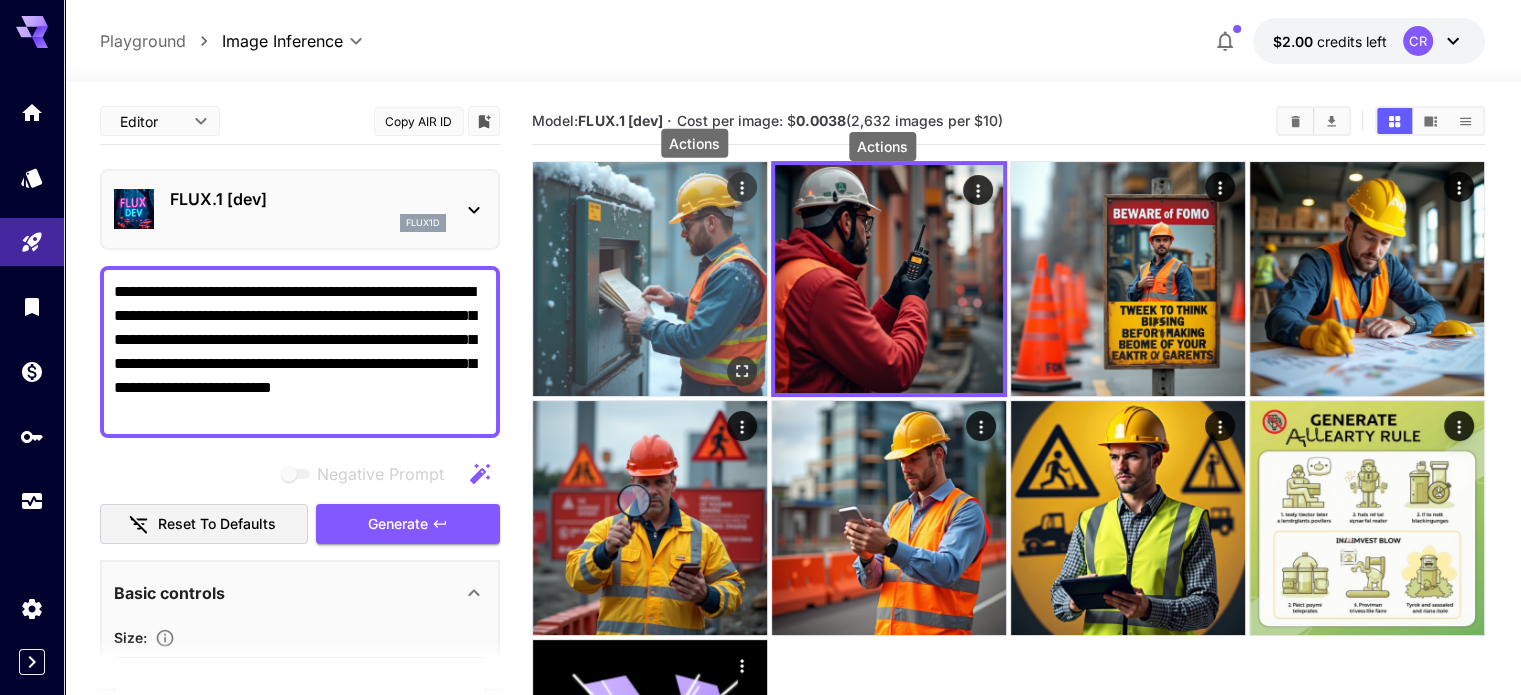 click 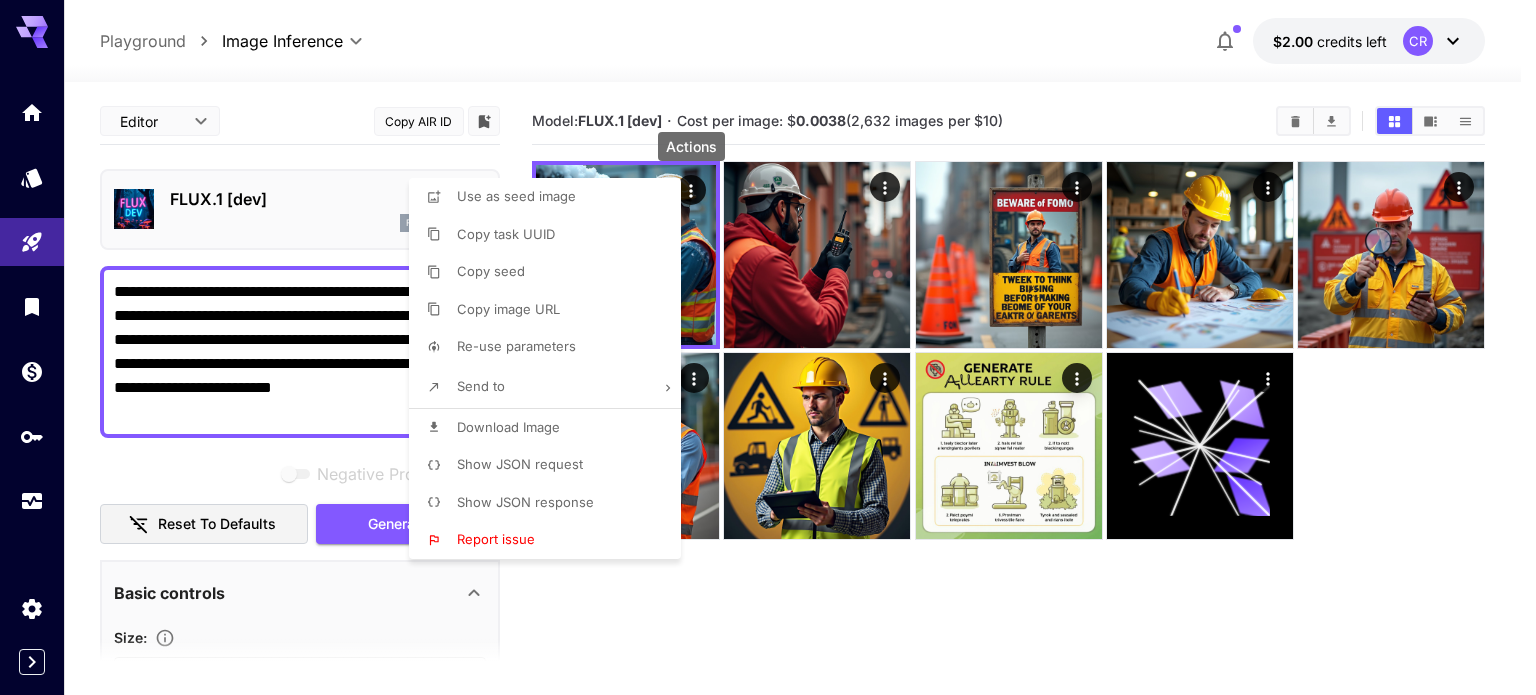 click on "Download Image" at bounding box center [508, 427] 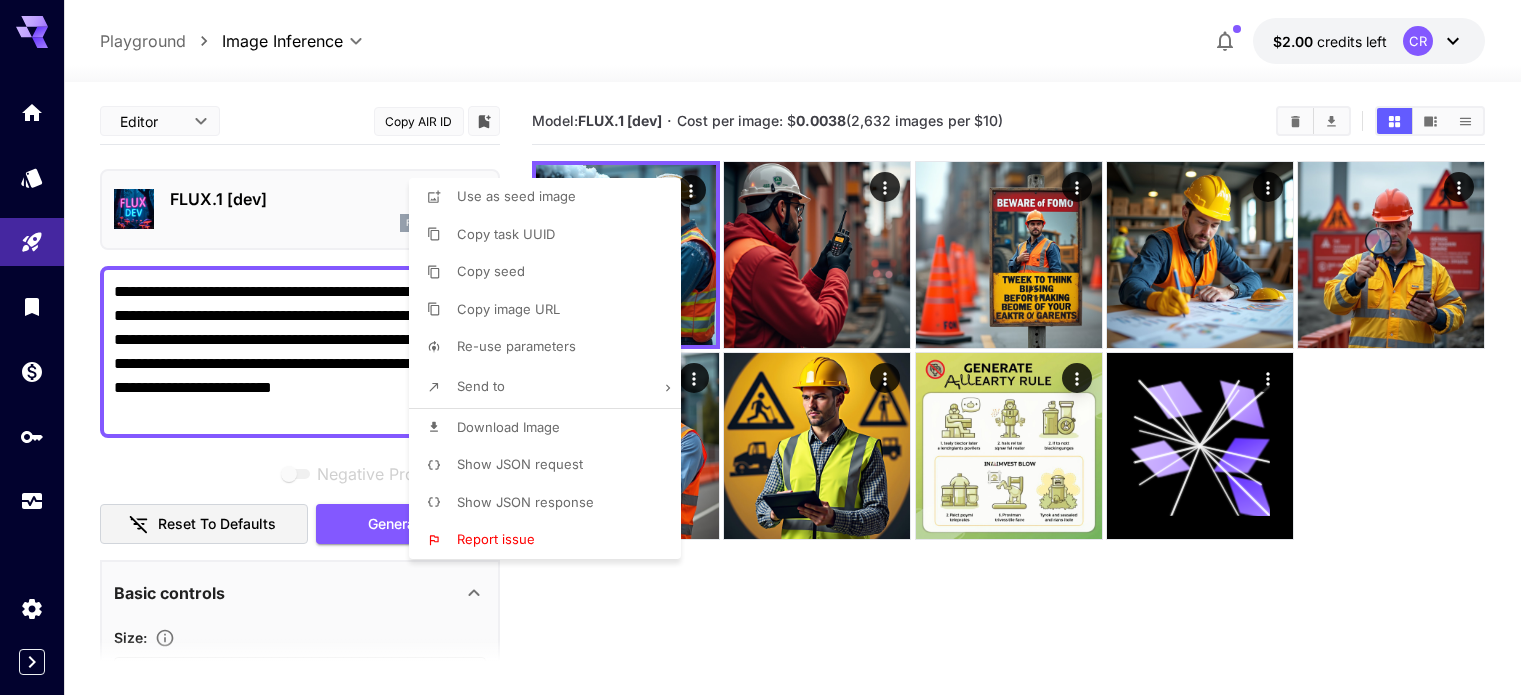 click at bounding box center [768, 347] 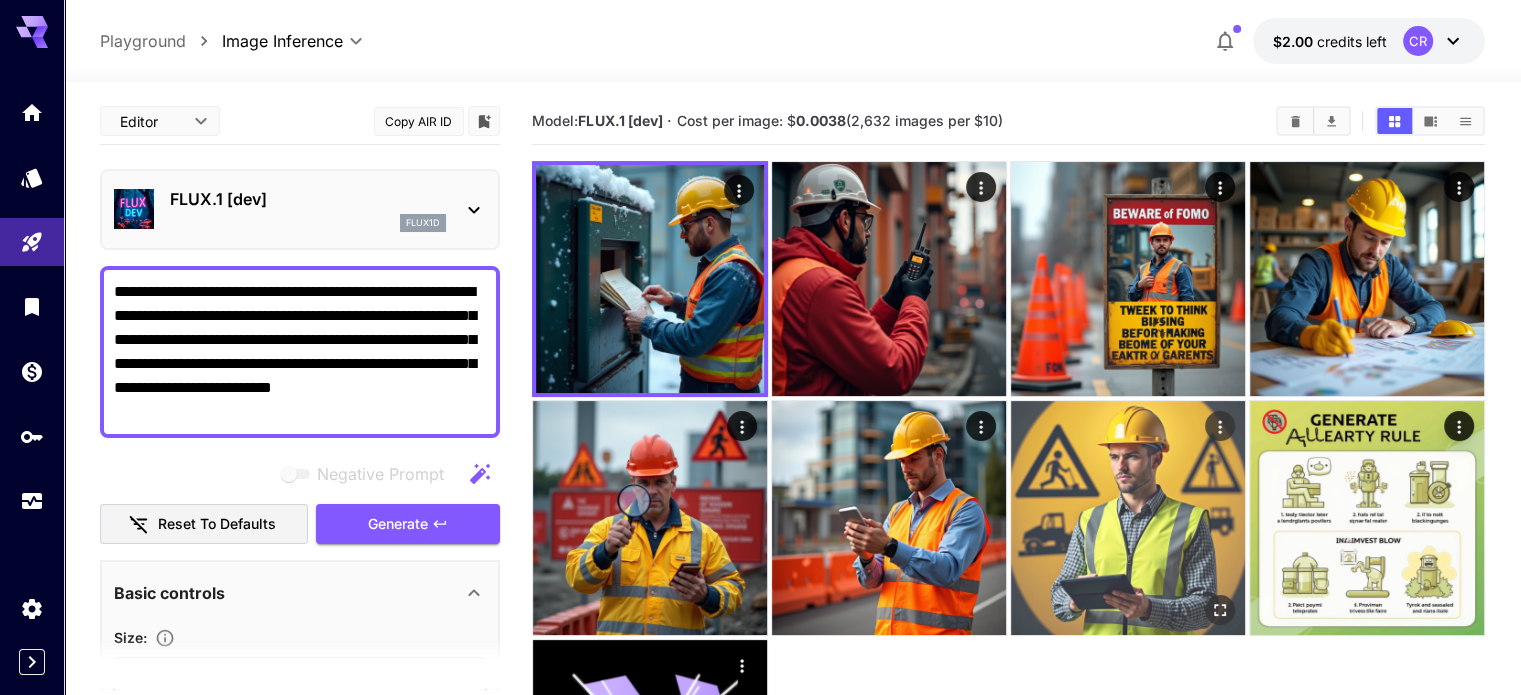 click at bounding box center [1128, 518] 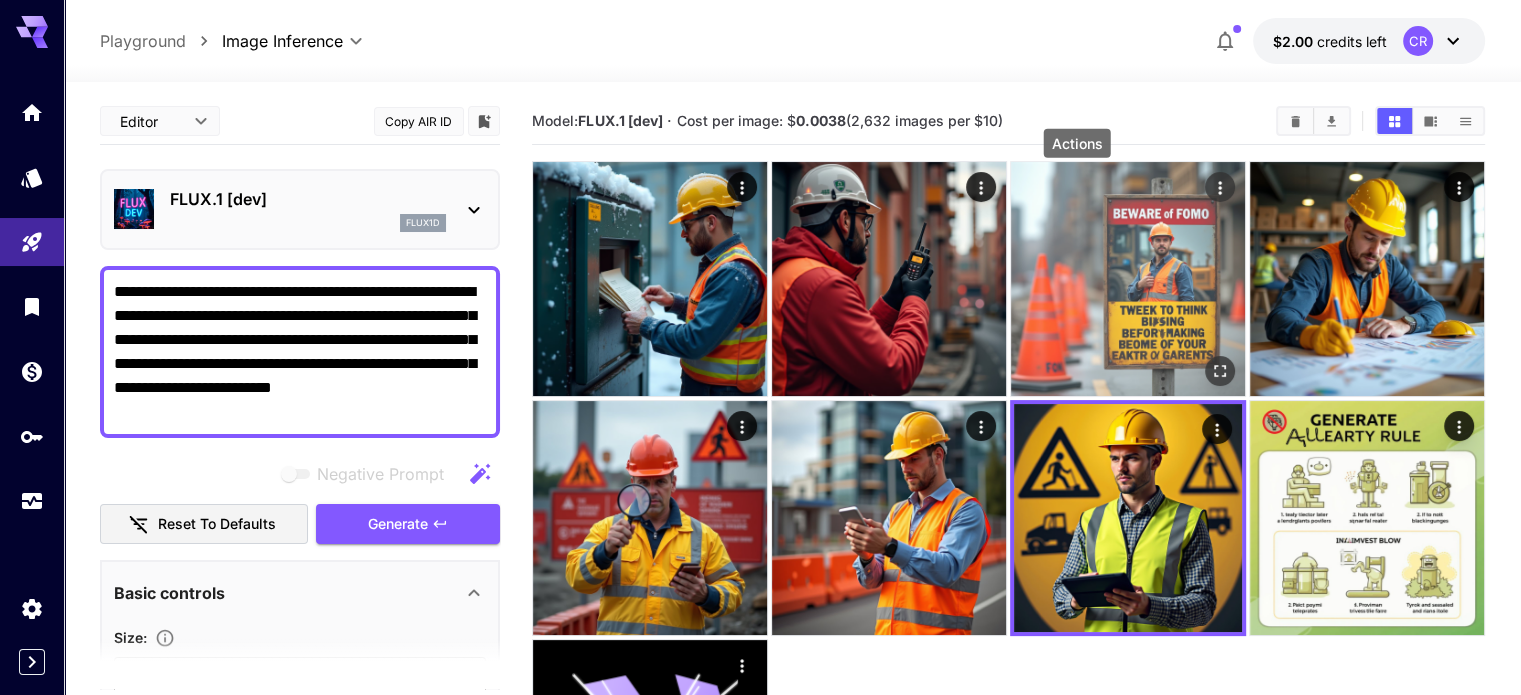 click 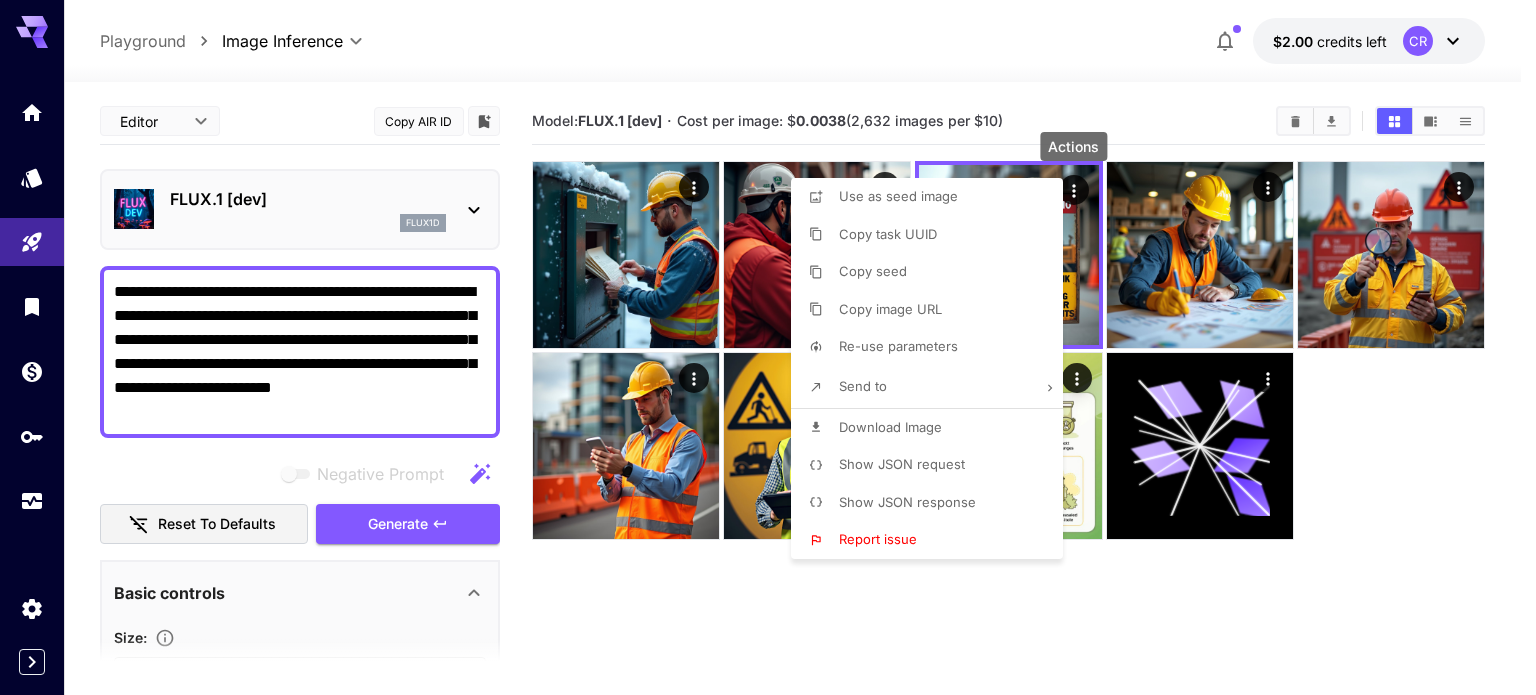 click on "Send to" at bounding box center (863, 386) 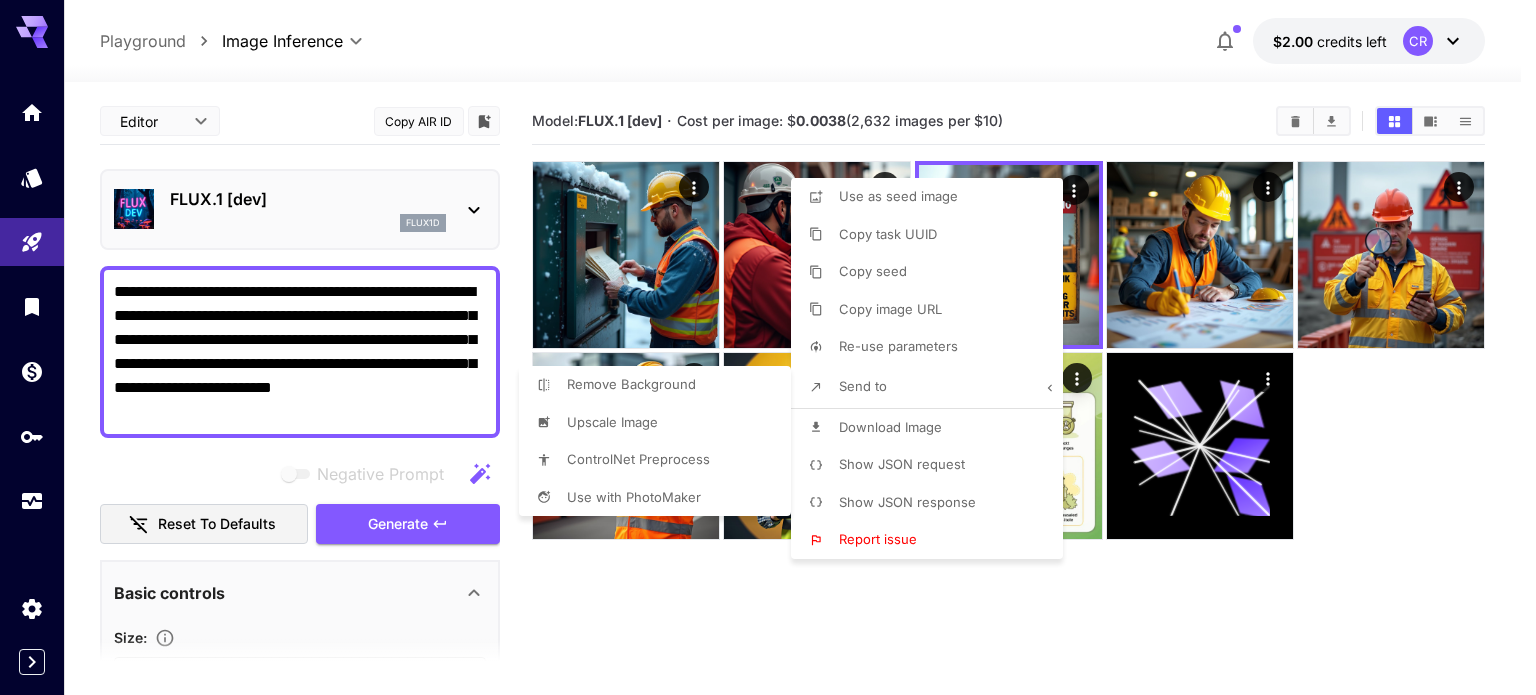 click at bounding box center (768, 347) 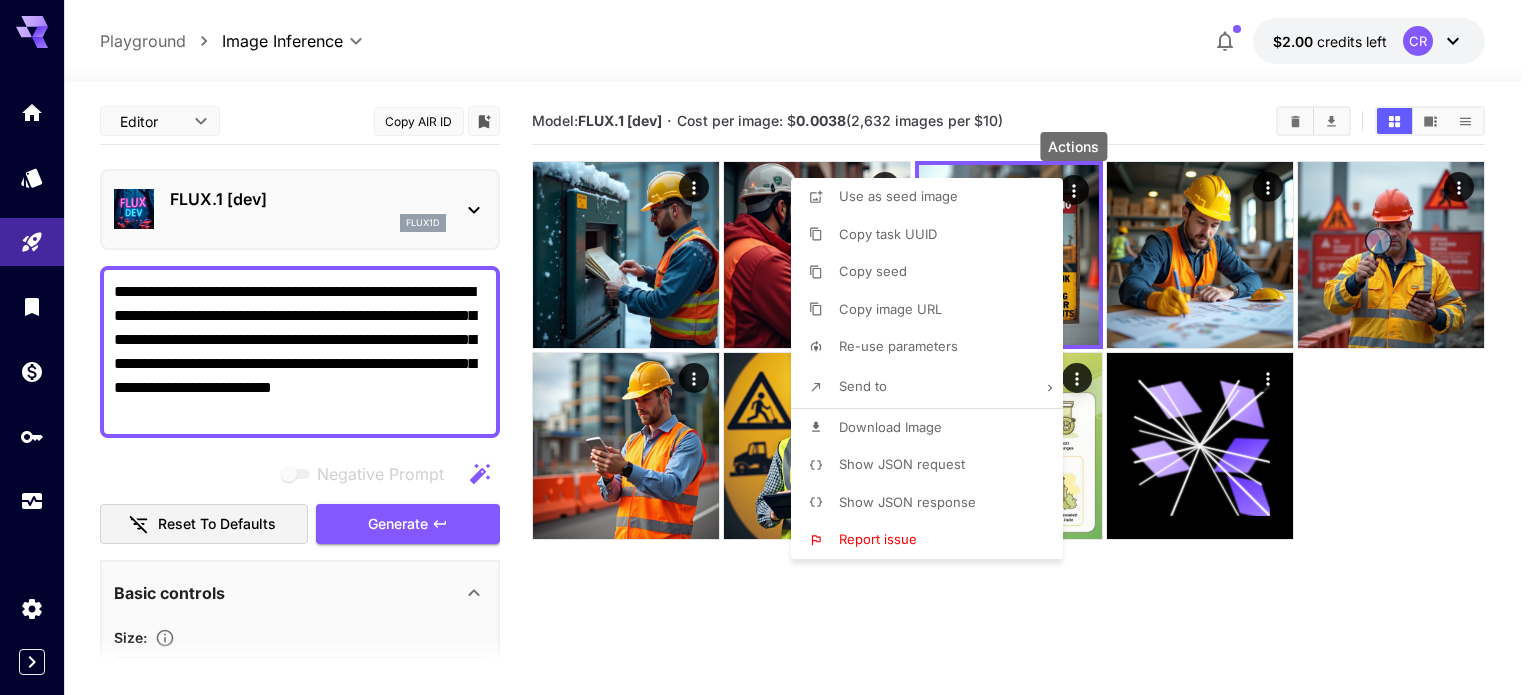 click at bounding box center (768, 347) 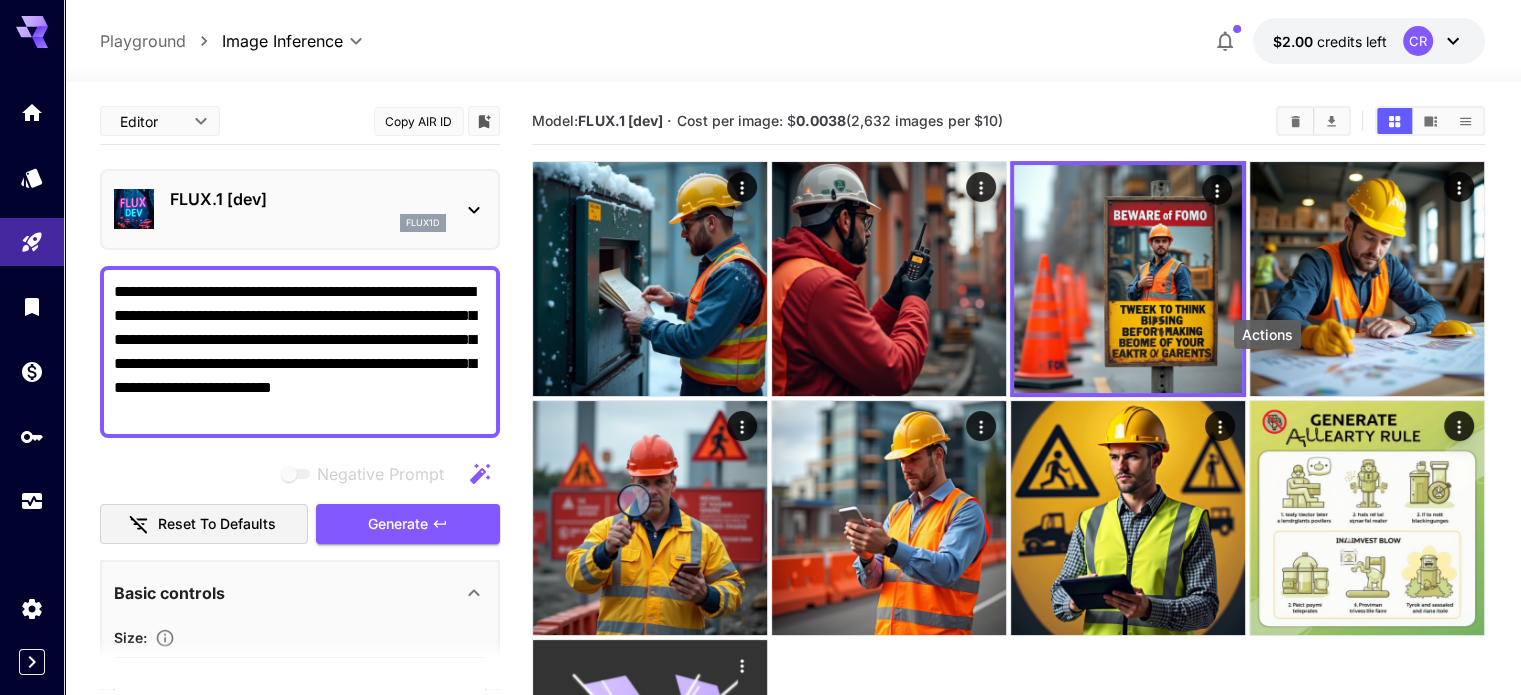 click 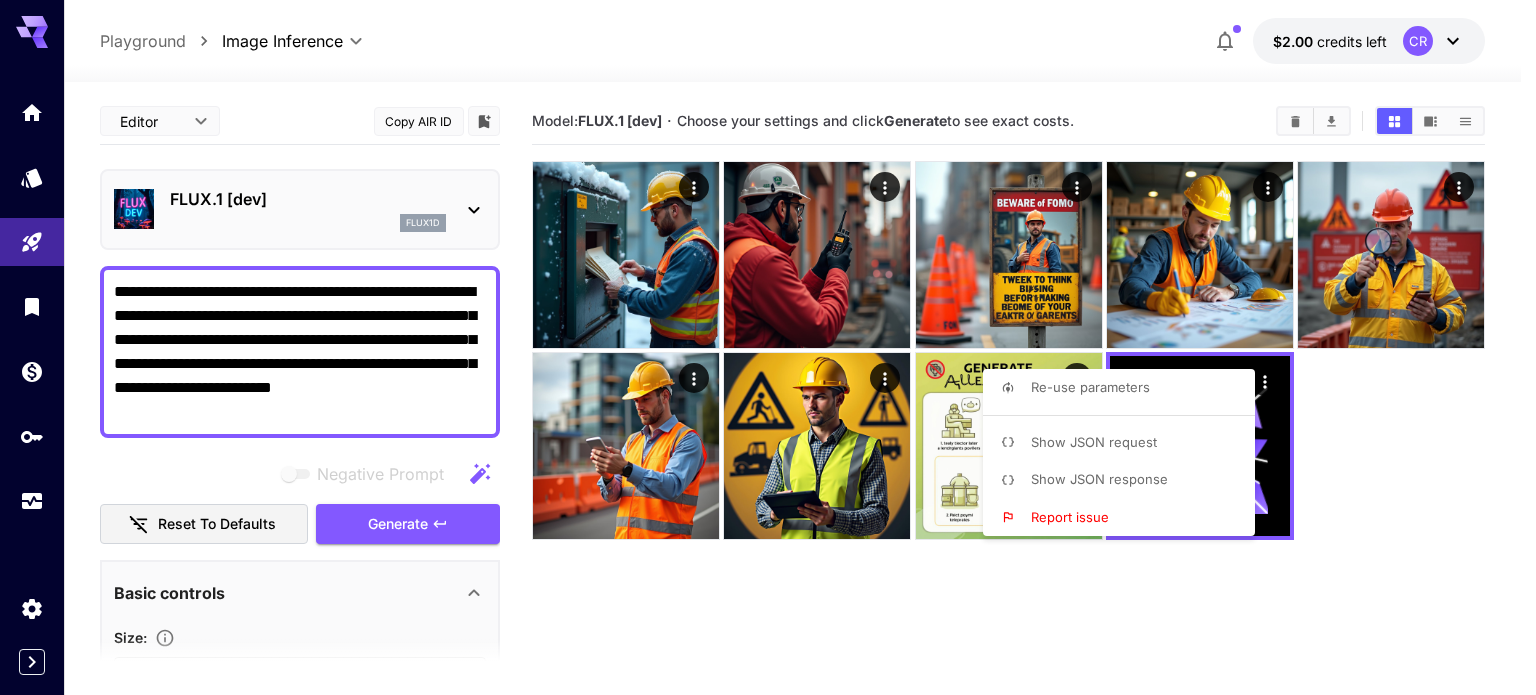 click at bounding box center [768, 347] 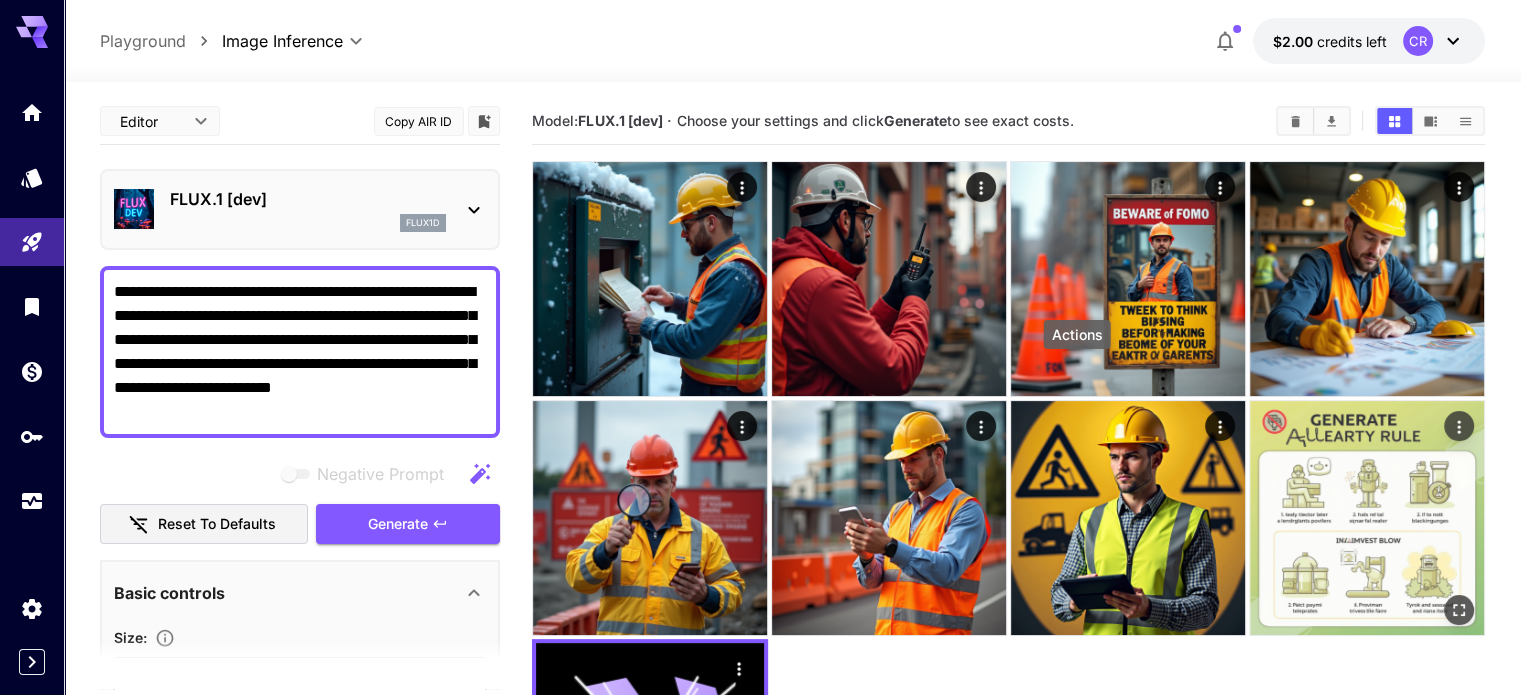 click 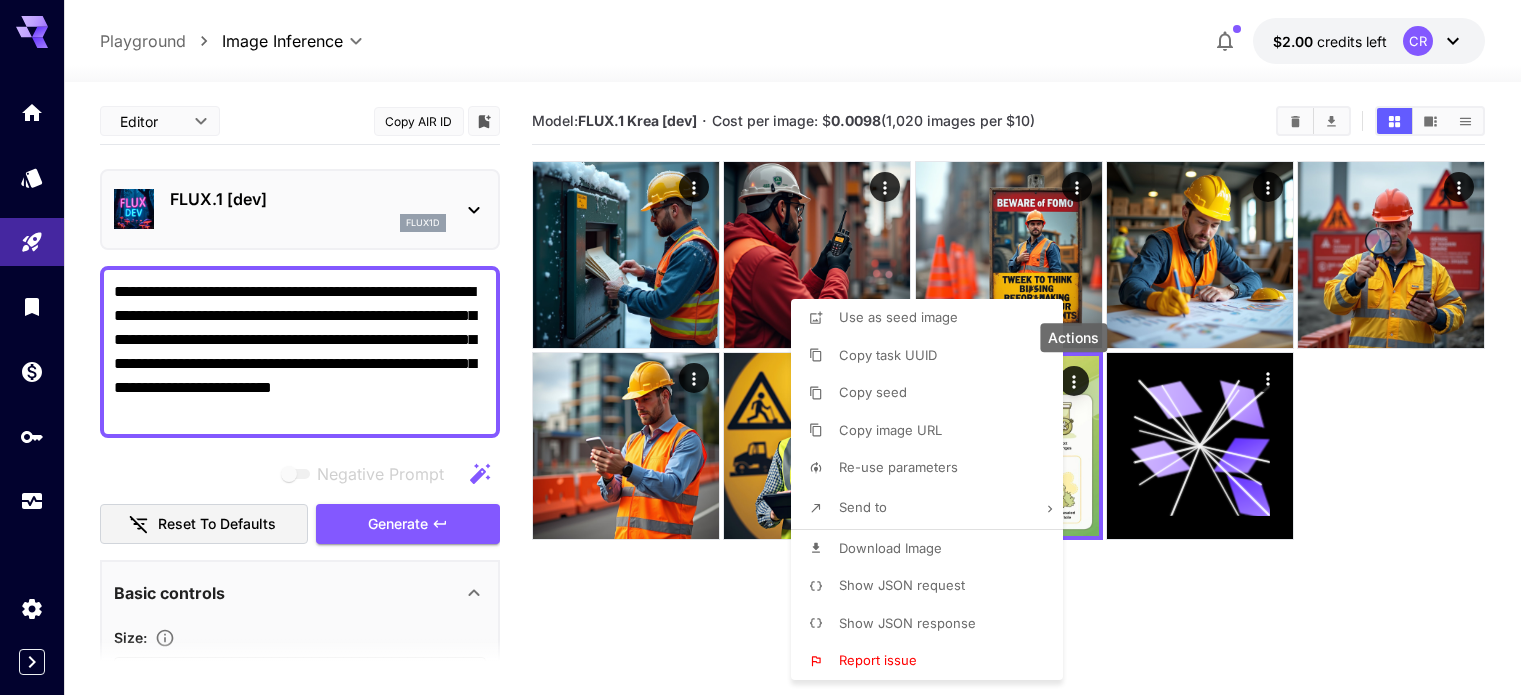 click at bounding box center [768, 347] 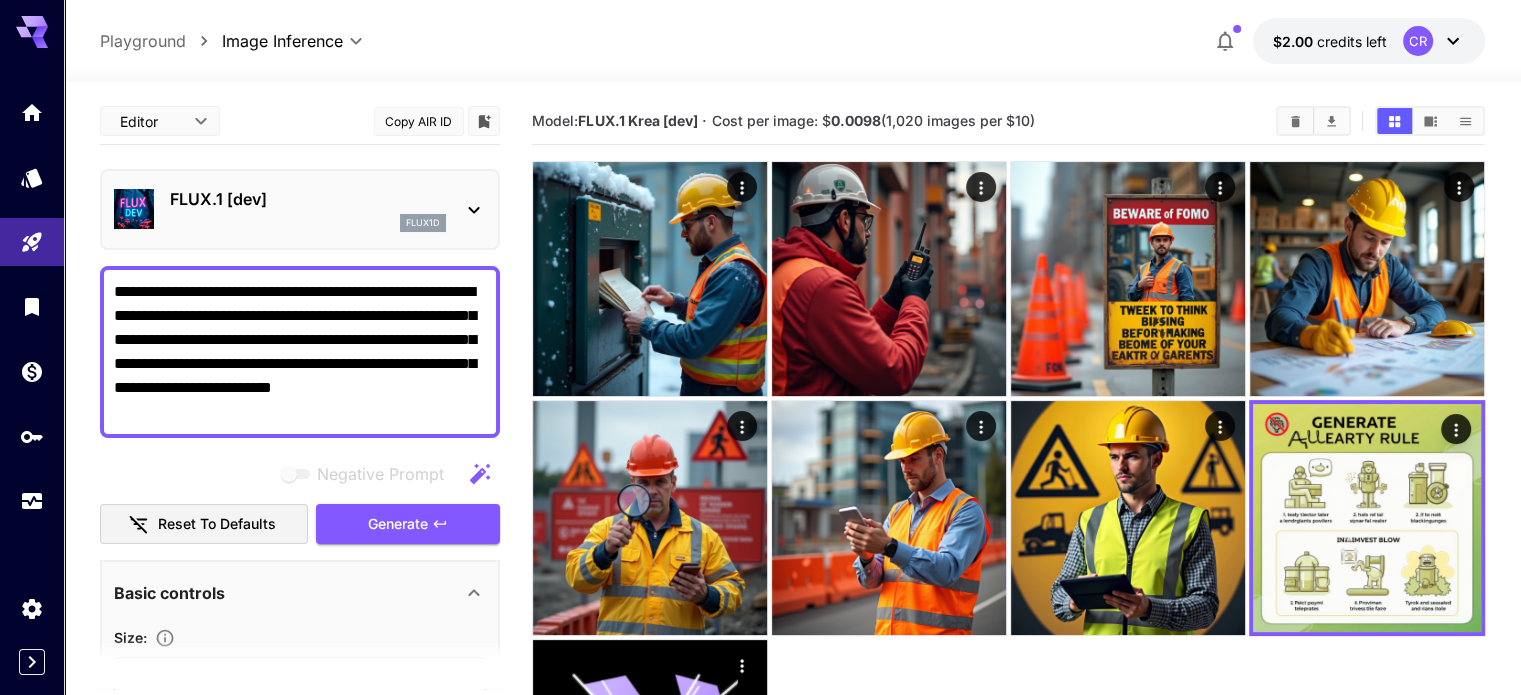 click on "**********" at bounding box center [300, 352] 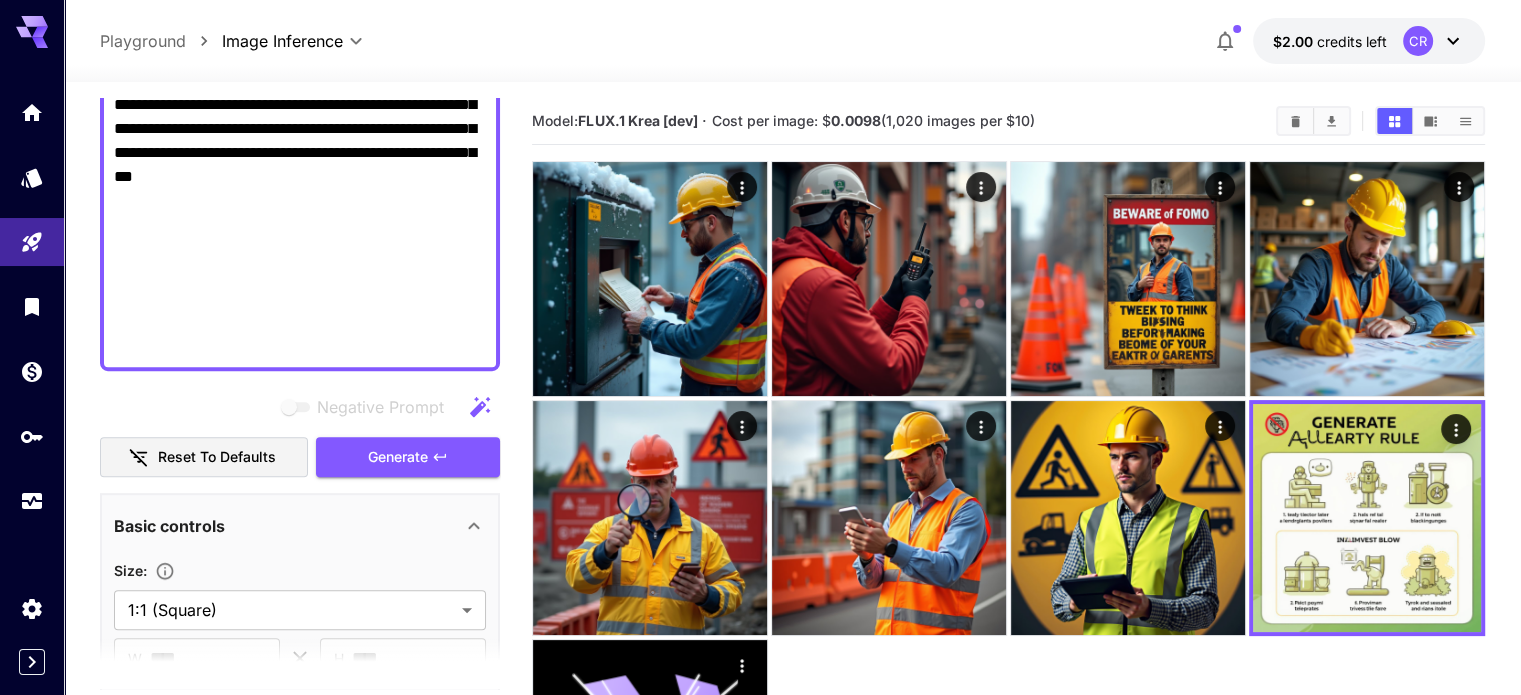 scroll, scrollTop: 1127, scrollLeft: 0, axis: vertical 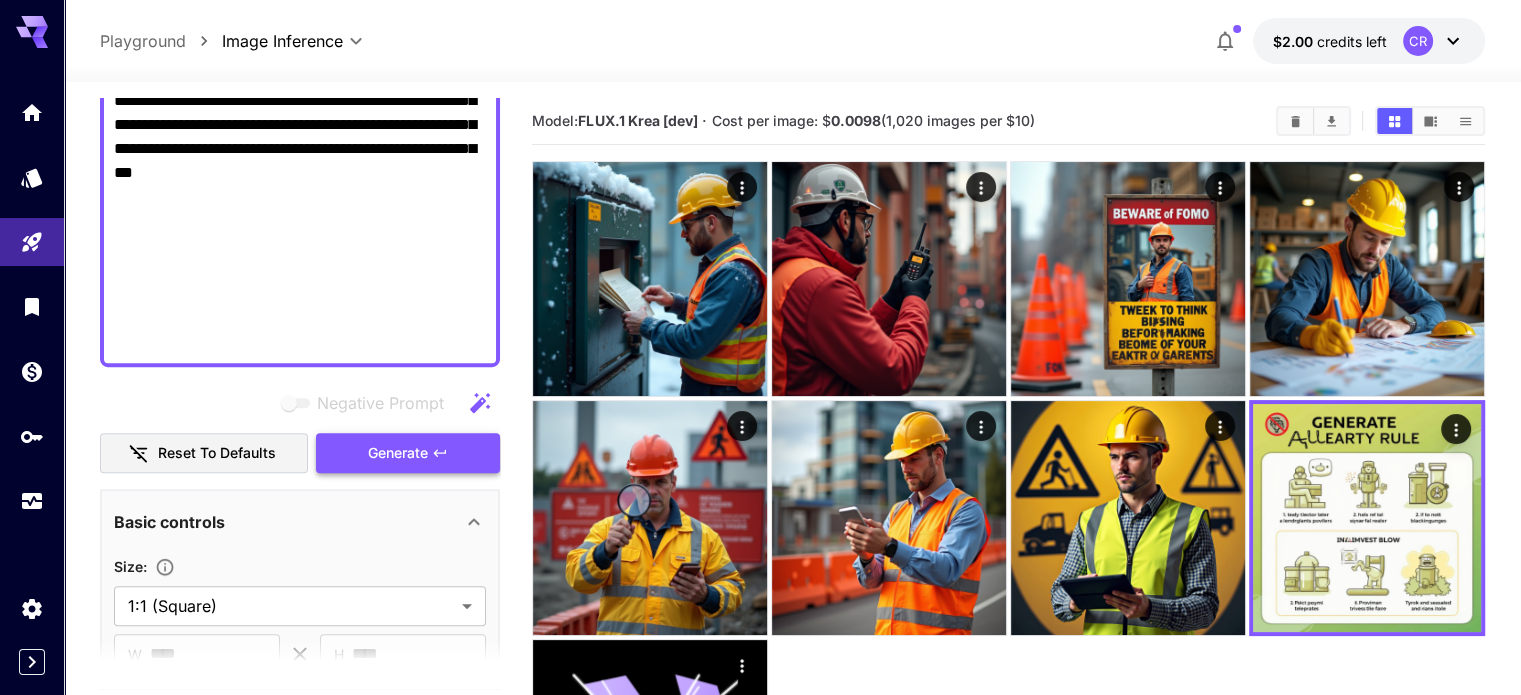 type on "**********" 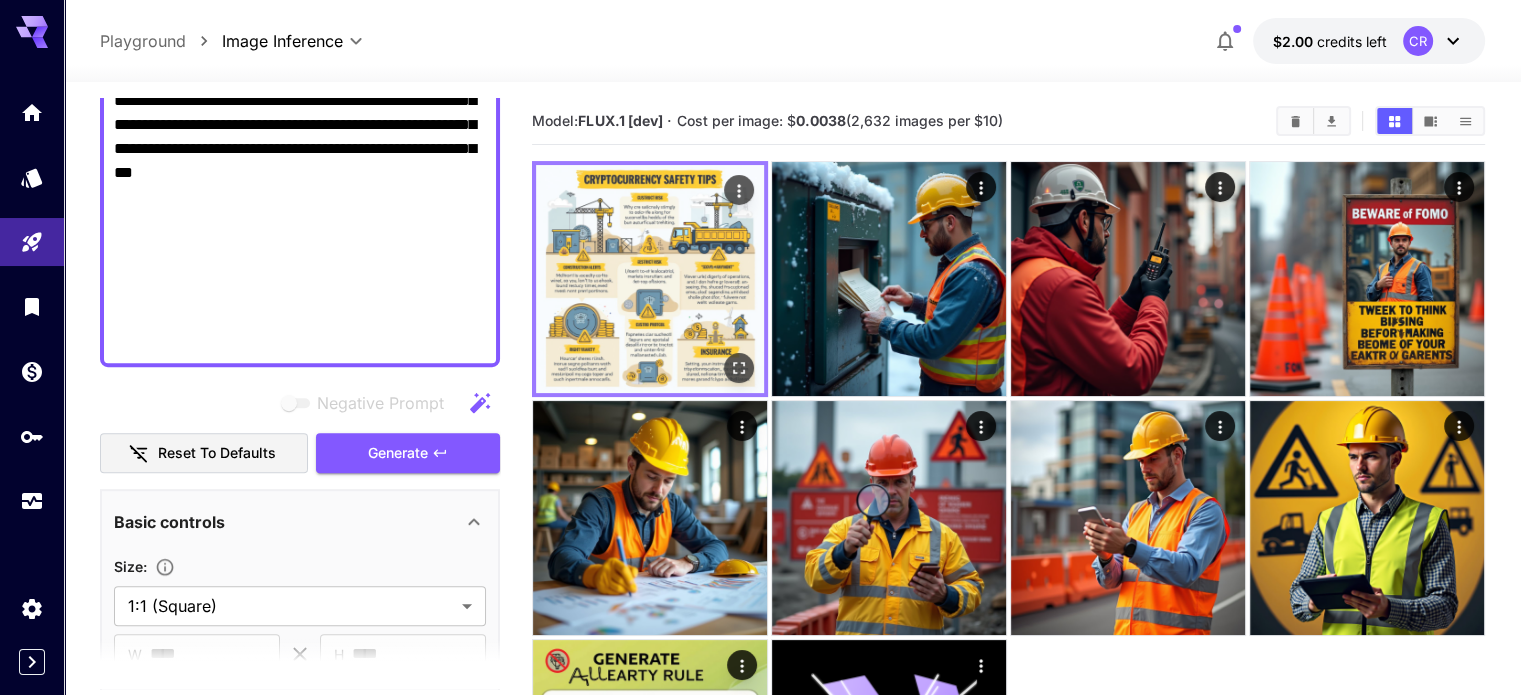 click at bounding box center (650, 279) 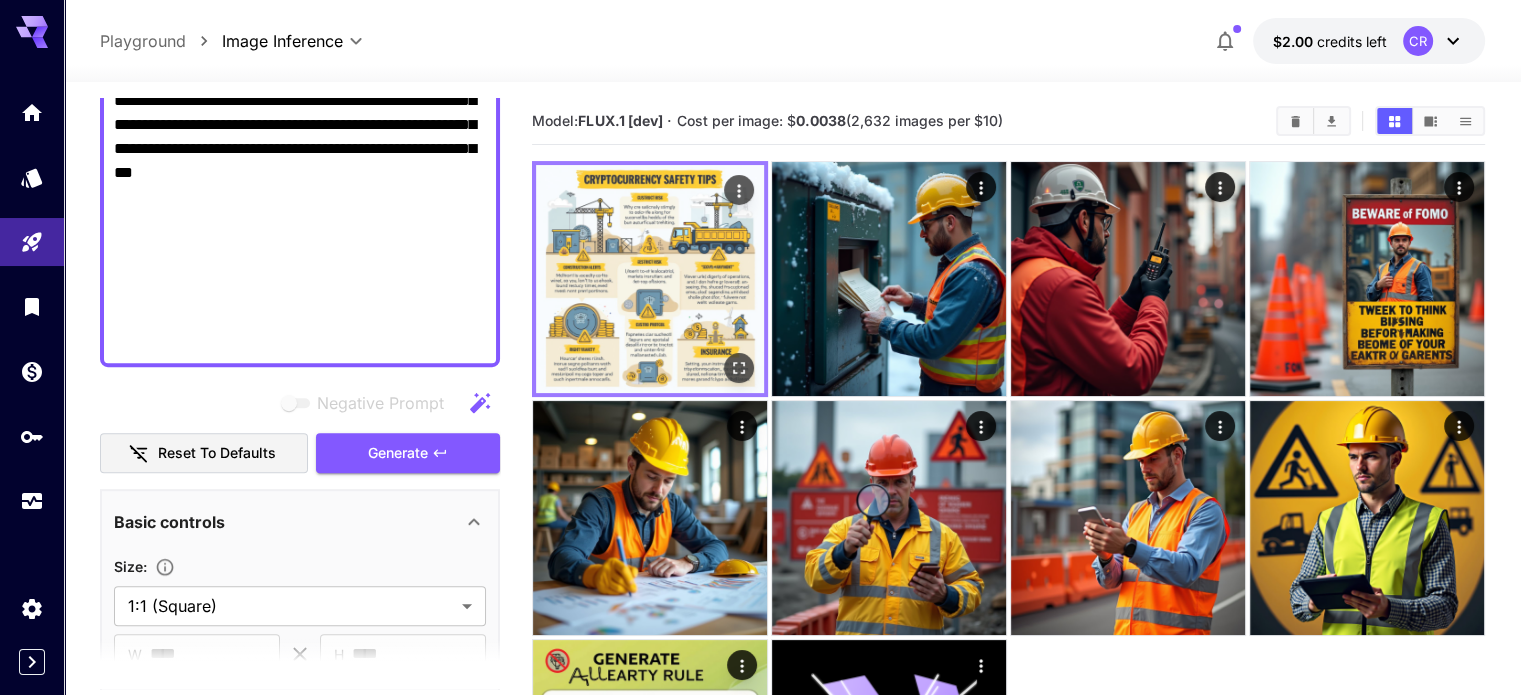 click 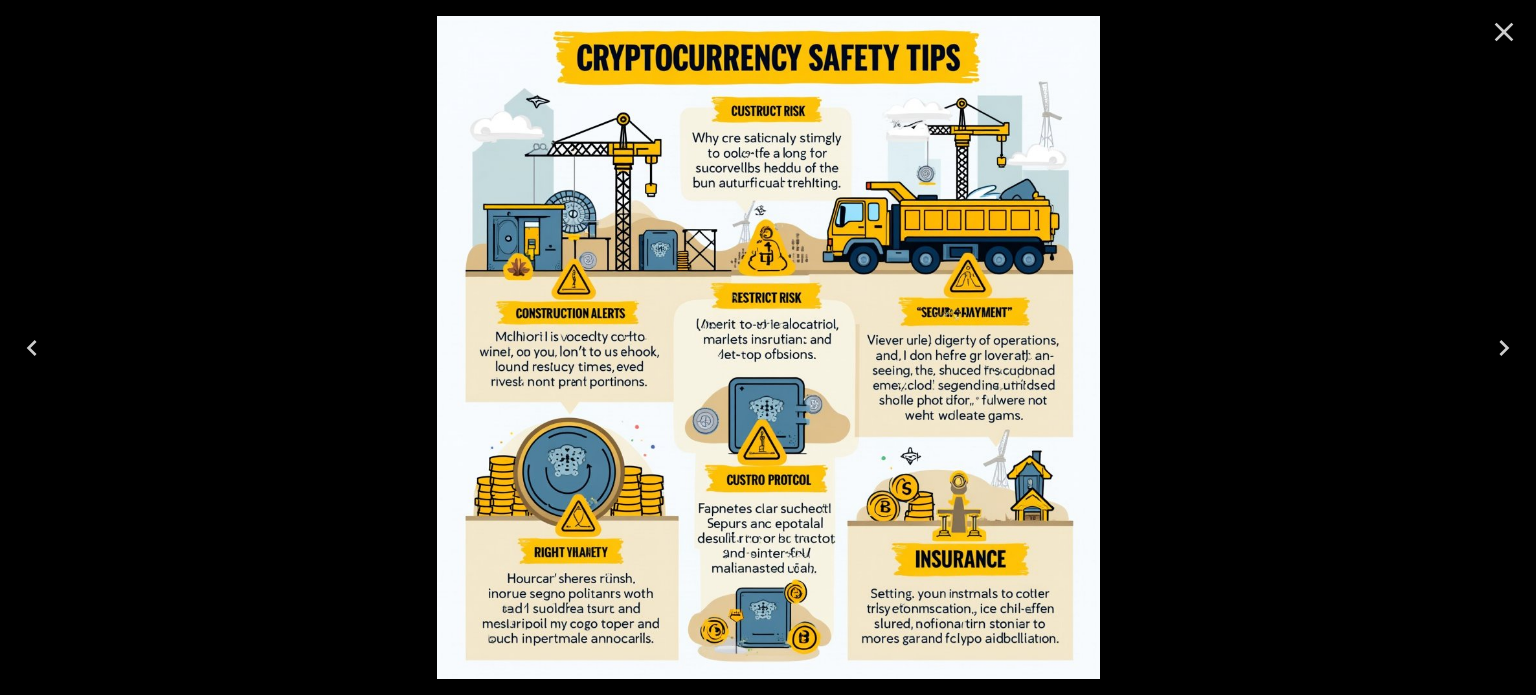 click 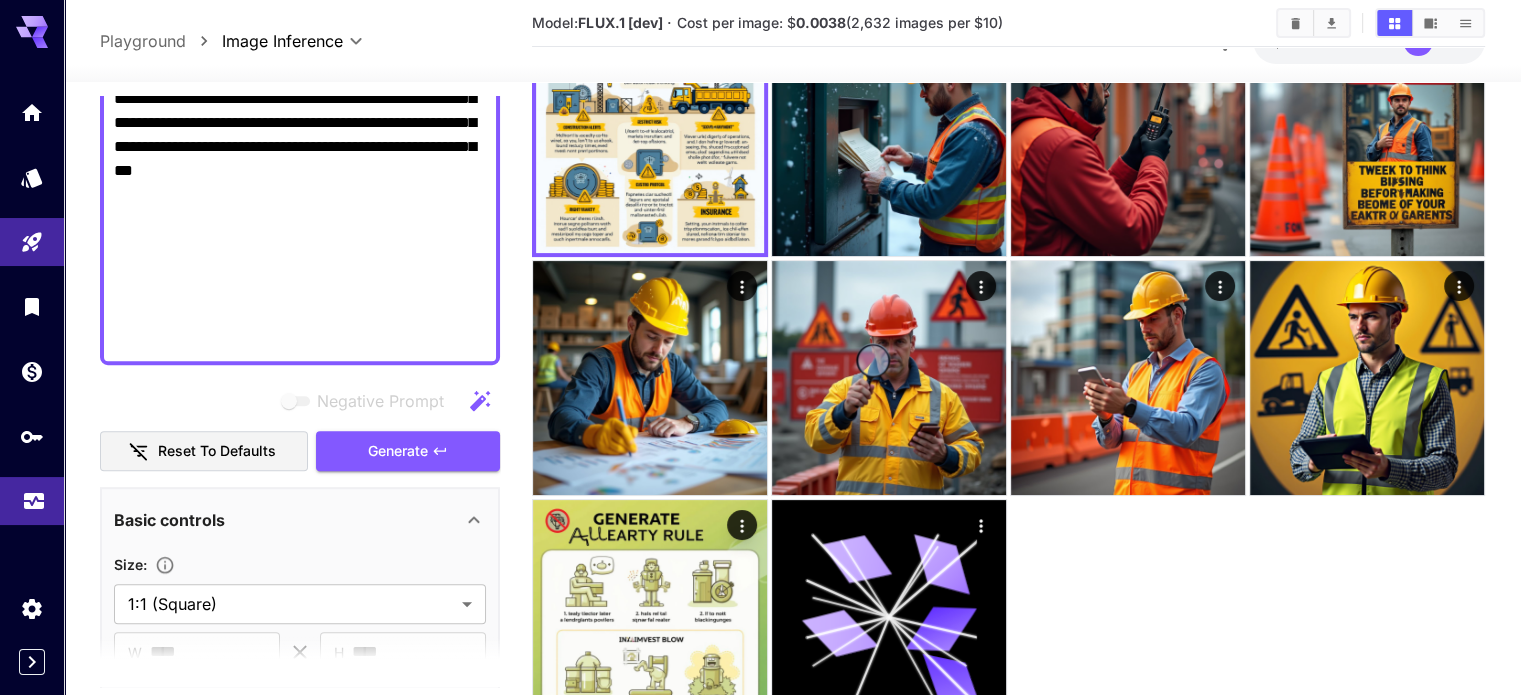 scroll, scrollTop: 158, scrollLeft: 0, axis: vertical 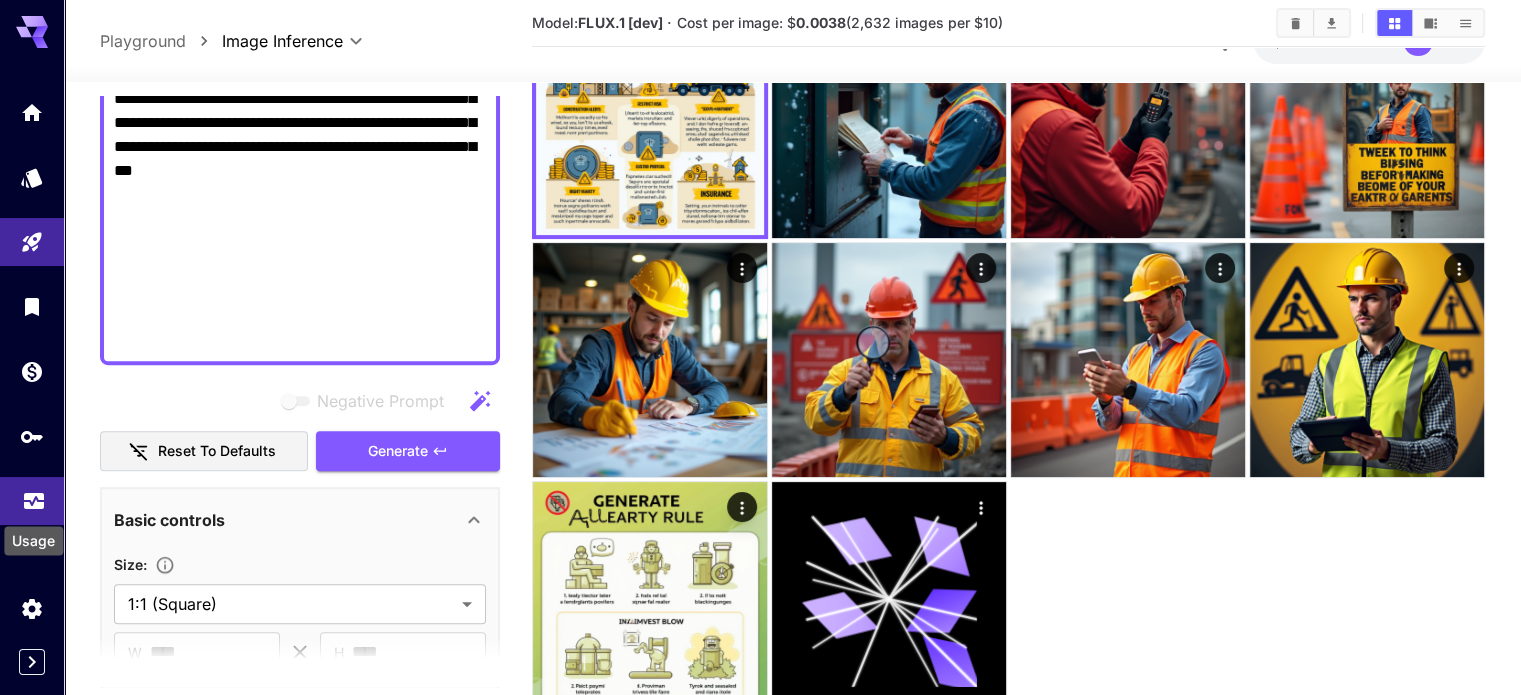 click 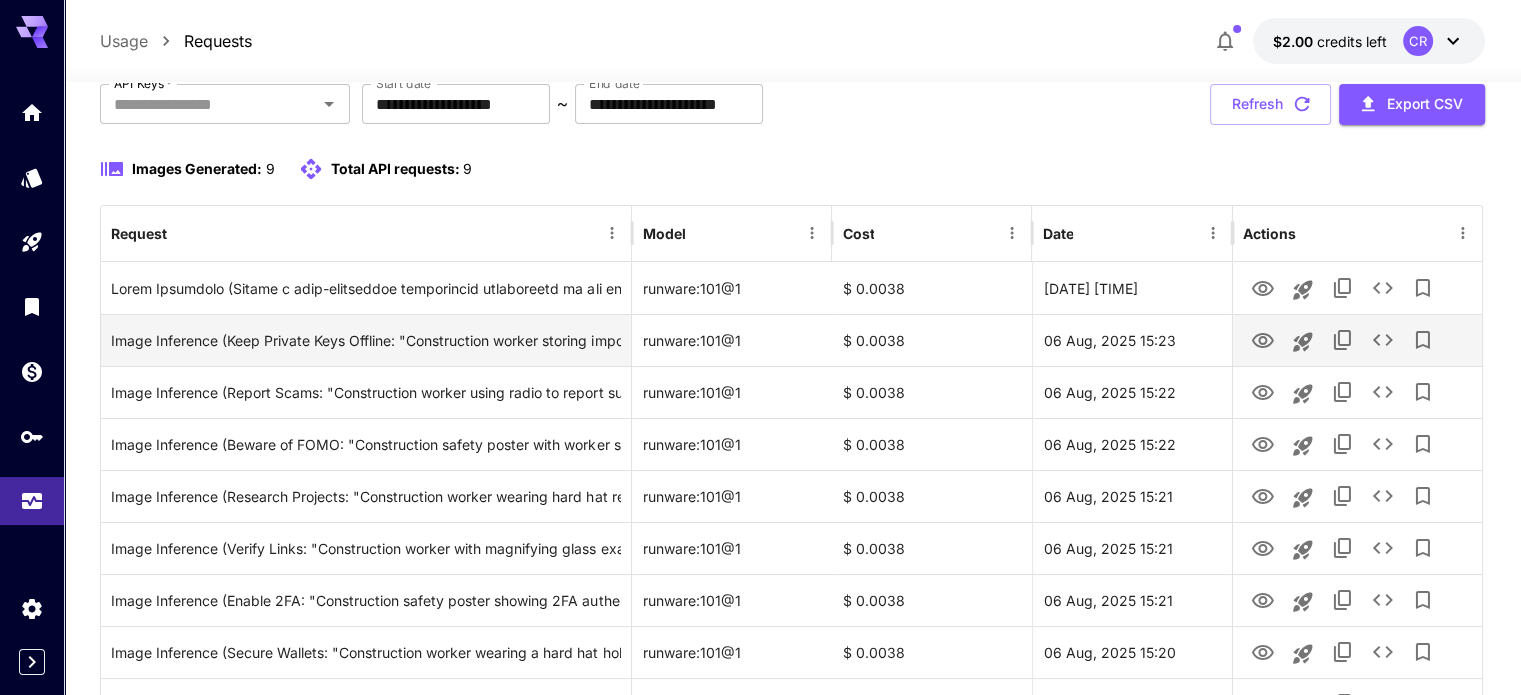 scroll, scrollTop: 128, scrollLeft: 0, axis: vertical 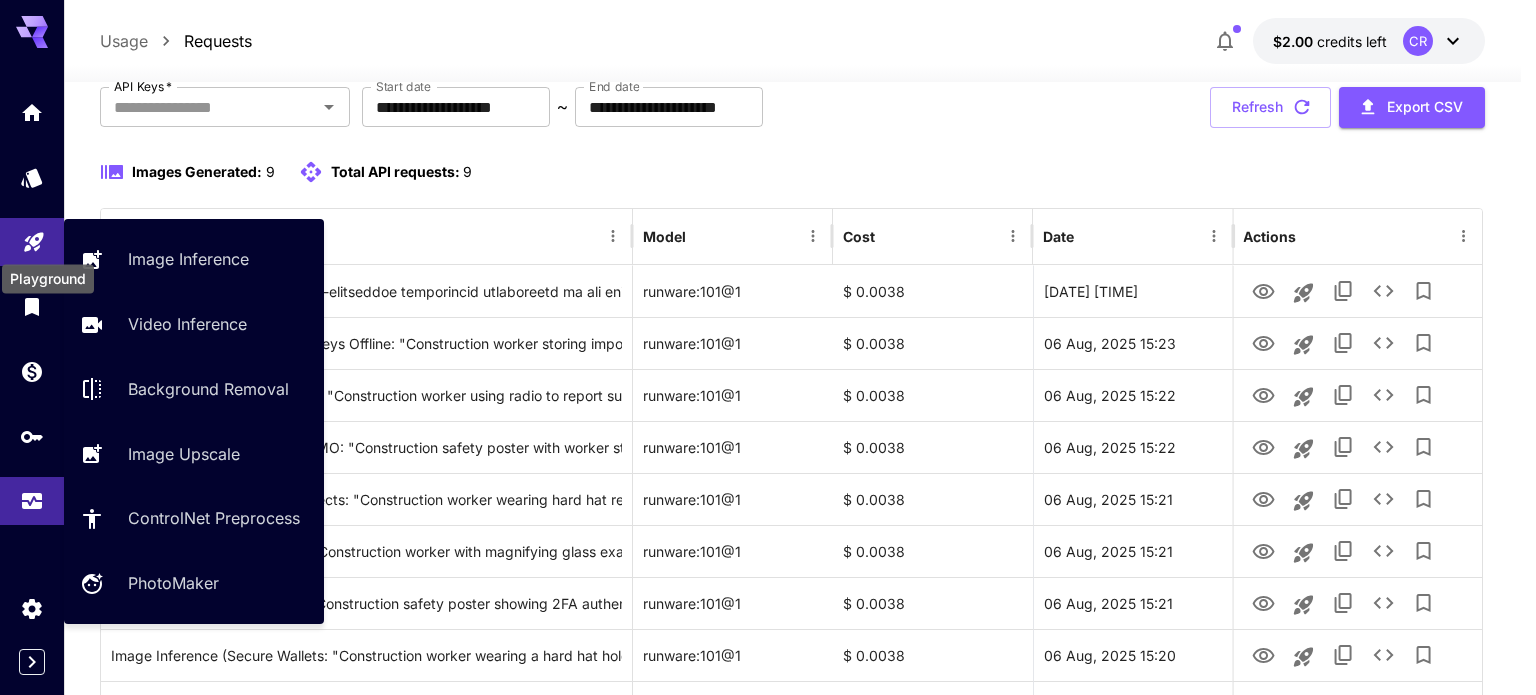 click 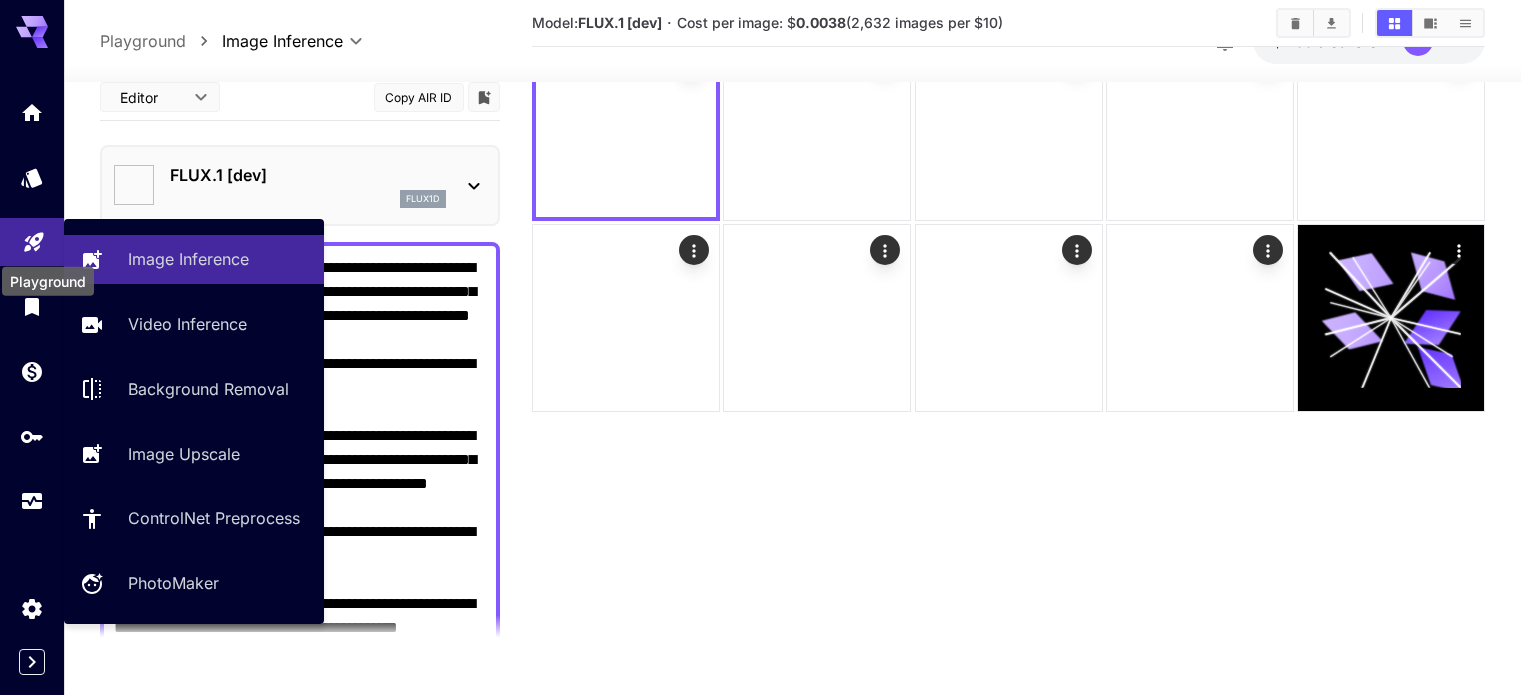 type on "**********" 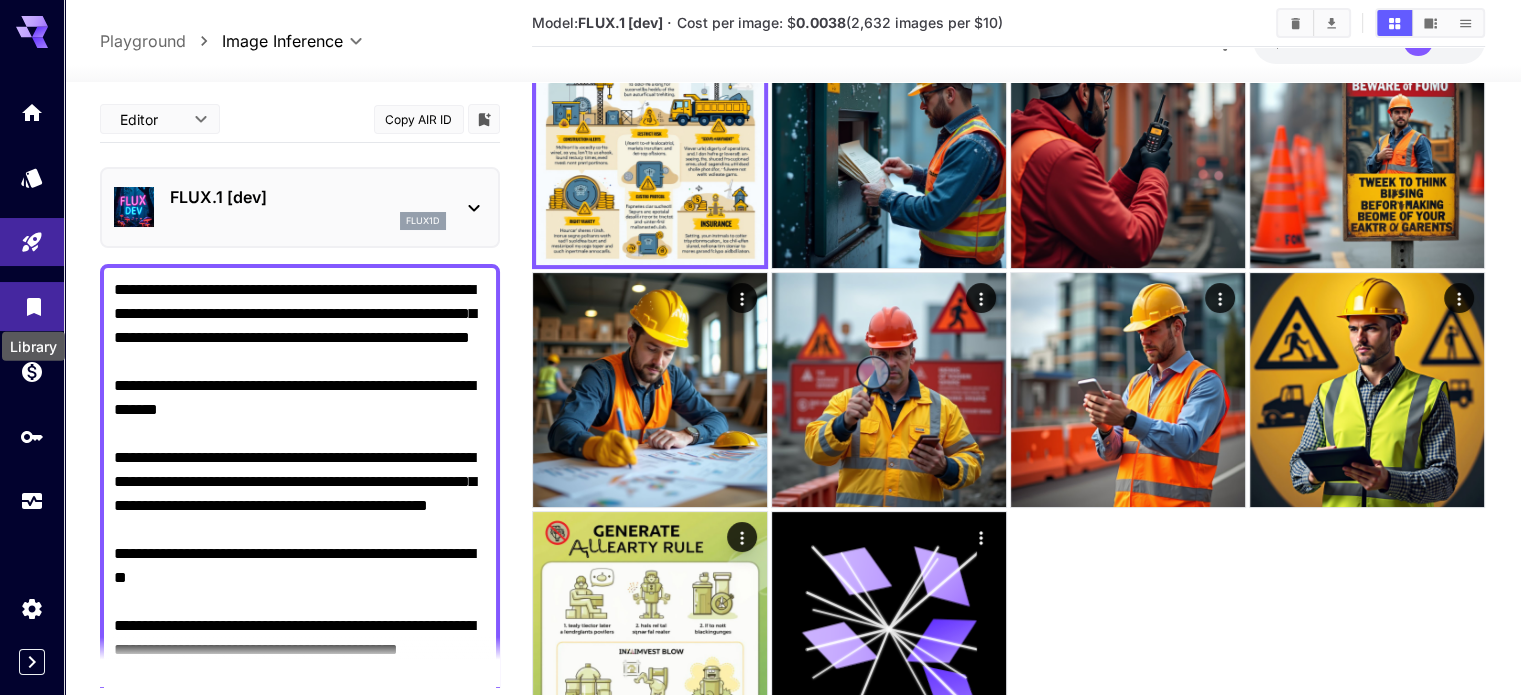 click 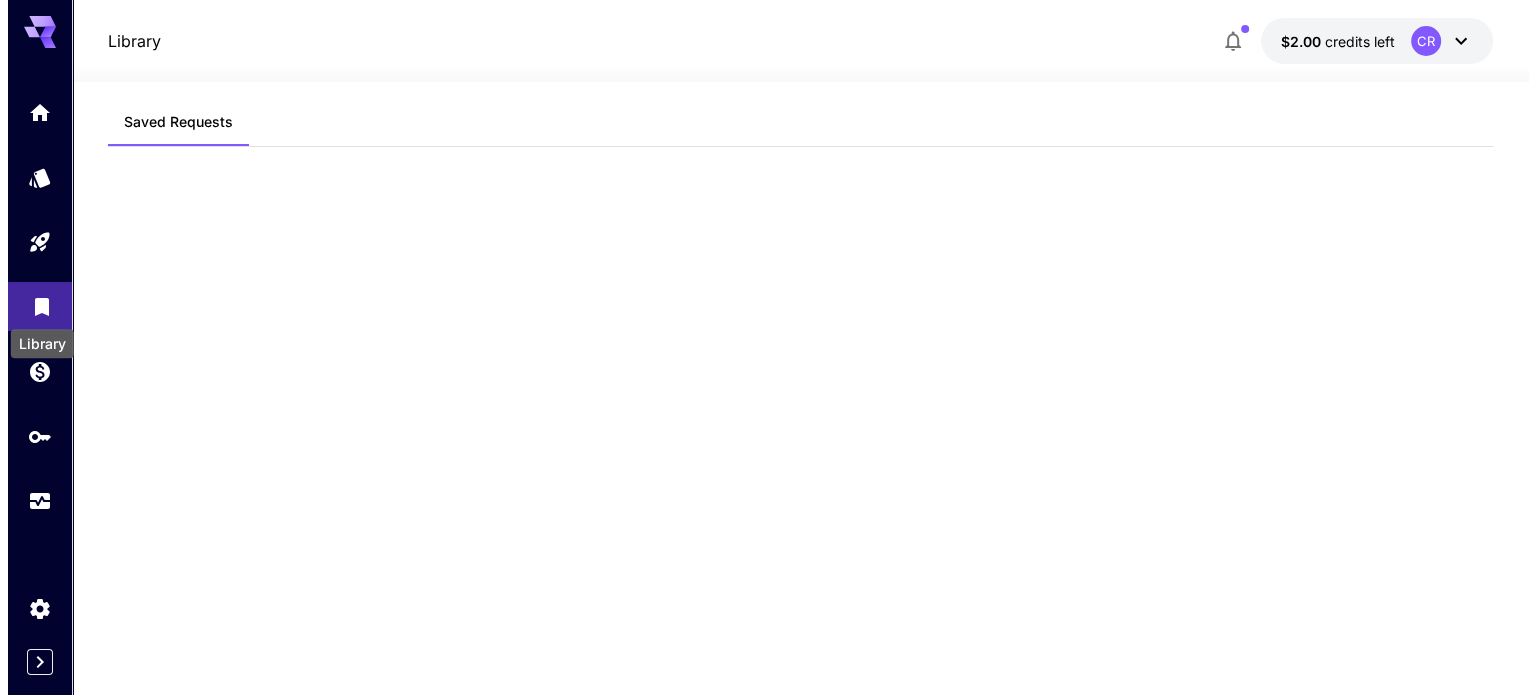 scroll, scrollTop: 0, scrollLeft: 0, axis: both 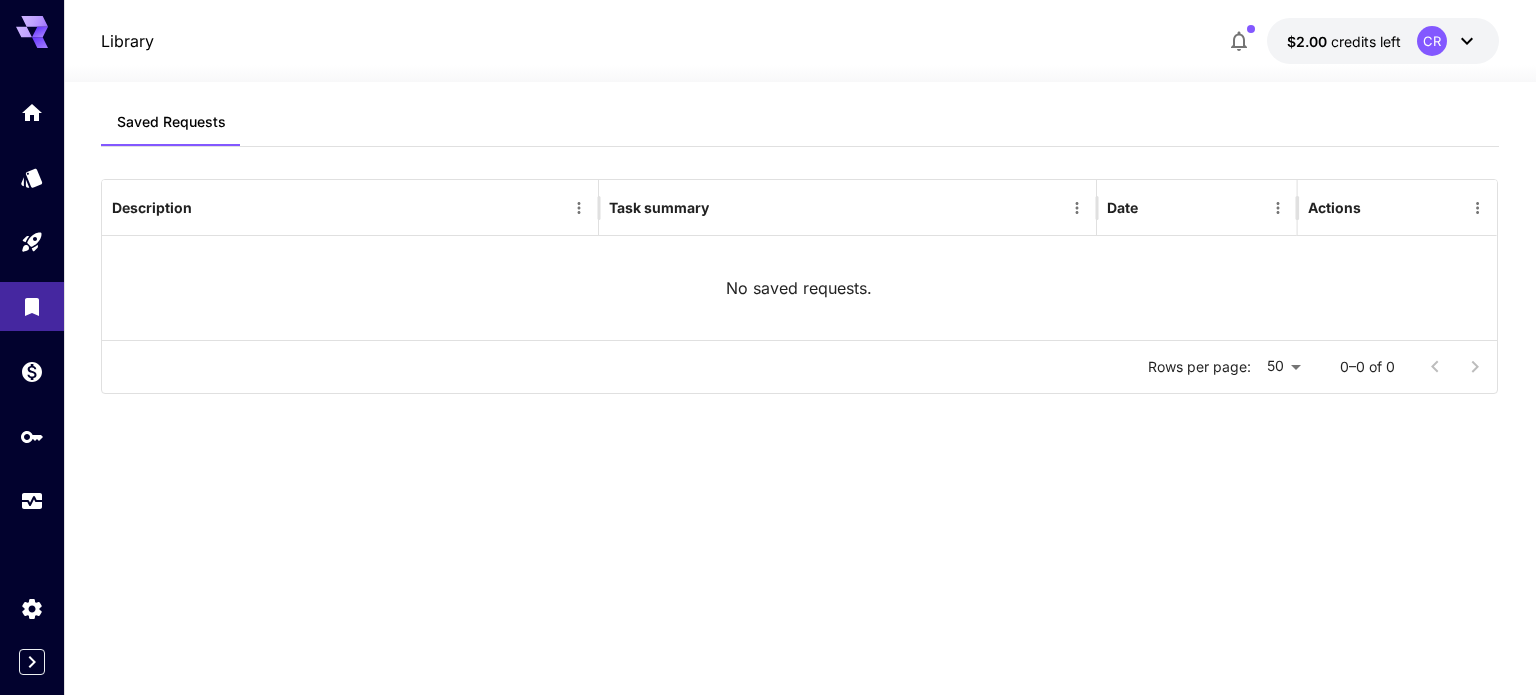click on "Saved Requests" at bounding box center (171, 122) 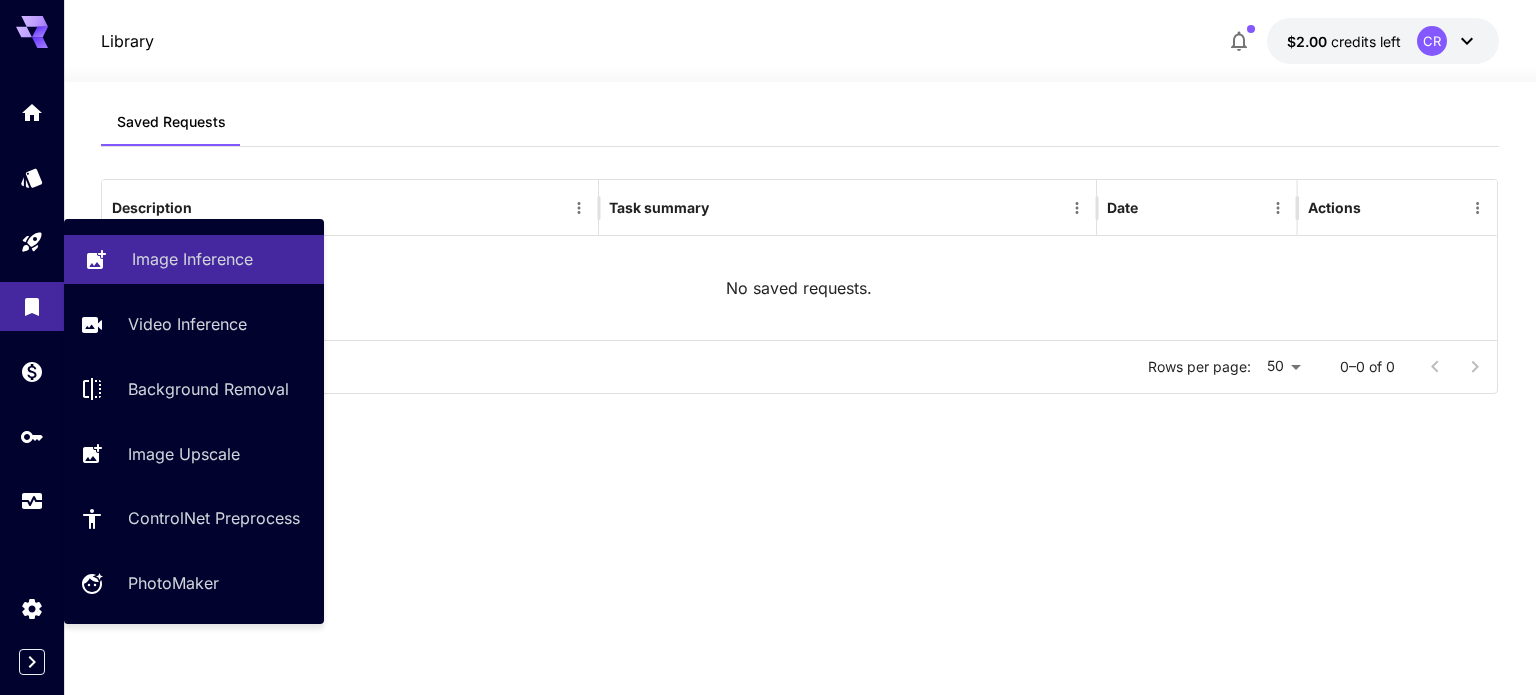 click on "Image Inference" at bounding box center (192, 259) 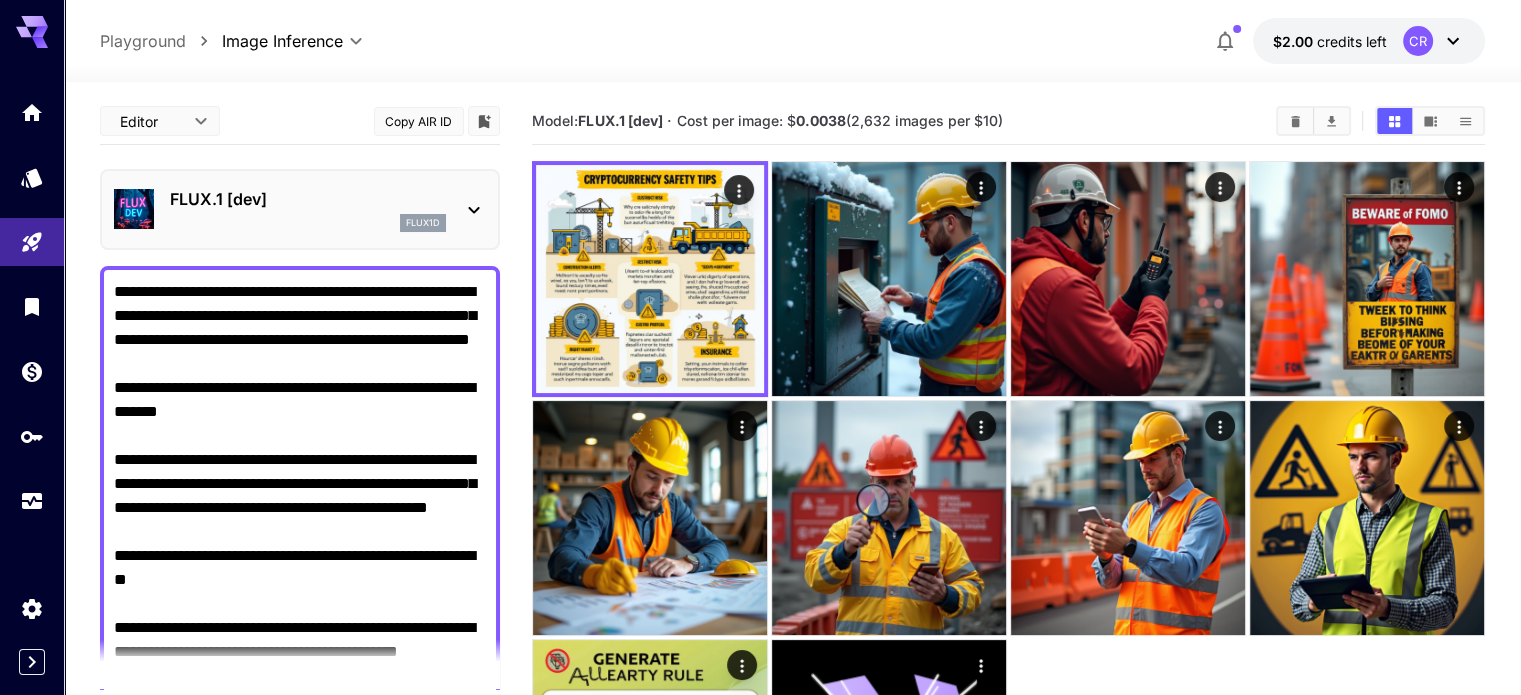 click 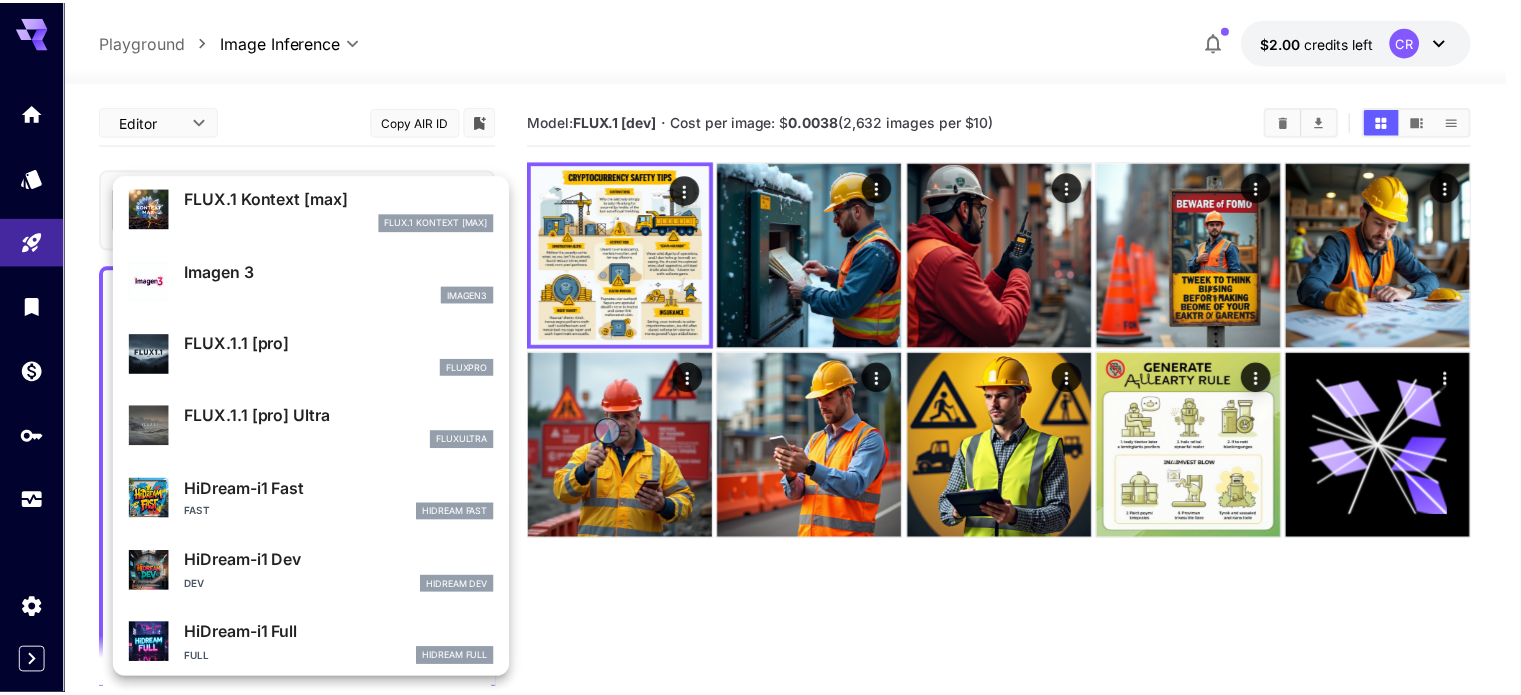 scroll, scrollTop: 970, scrollLeft: 0, axis: vertical 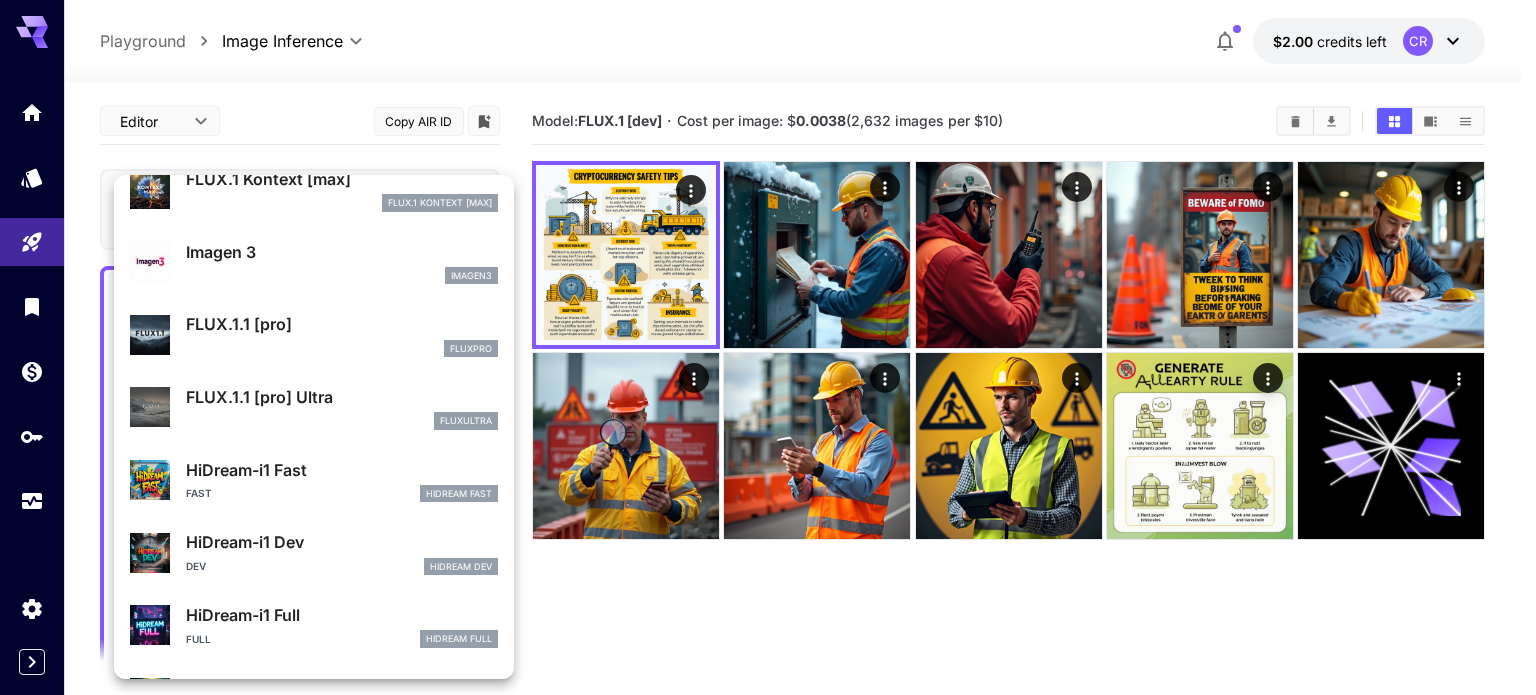 click at bounding box center (768, 347) 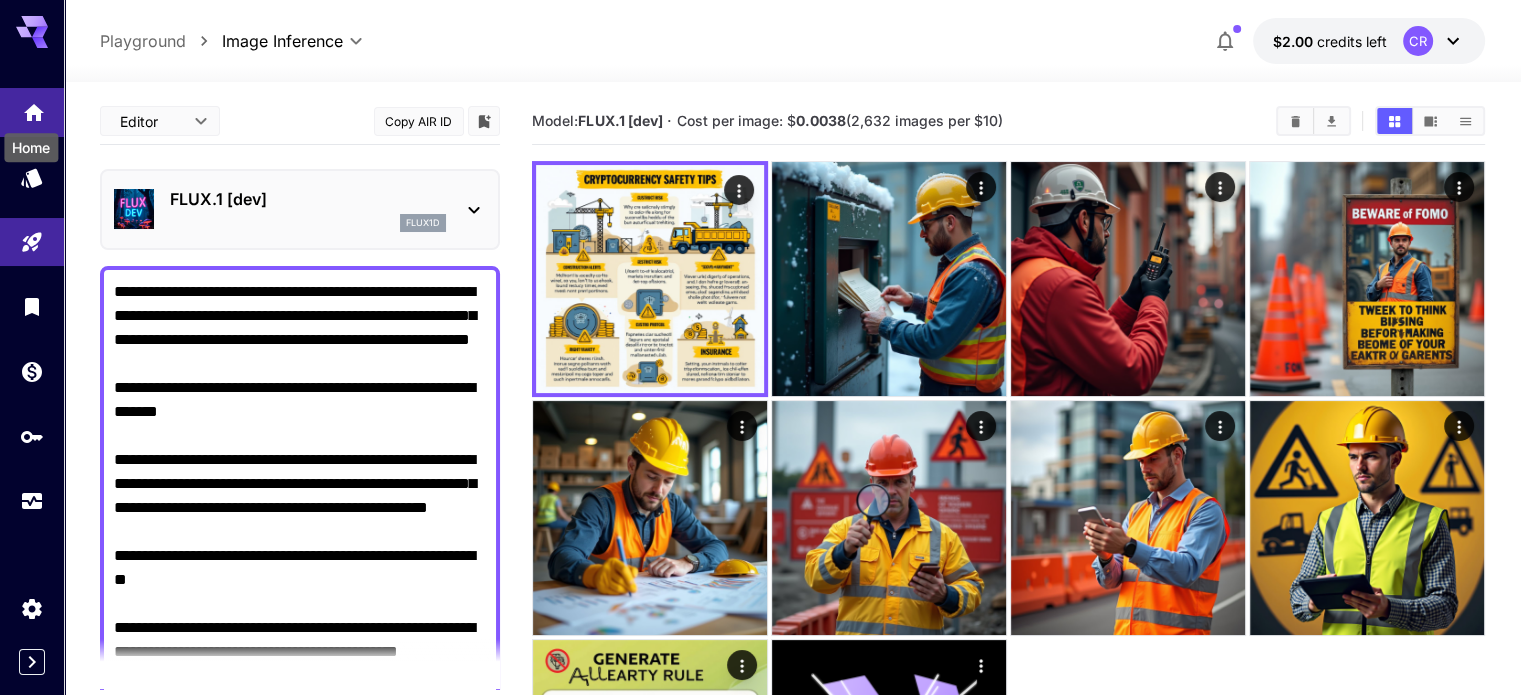click 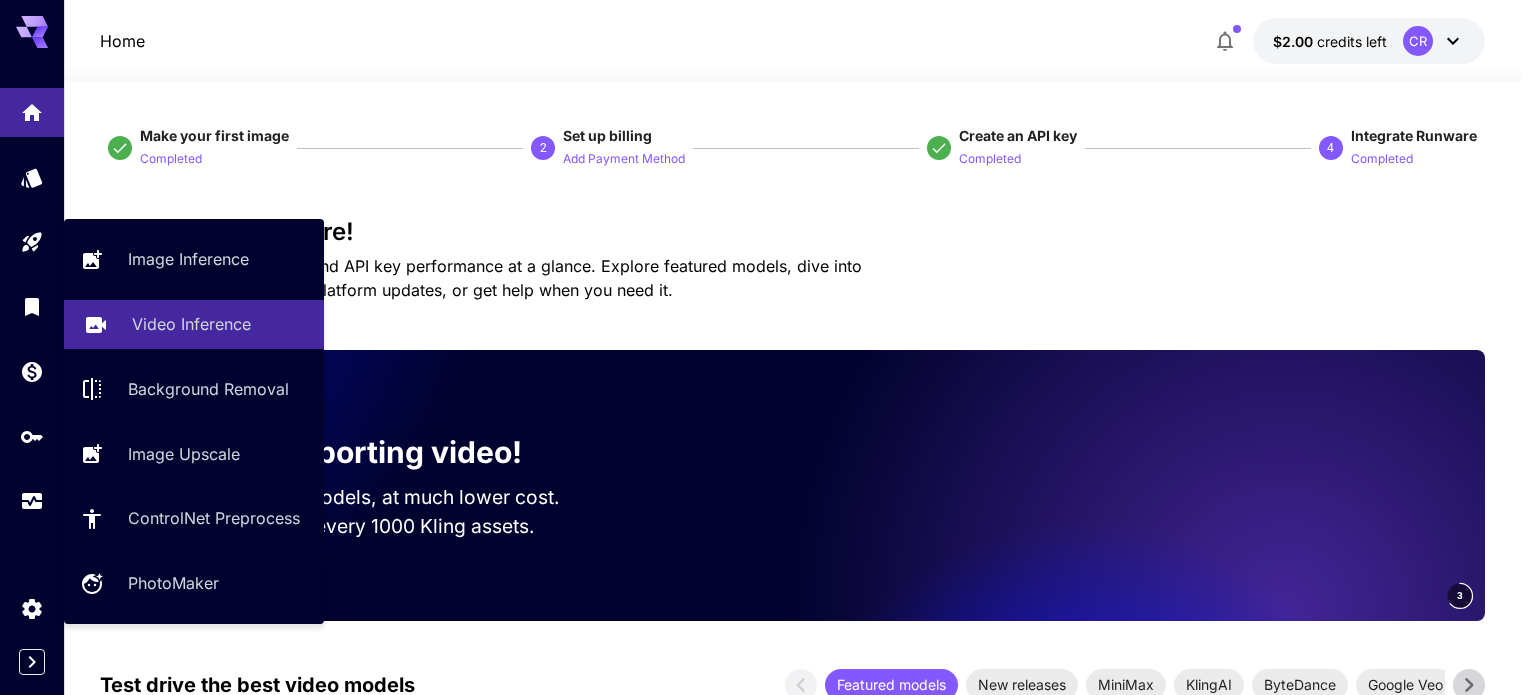 click on "Video Inference" at bounding box center [191, 324] 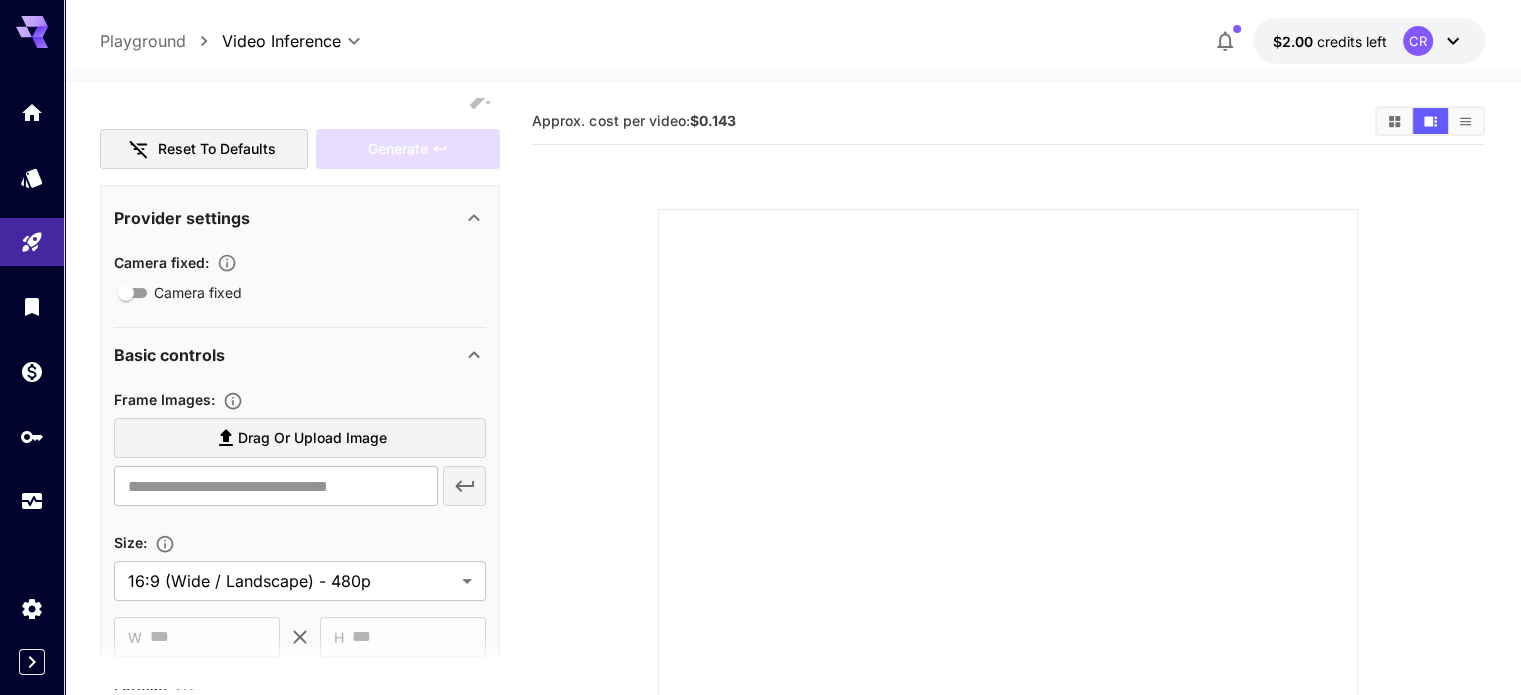 scroll, scrollTop: 282, scrollLeft: 0, axis: vertical 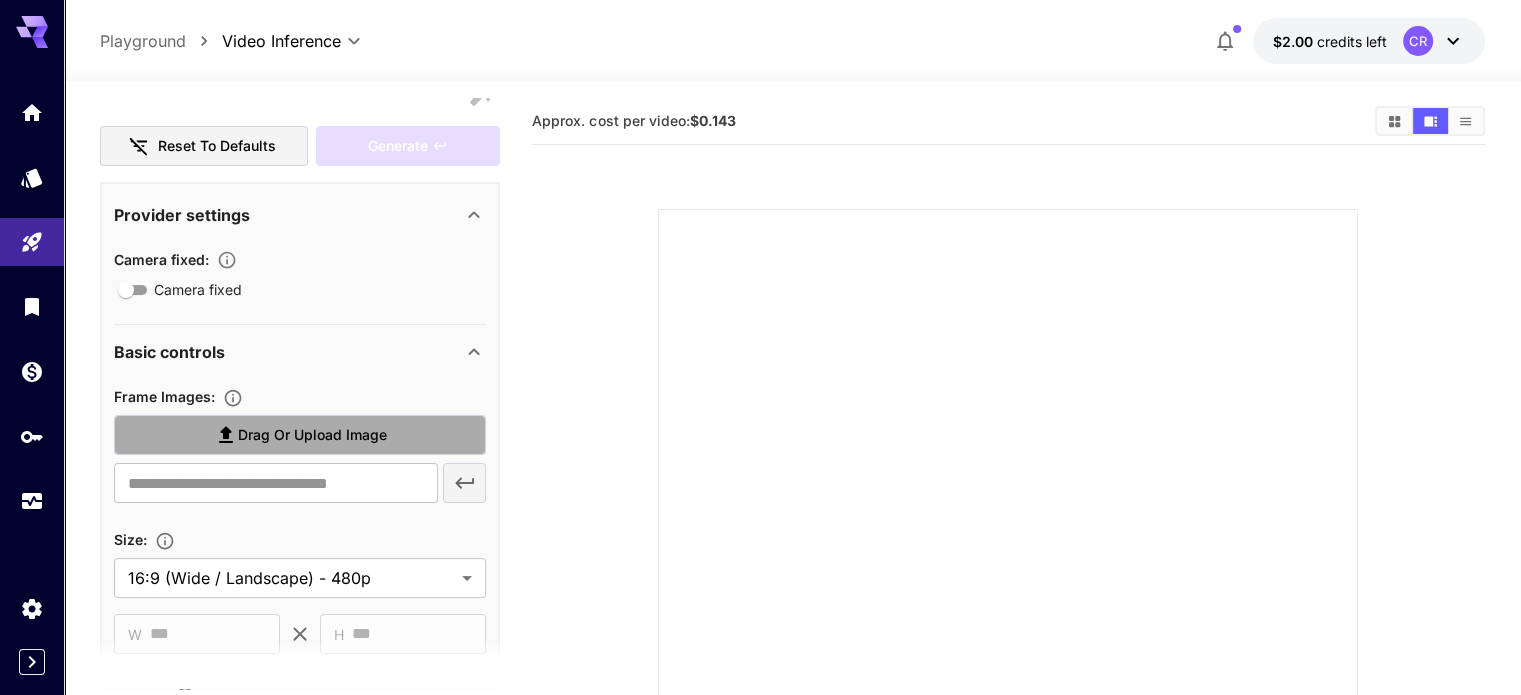 click on "Drag or upload image" at bounding box center [312, 435] 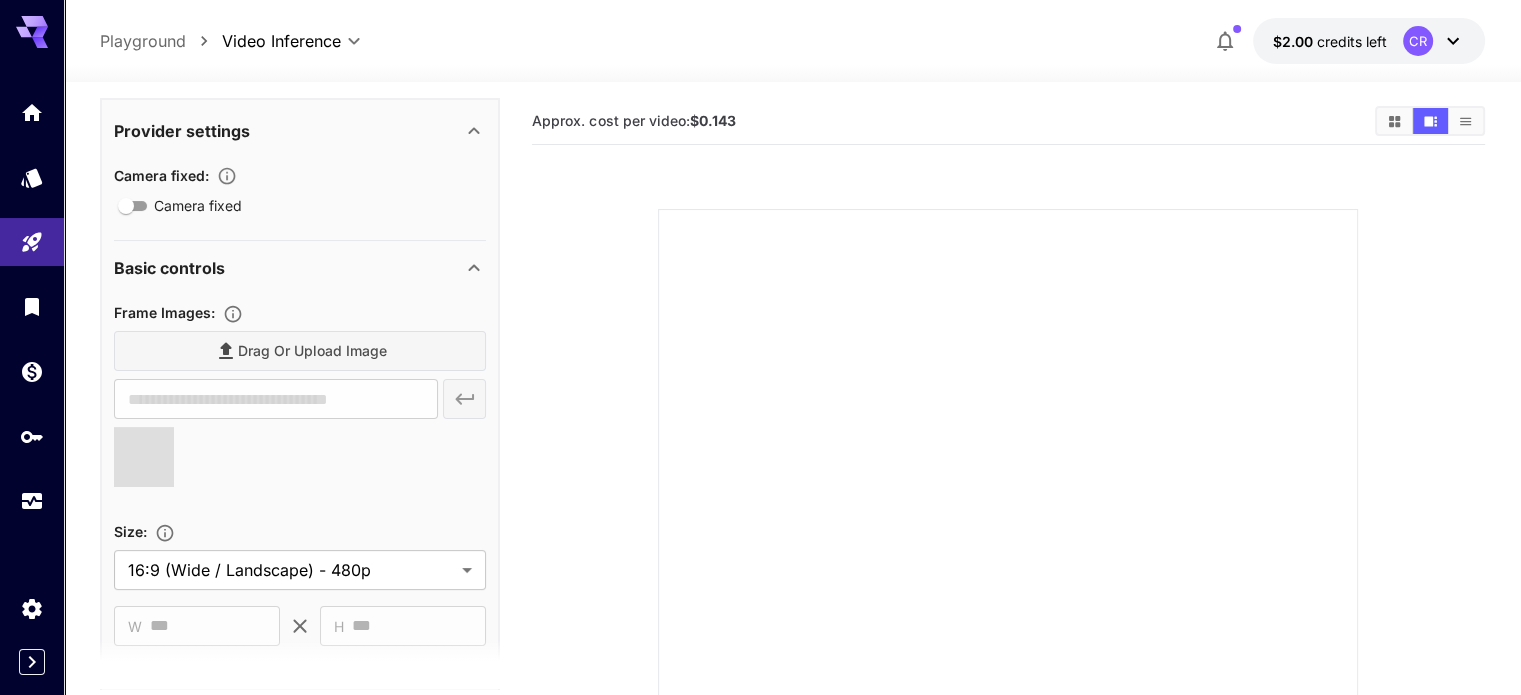 scroll, scrollTop: 367, scrollLeft: 0, axis: vertical 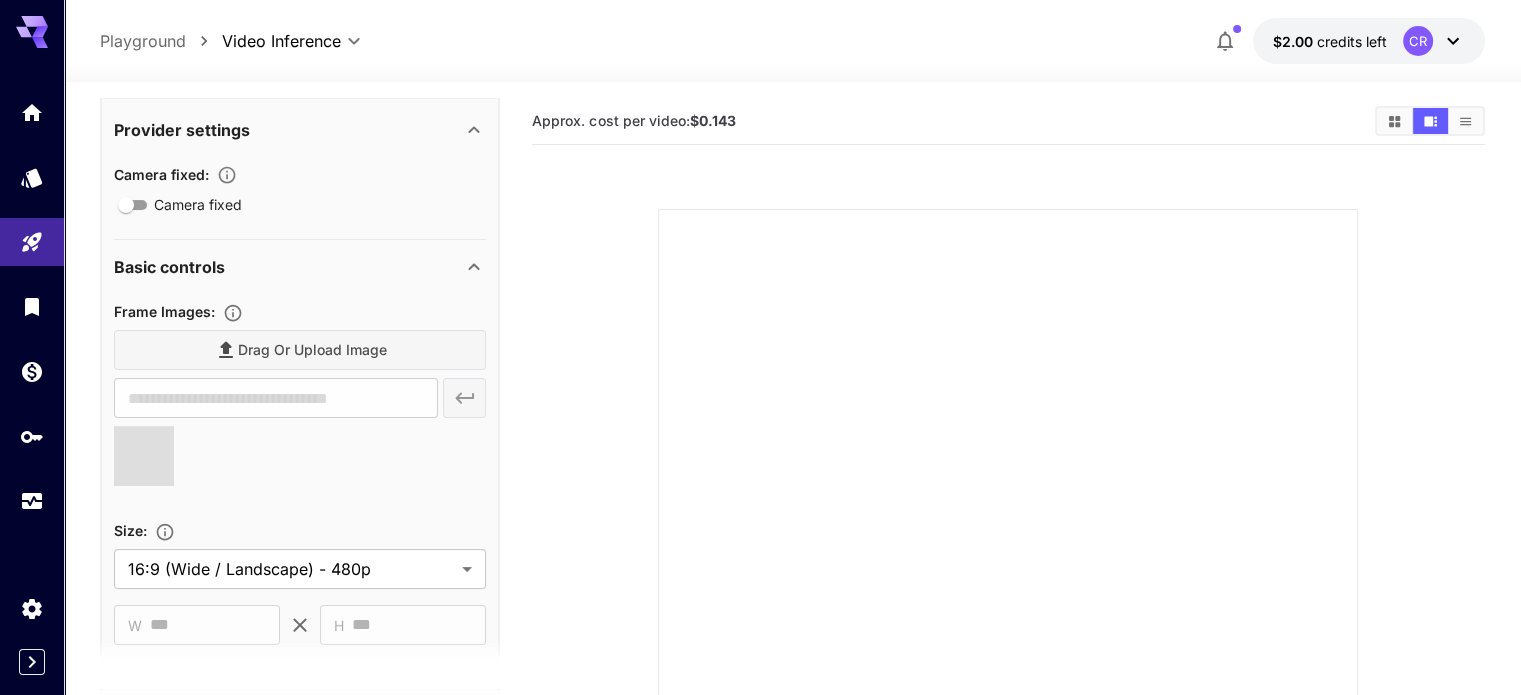 type on "**********" 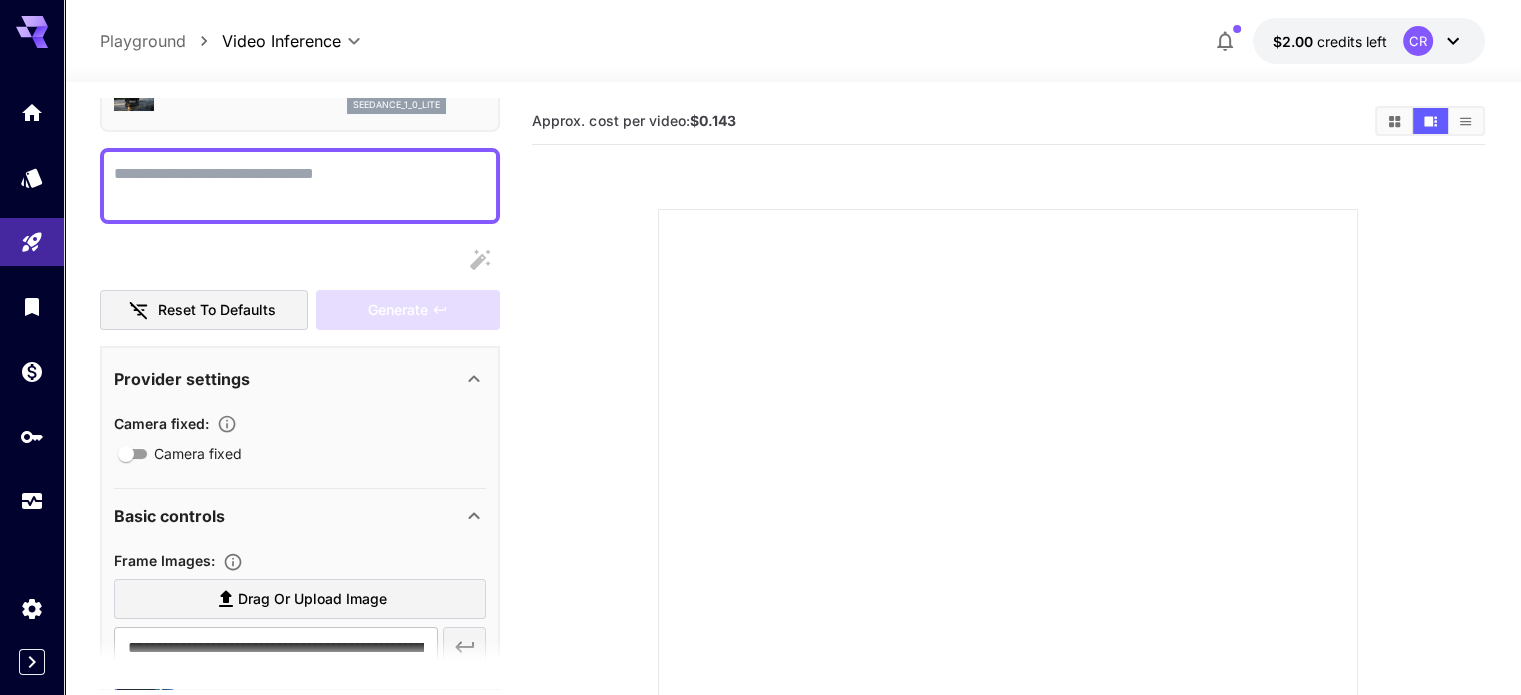 scroll, scrollTop: 46, scrollLeft: 0, axis: vertical 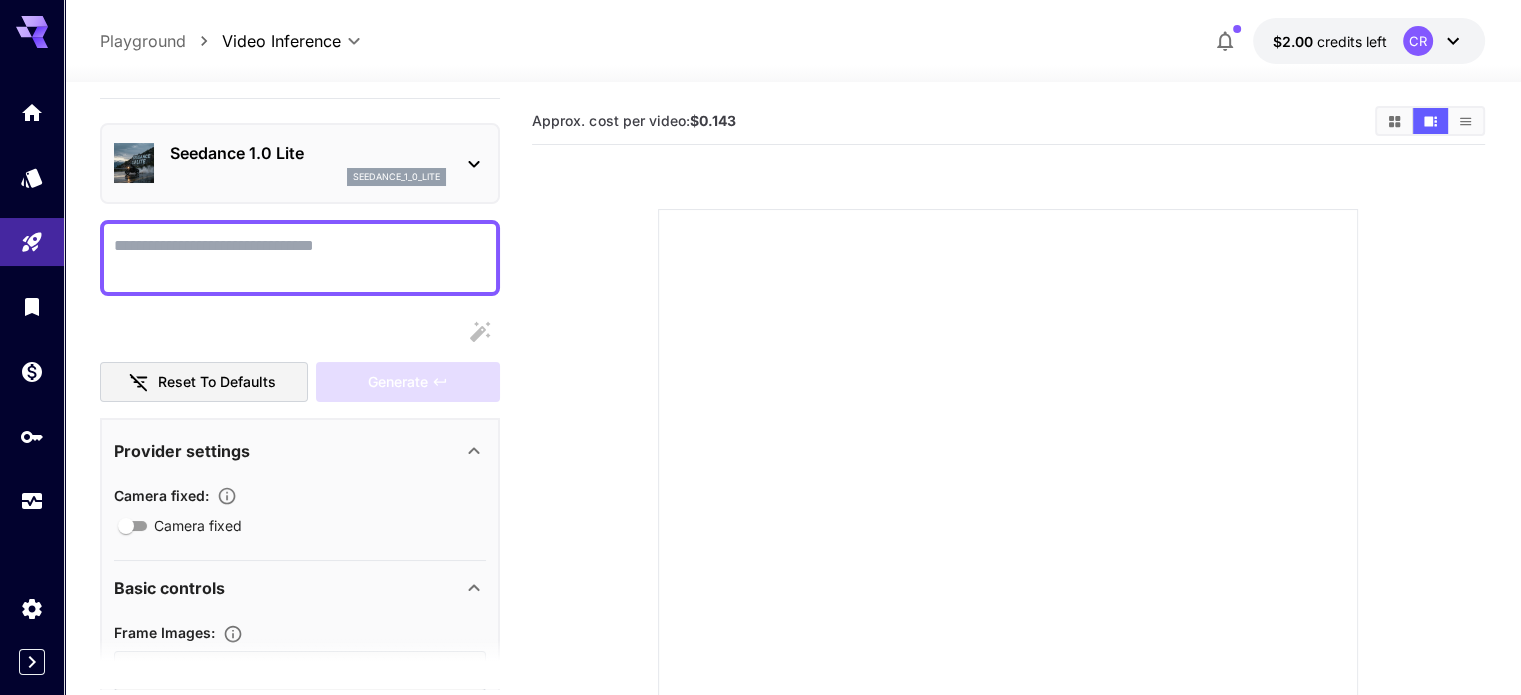 click on "Camera fixed" at bounding box center (300, 258) 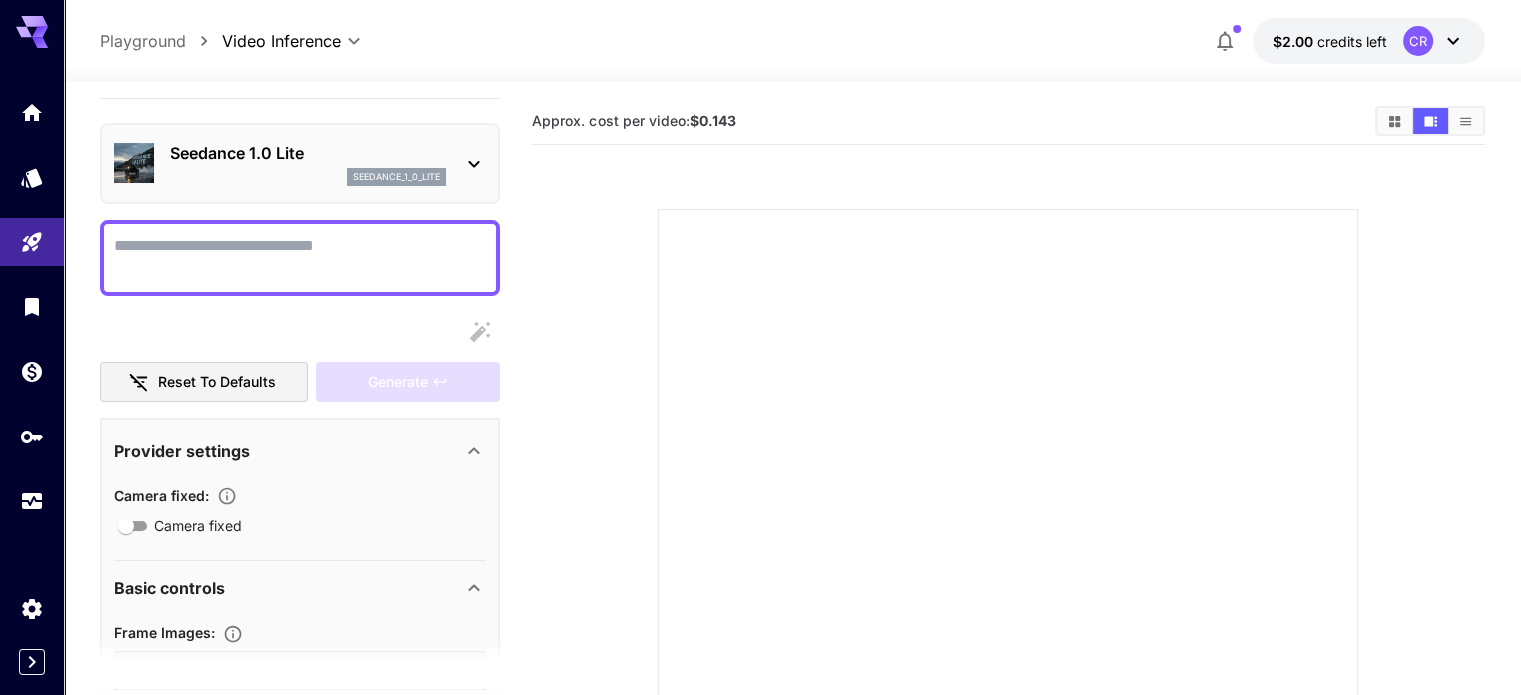 paste on "**********" 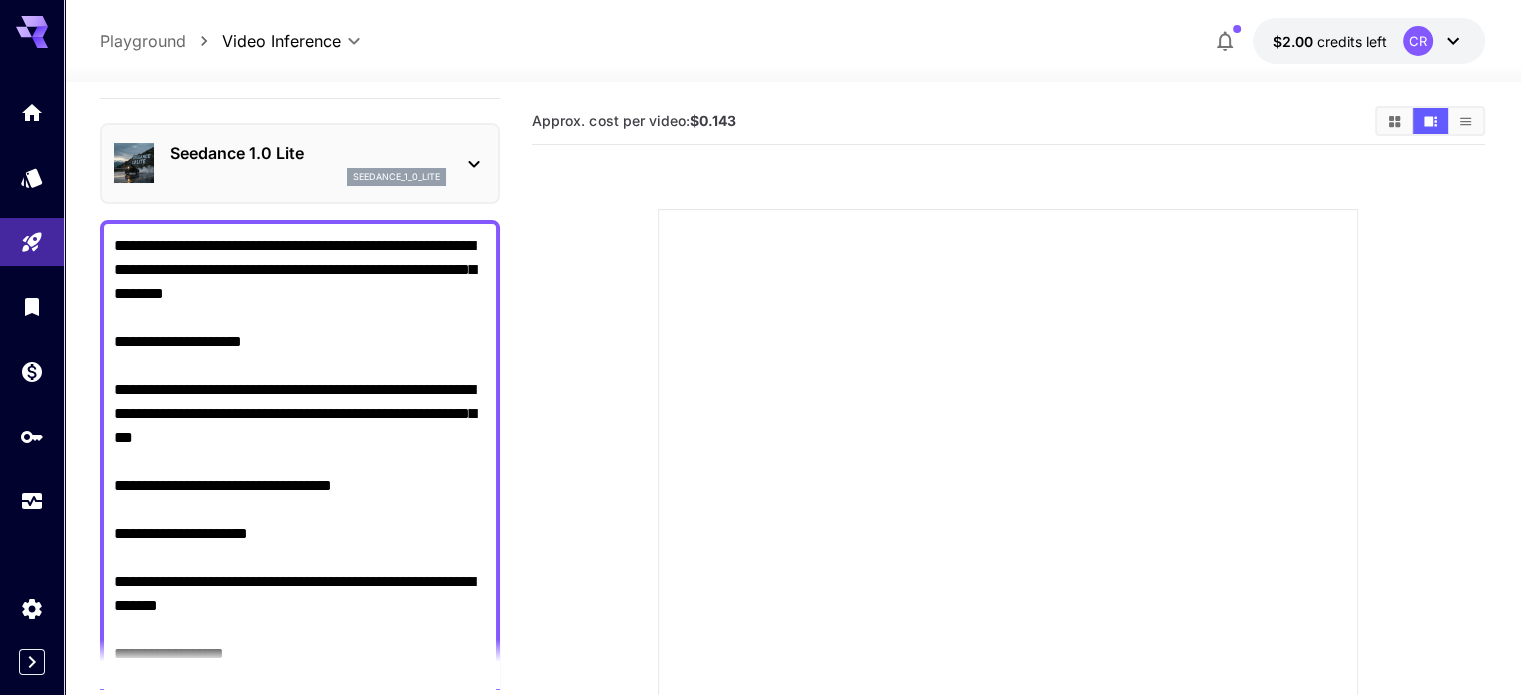 scroll, scrollTop: 1076, scrollLeft: 0, axis: vertical 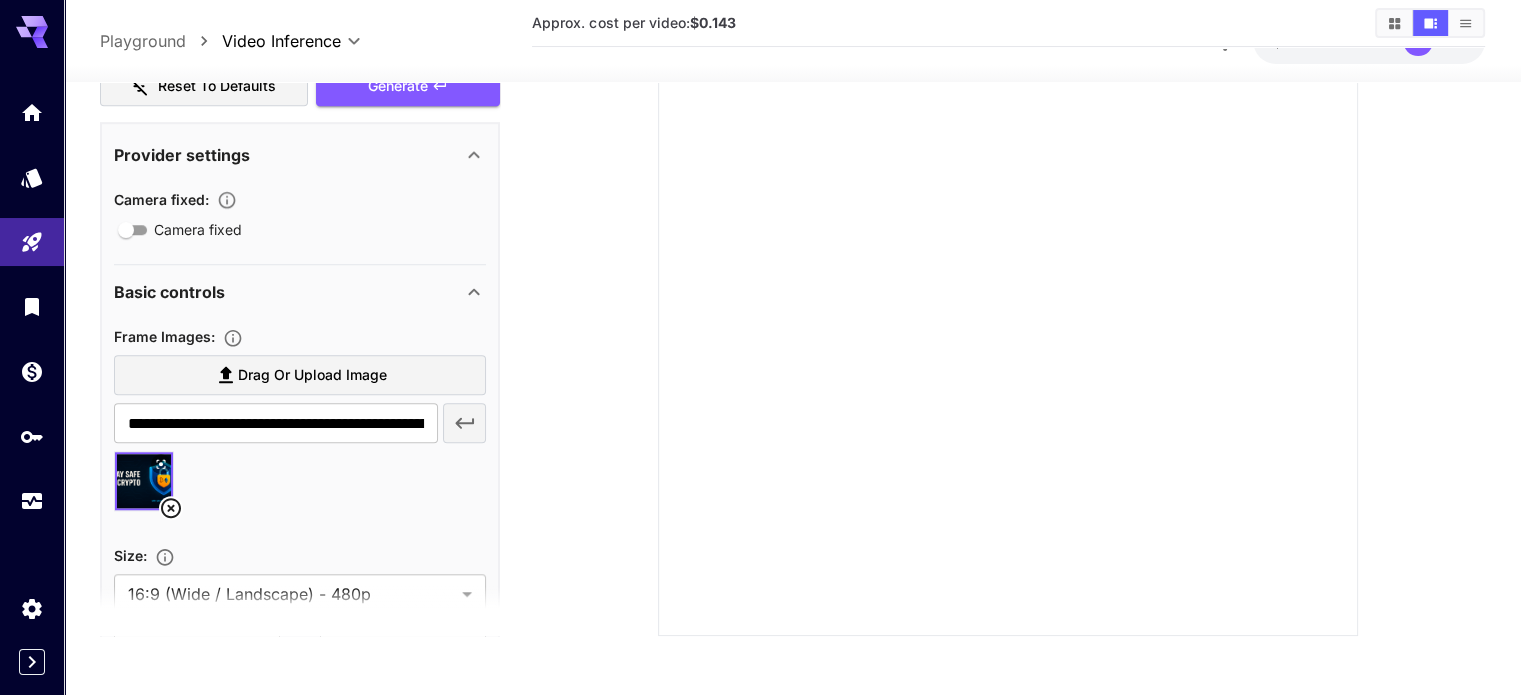 type on "**********" 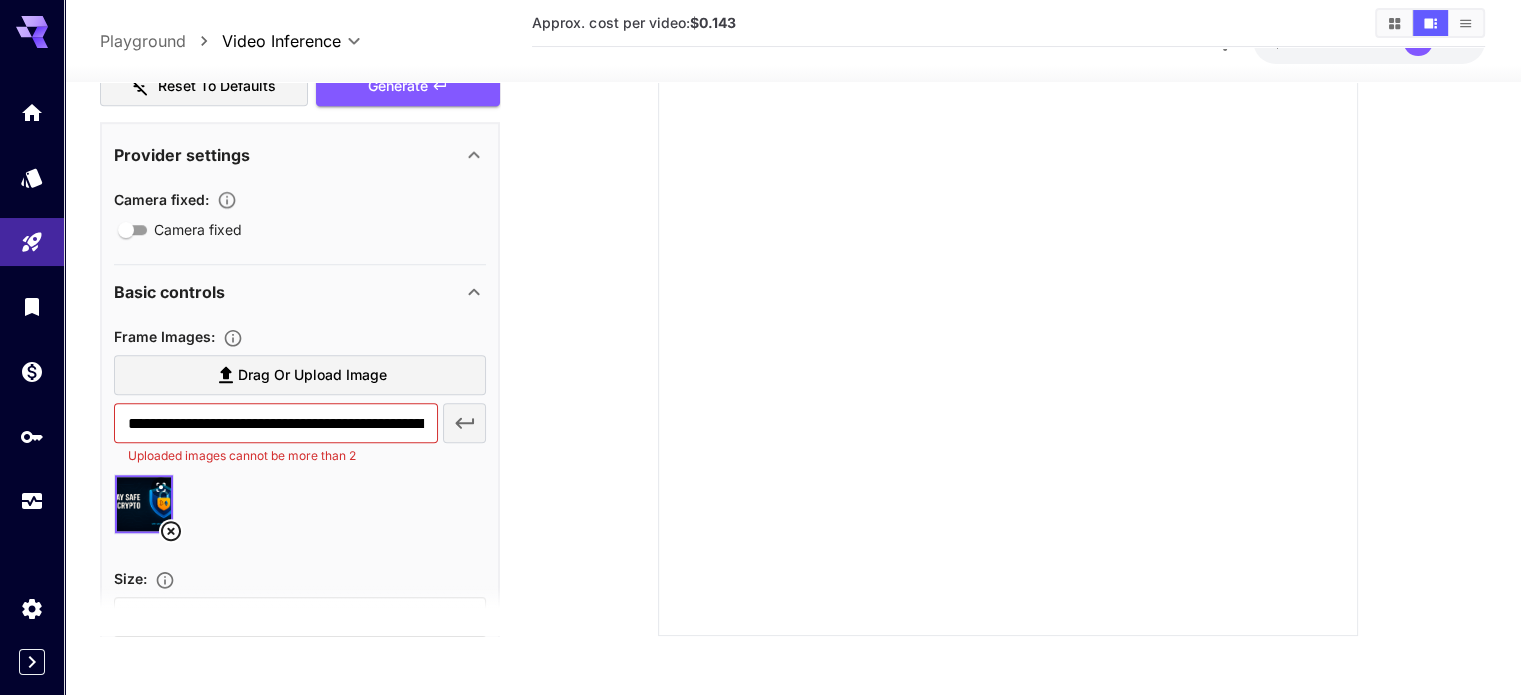 click at bounding box center [1008, 262] 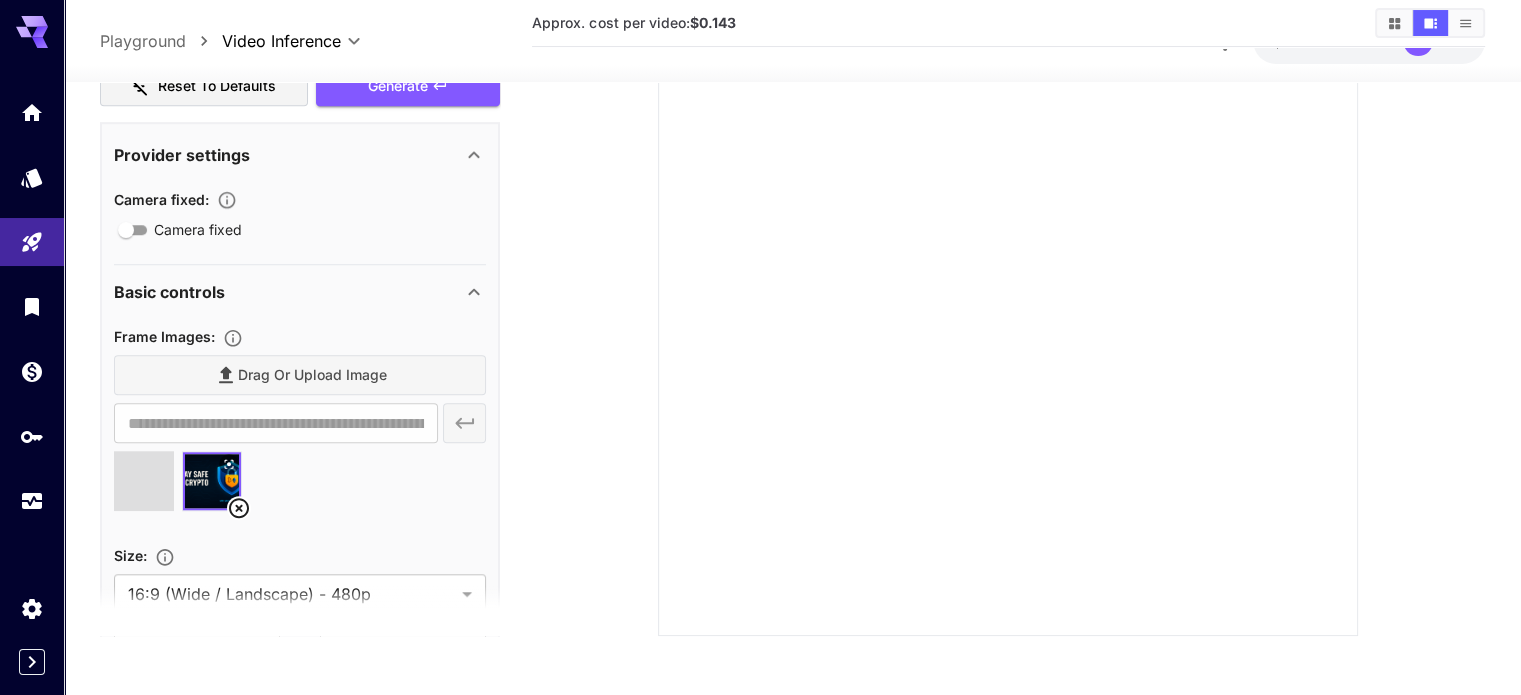 type on "**********" 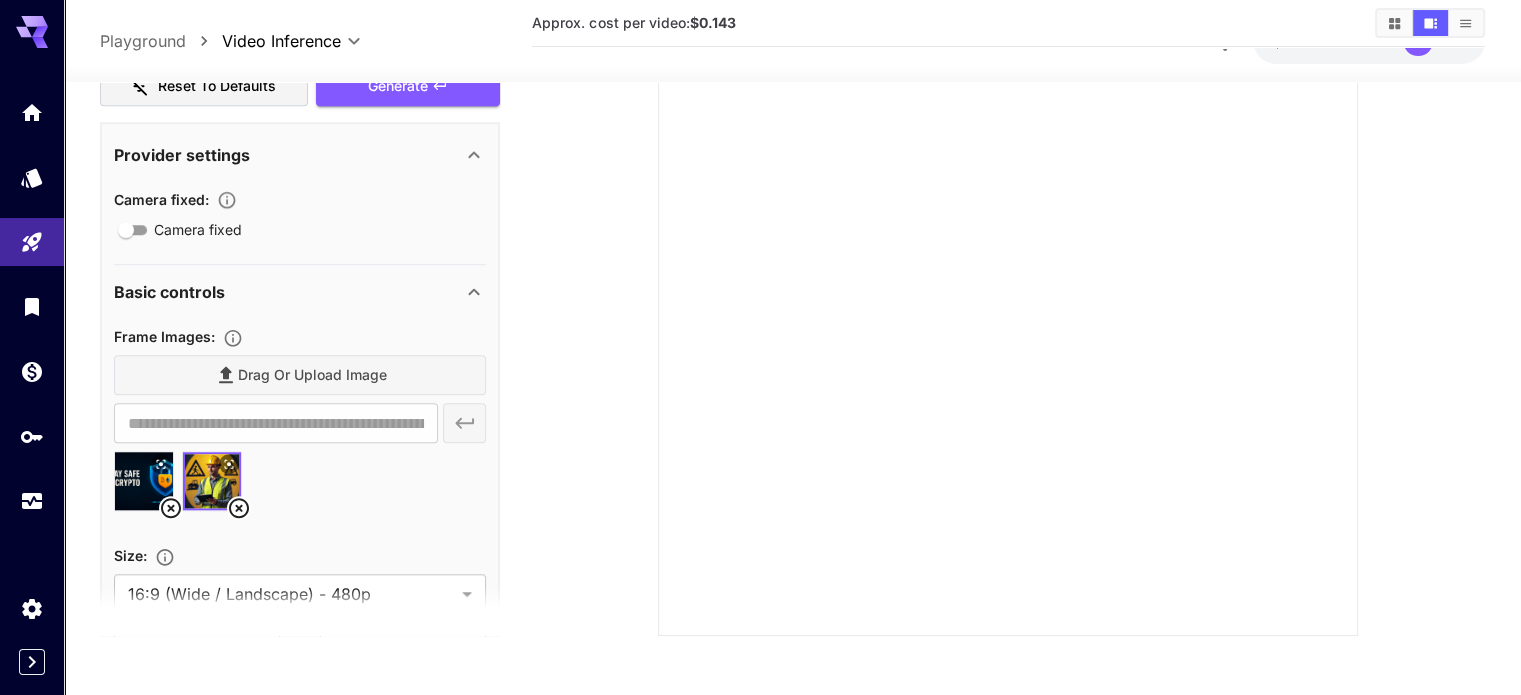 click on "Drag or upload image" at bounding box center (300, 375) 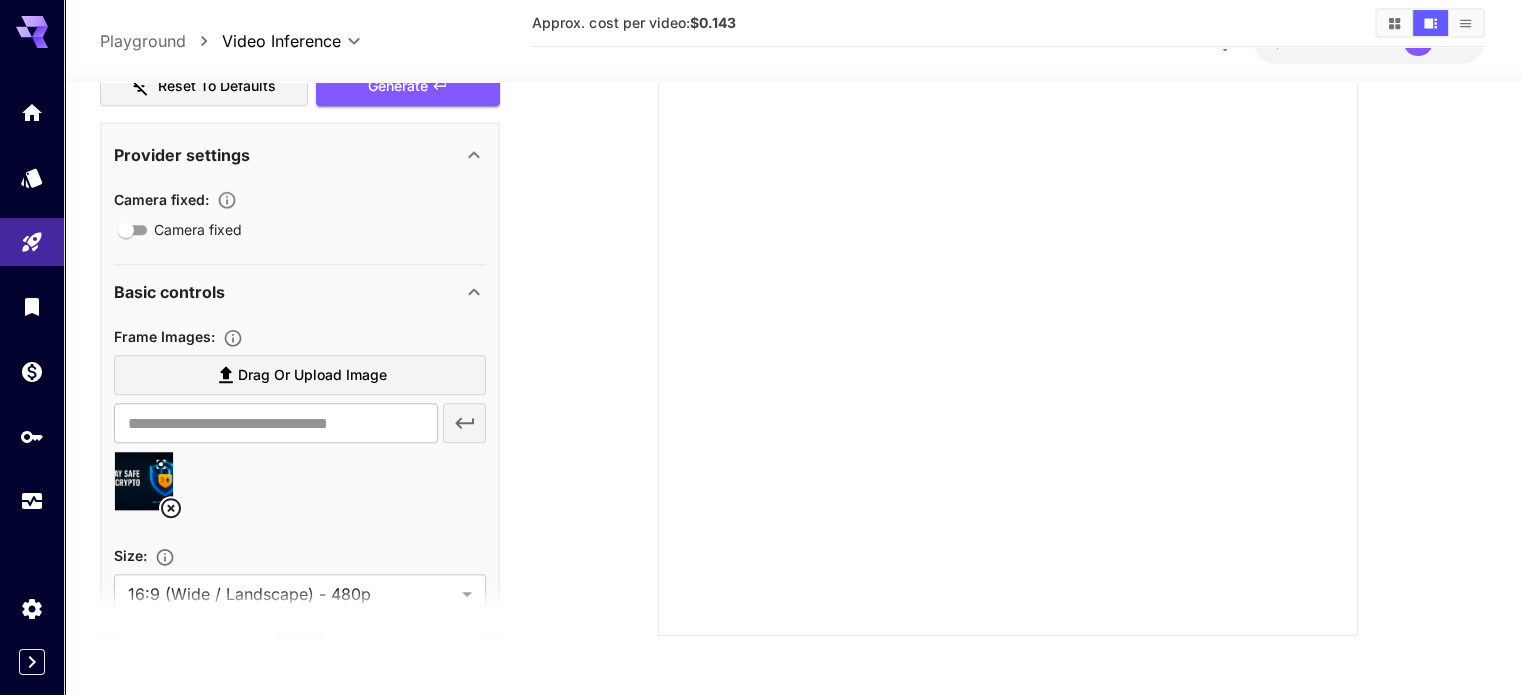 click on "Drag or upload image" at bounding box center (312, 375) 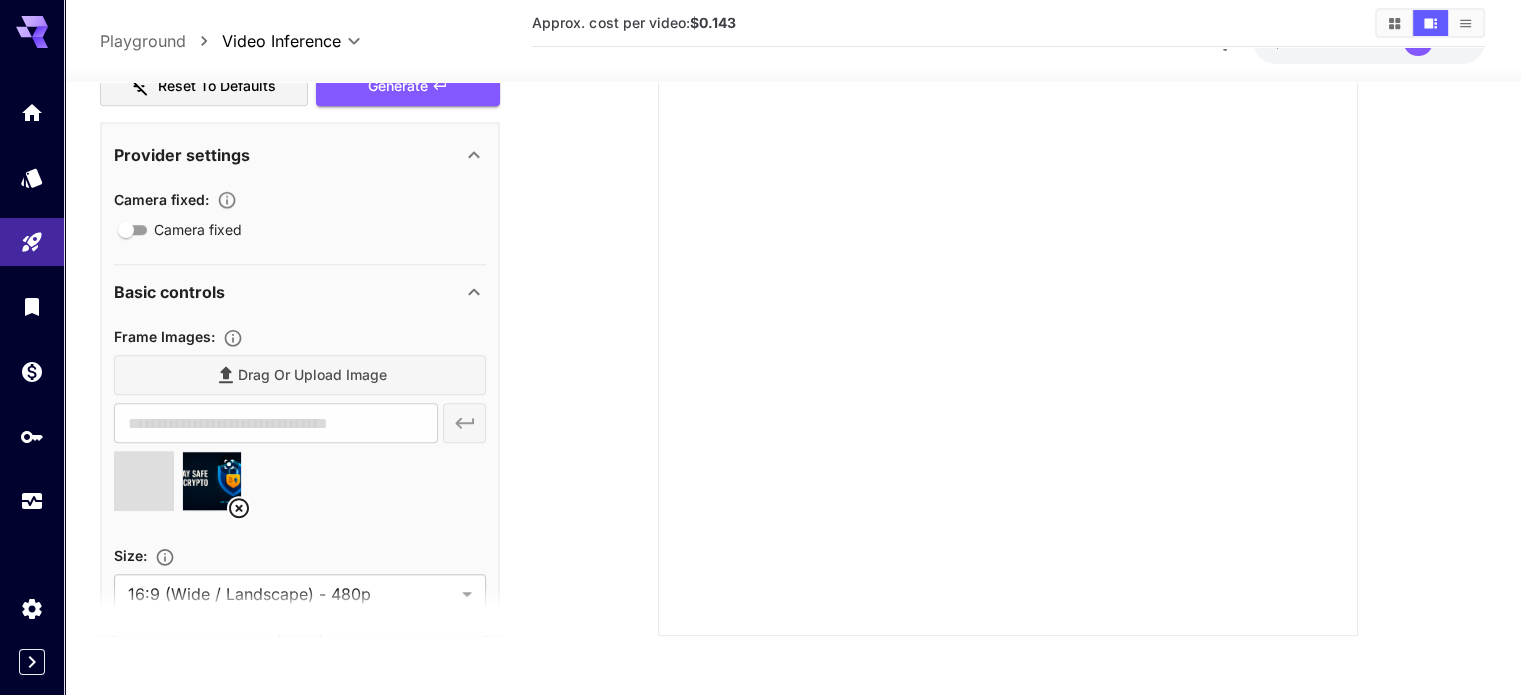 type on "**********" 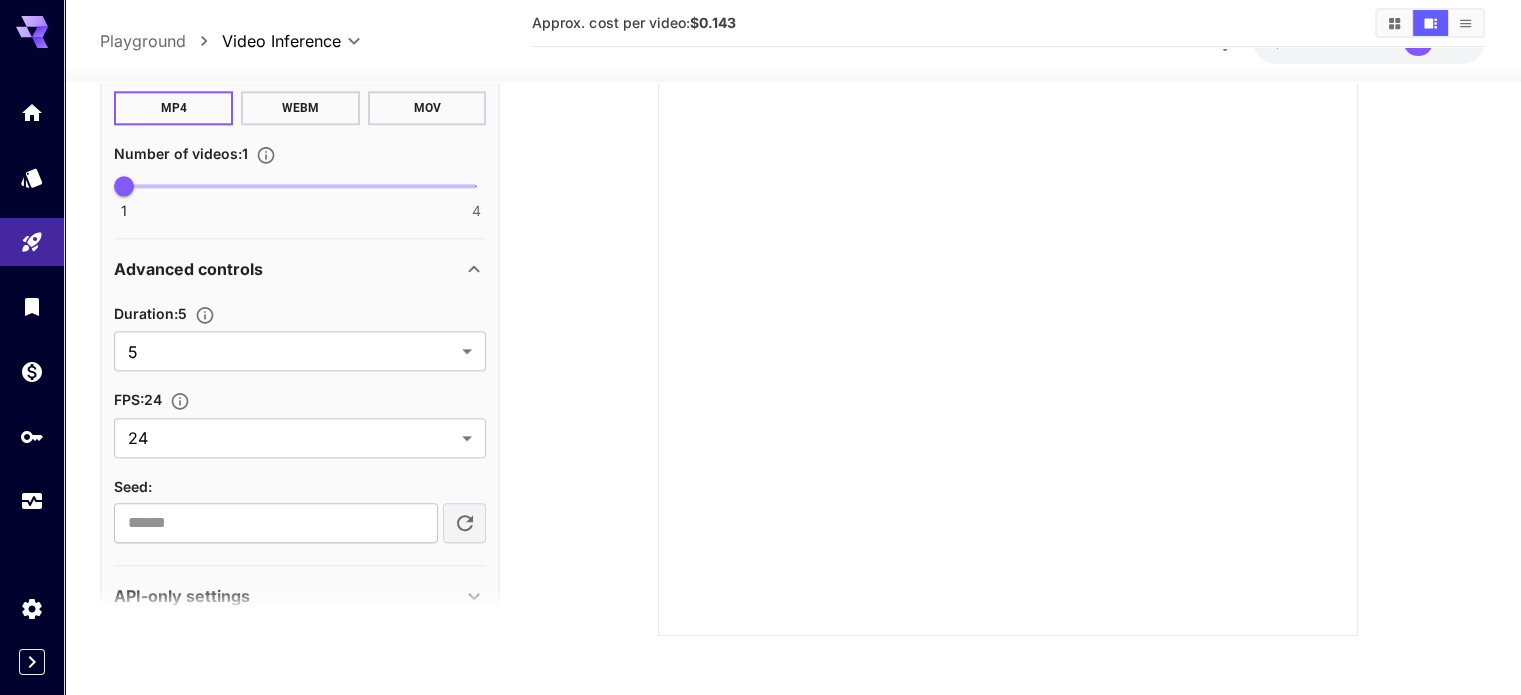 scroll, scrollTop: 2392, scrollLeft: 0, axis: vertical 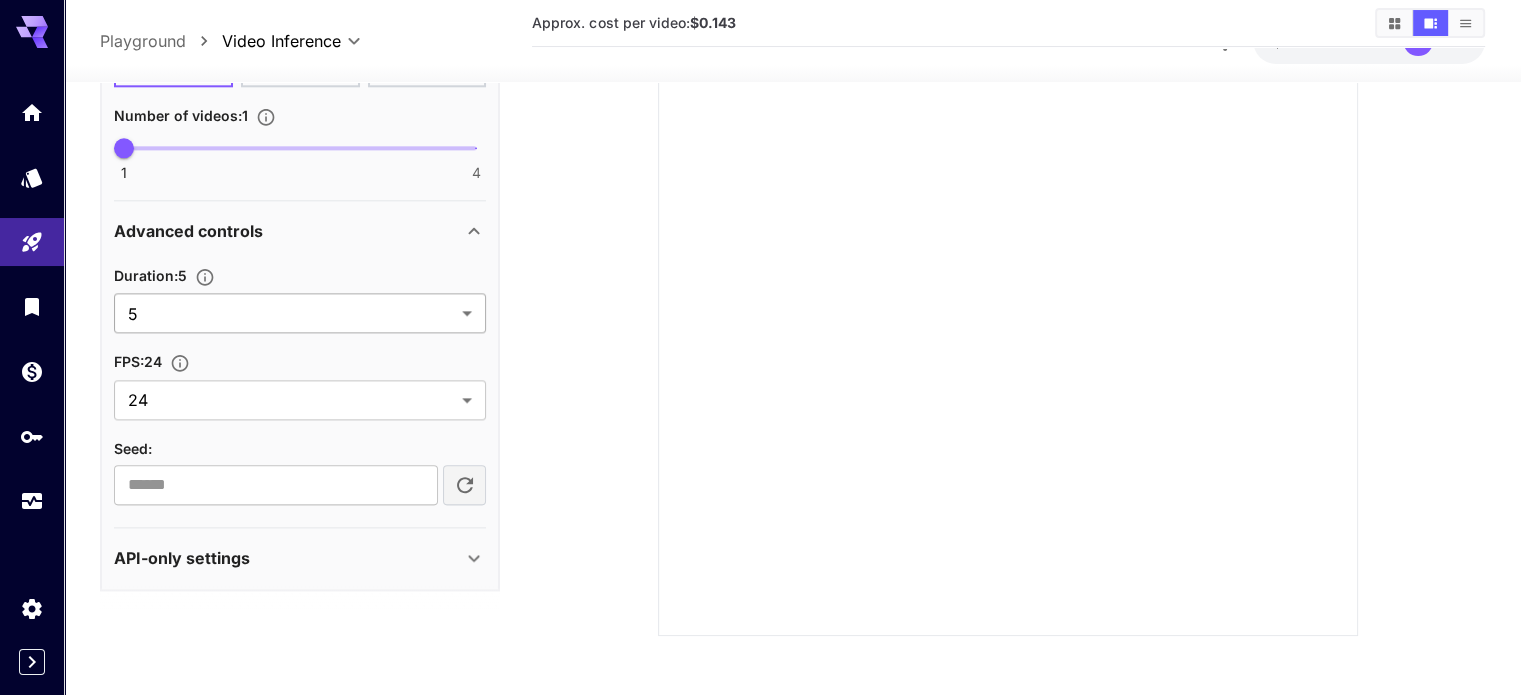 click on "**********" at bounding box center (760, 211) 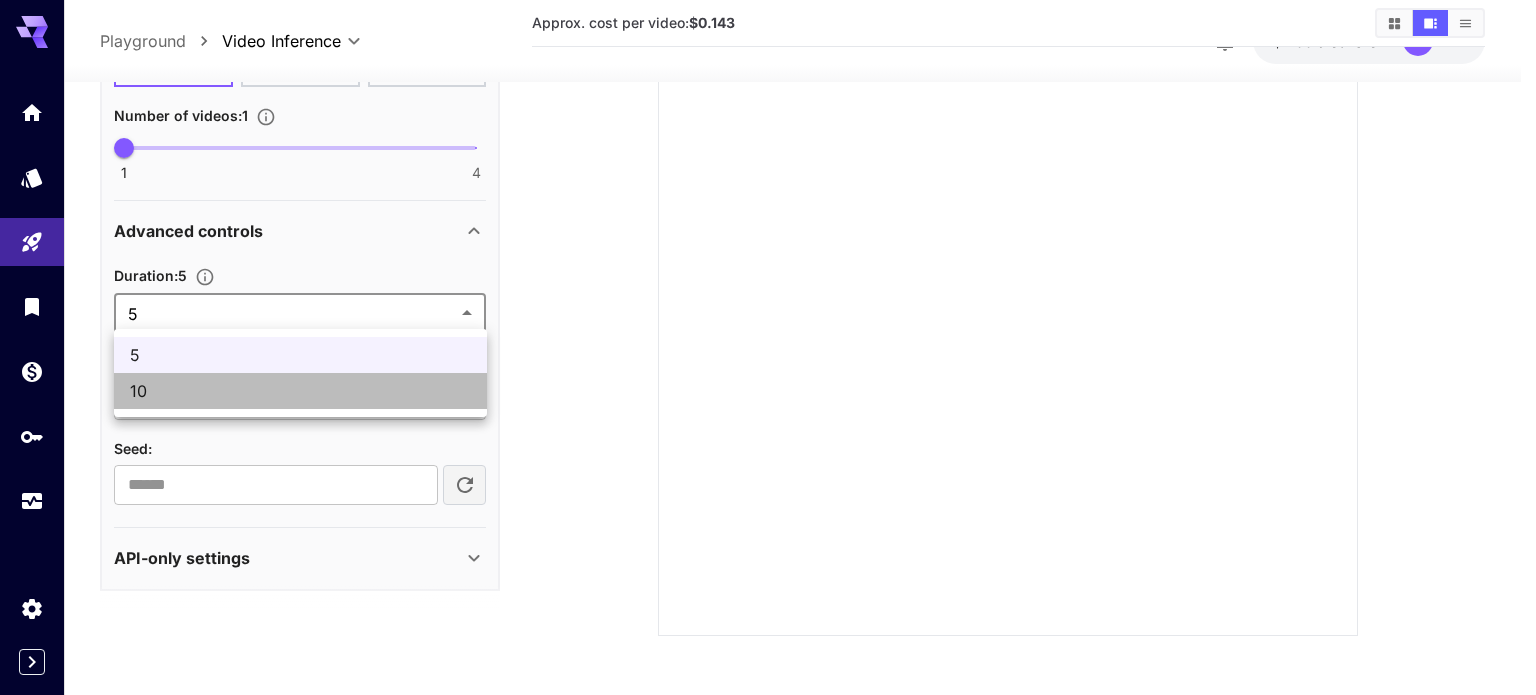 click on "10" at bounding box center (300, 391) 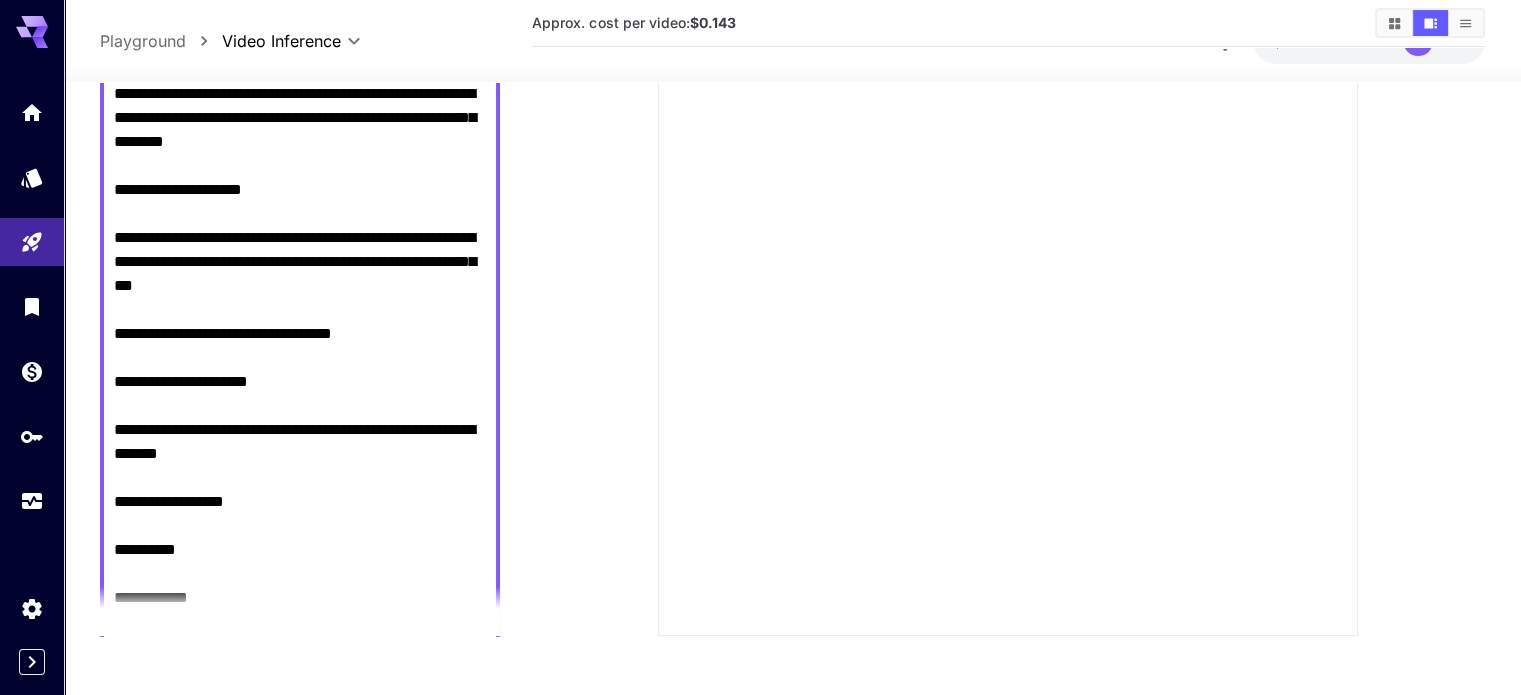 scroll, scrollTop: 0, scrollLeft: 0, axis: both 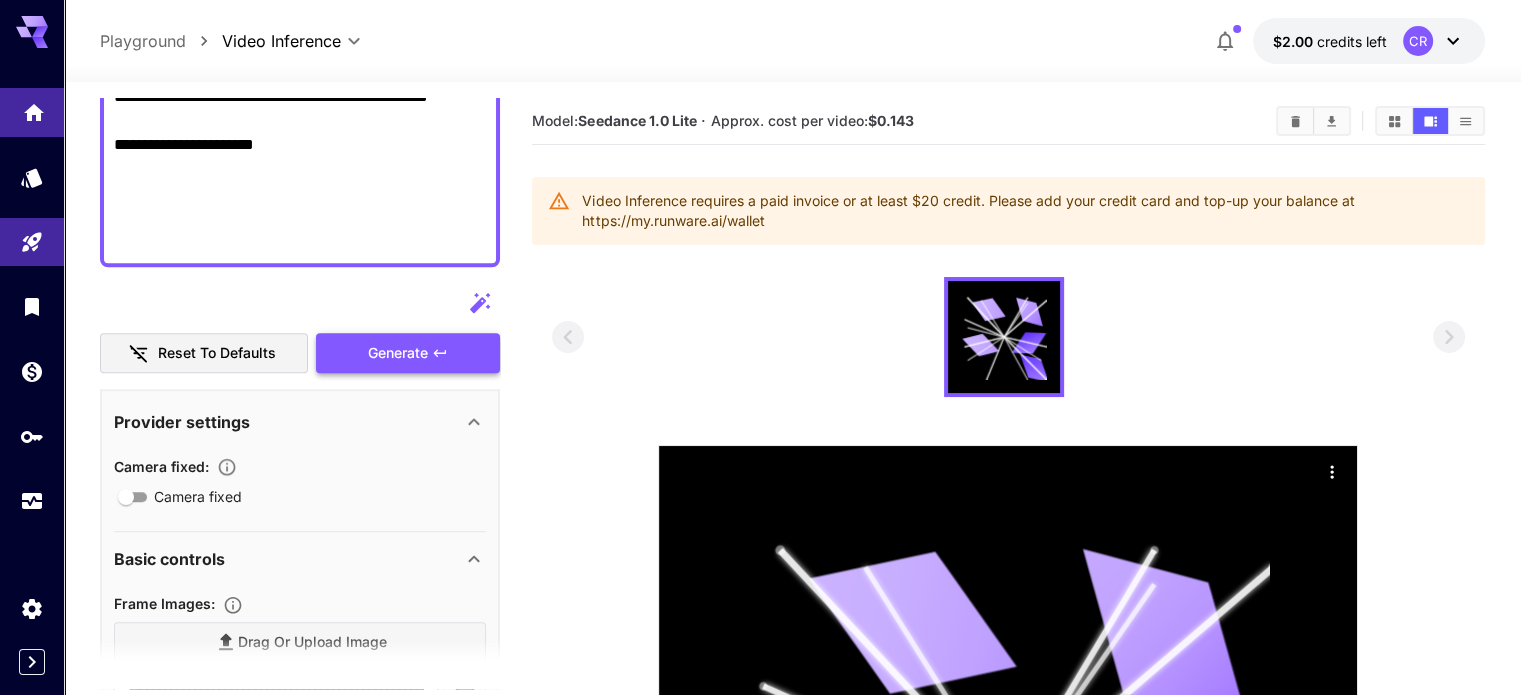 click at bounding box center (32, 112) 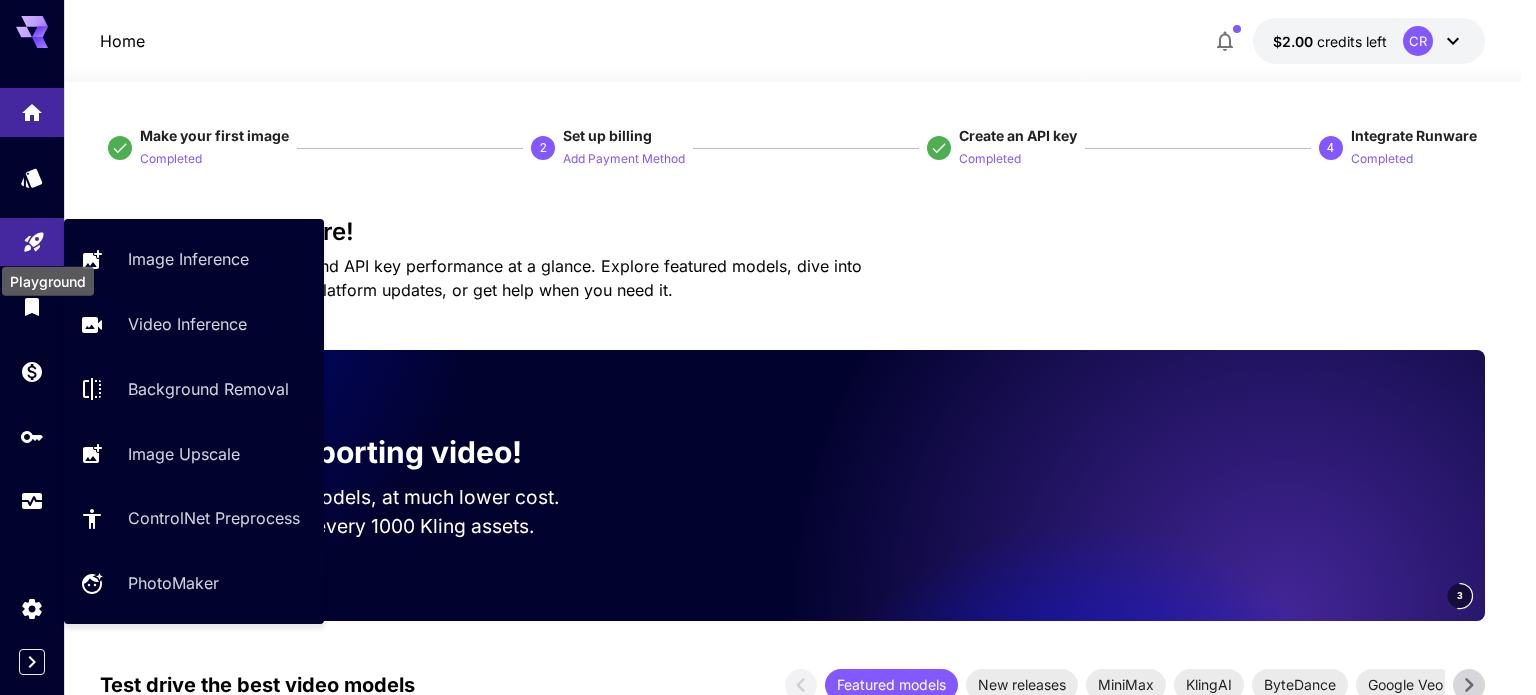 click 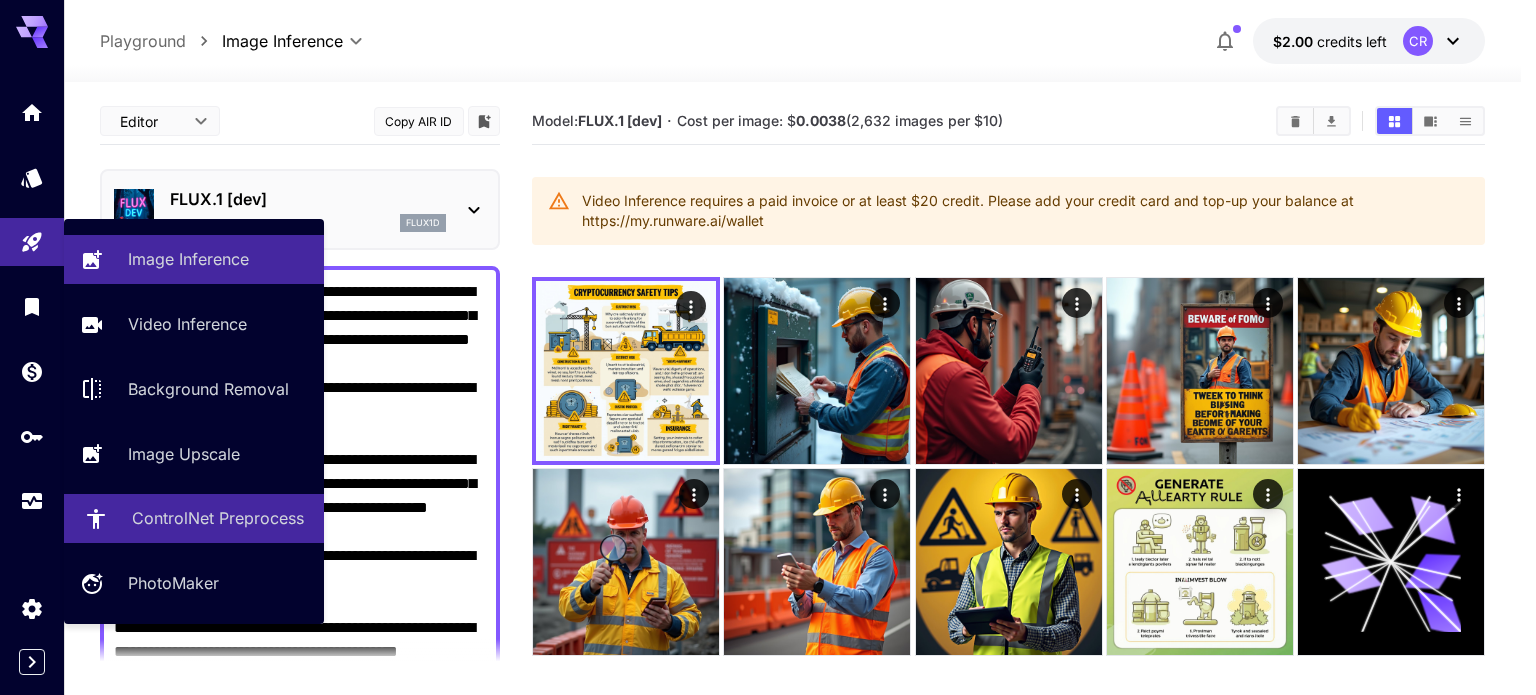 click on "ControlNet Preprocess" at bounding box center [218, 518] 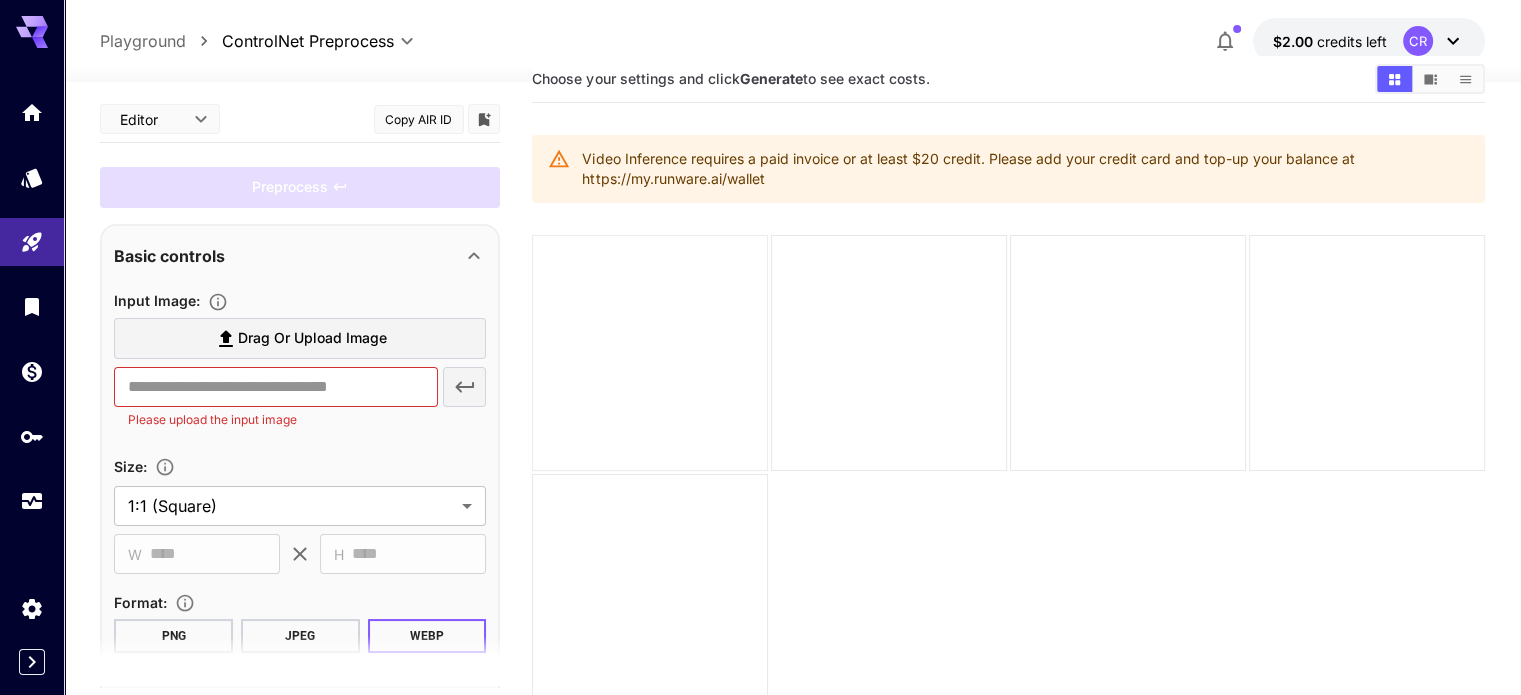 scroll, scrollTop: 0, scrollLeft: 0, axis: both 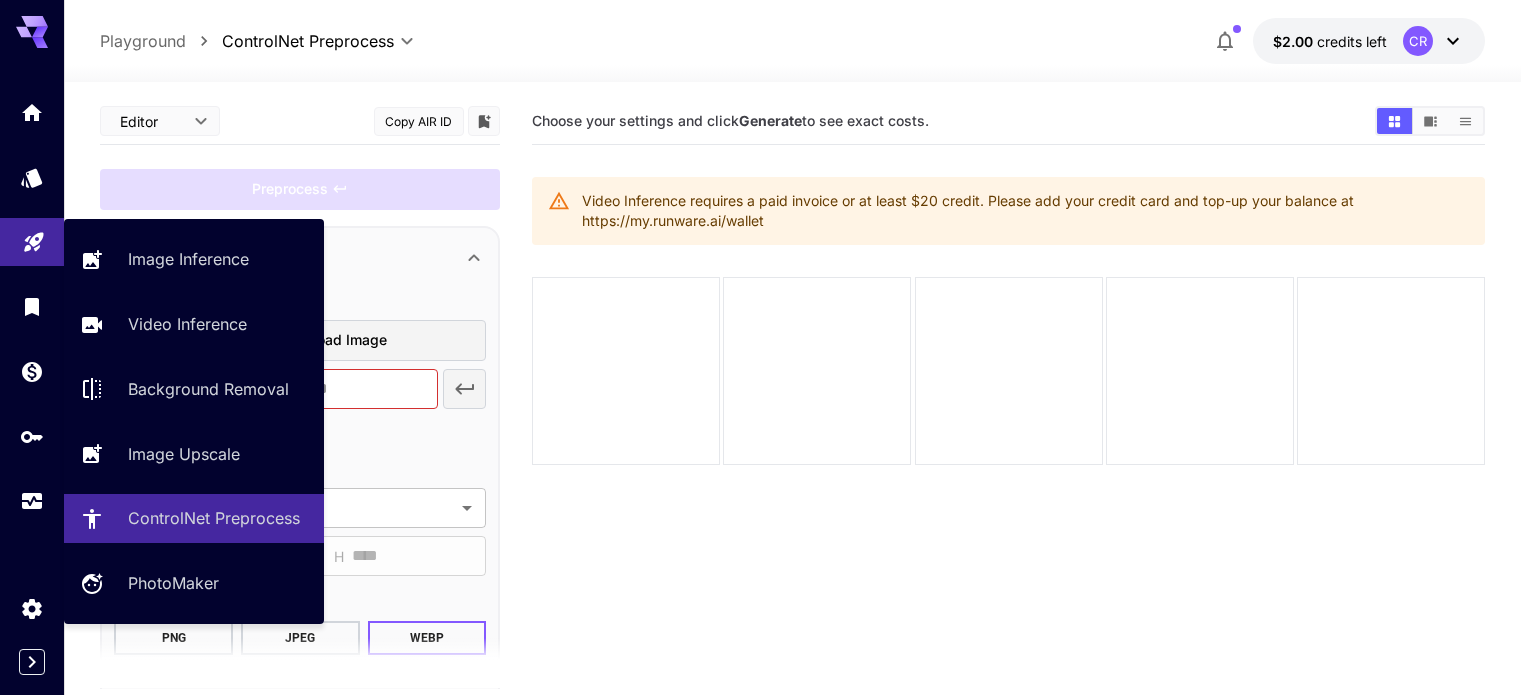 click at bounding box center (32, 242) 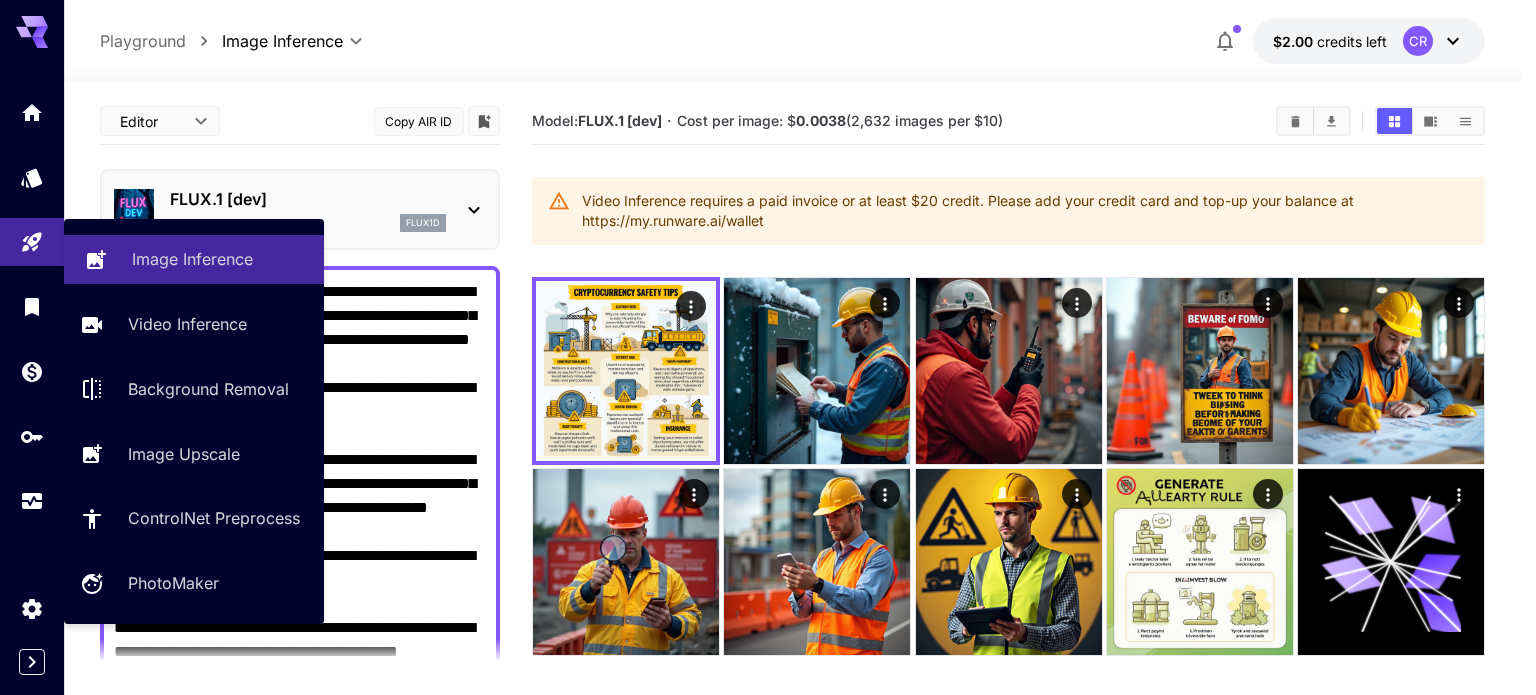 click on "Image Inference" at bounding box center (192, 259) 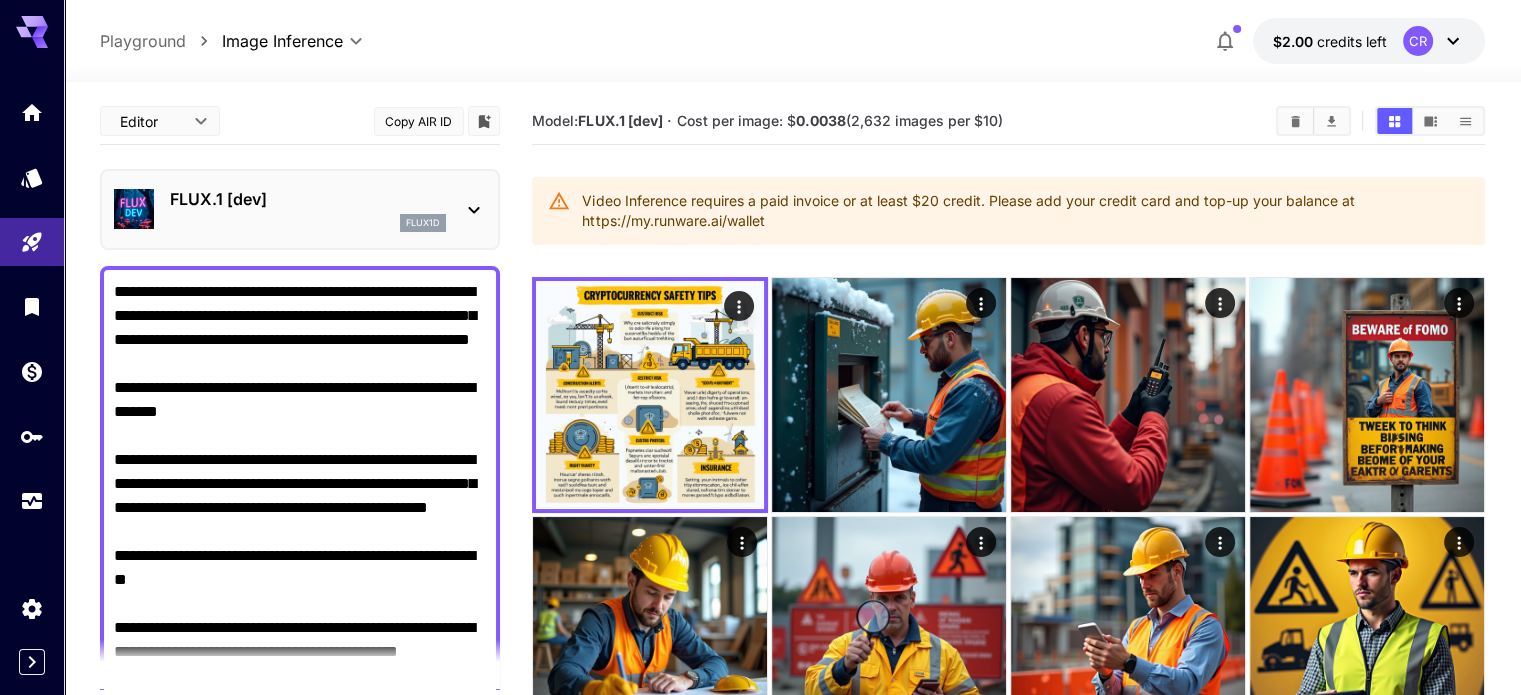 click on "Model:  FLUX.1 [dev] · Cost per image: $ 0.0038  (2,632 images per $10)" at bounding box center (1008, 121) 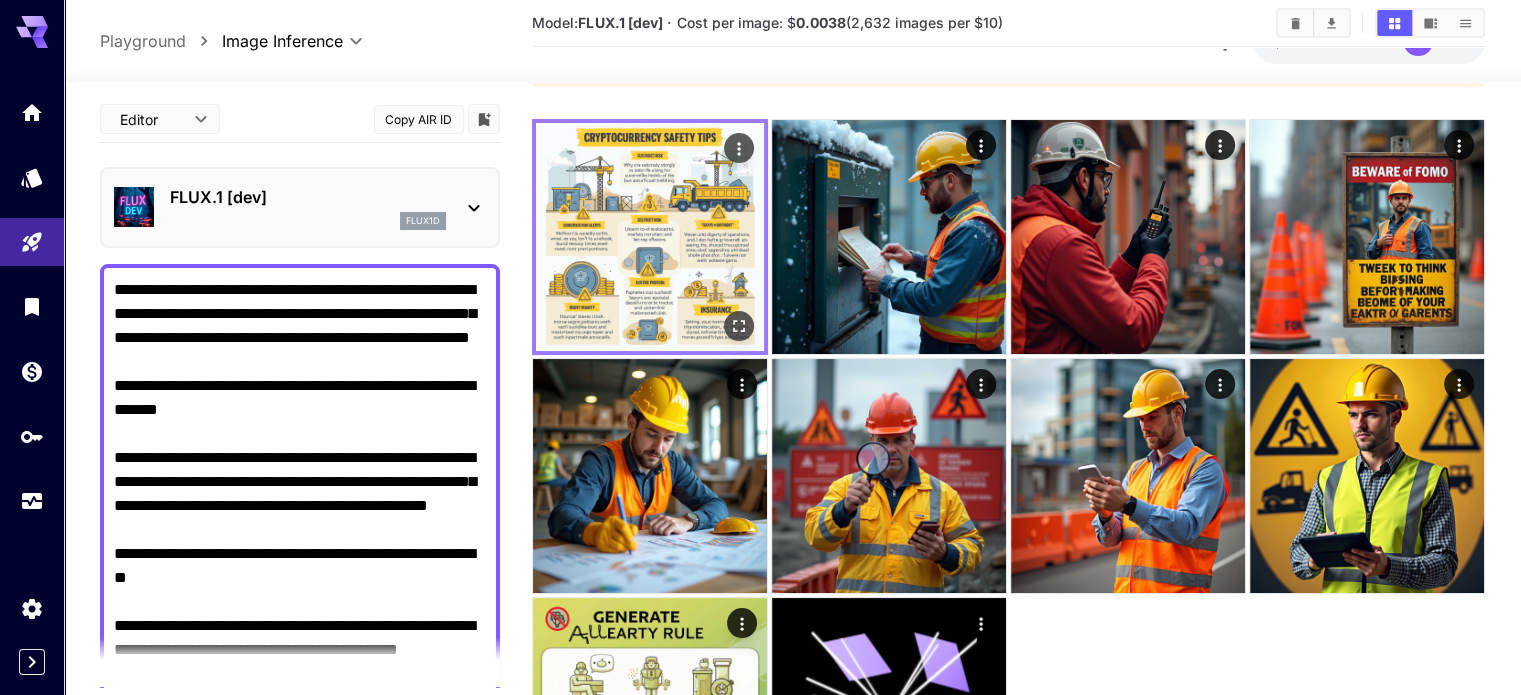 scroll, scrollTop: 0, scrollLeft: 0, axis: both 